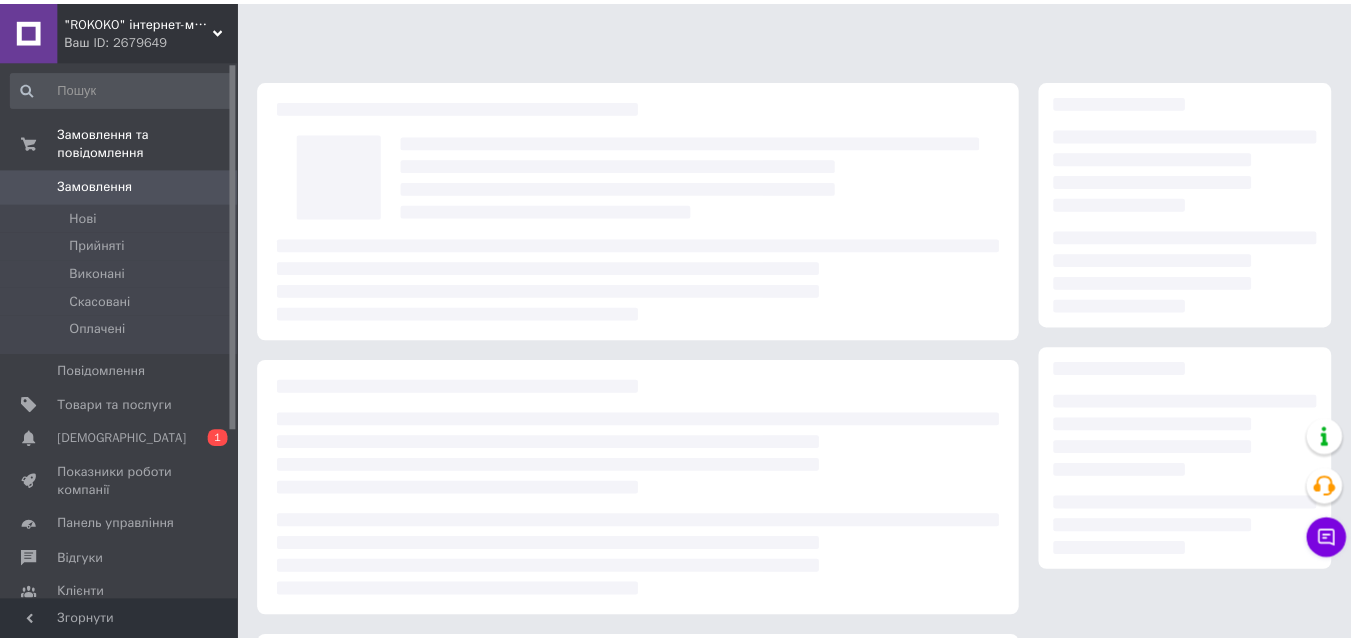 scroll, scrollTop: 0, scrollLeft: 0, axis: both 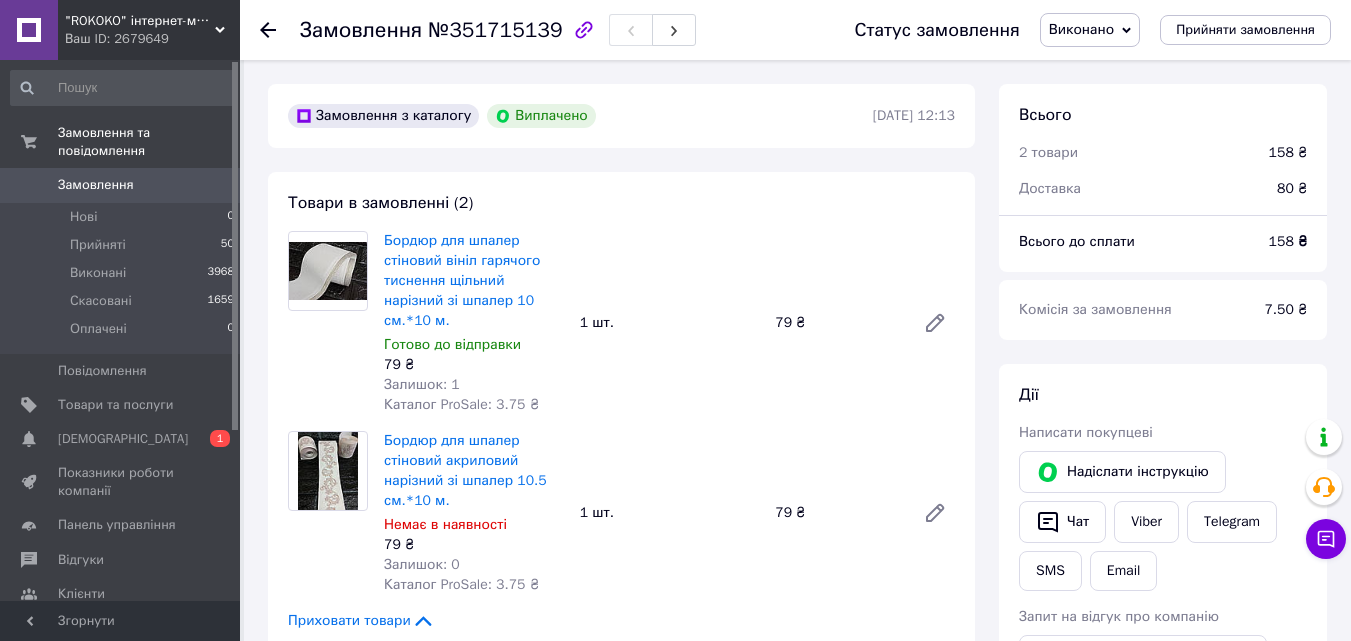 click 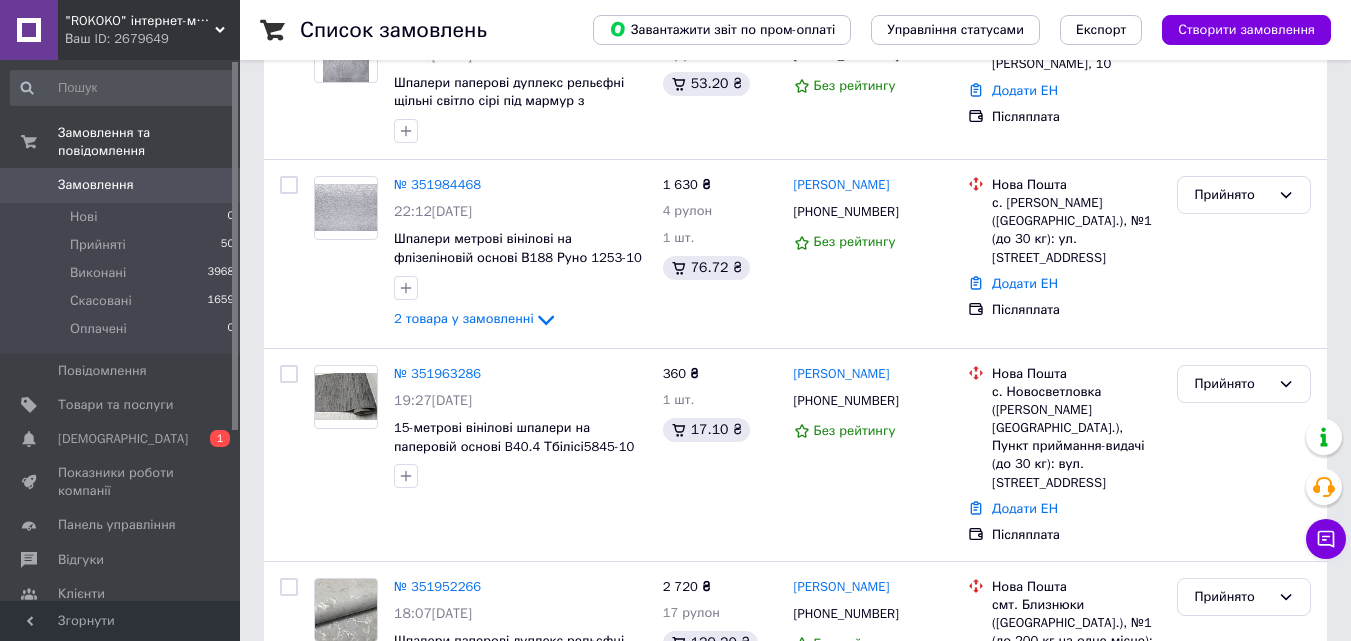 scroll, scrollTop: 400, scrollLeft: 0, axis: vertical 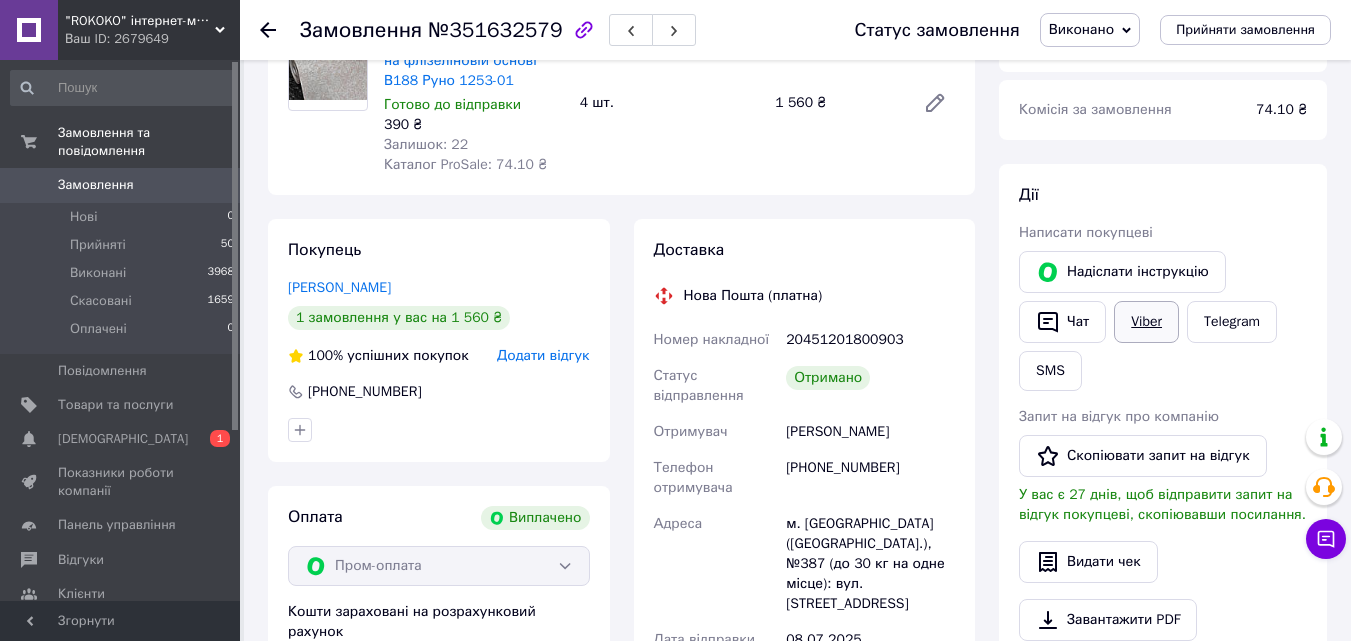 click on "Viber" at bounding box center (1146, 322) 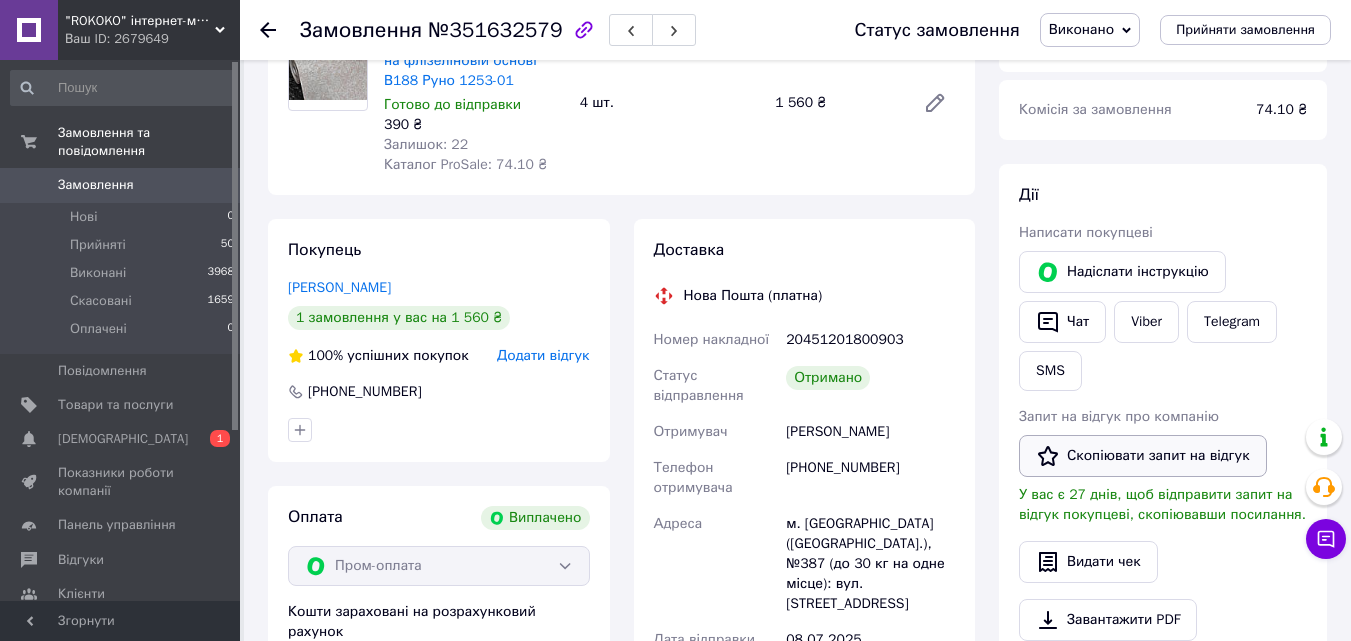 click on "Скопіювати запит на відгук" at bounding box center [1143, 456] 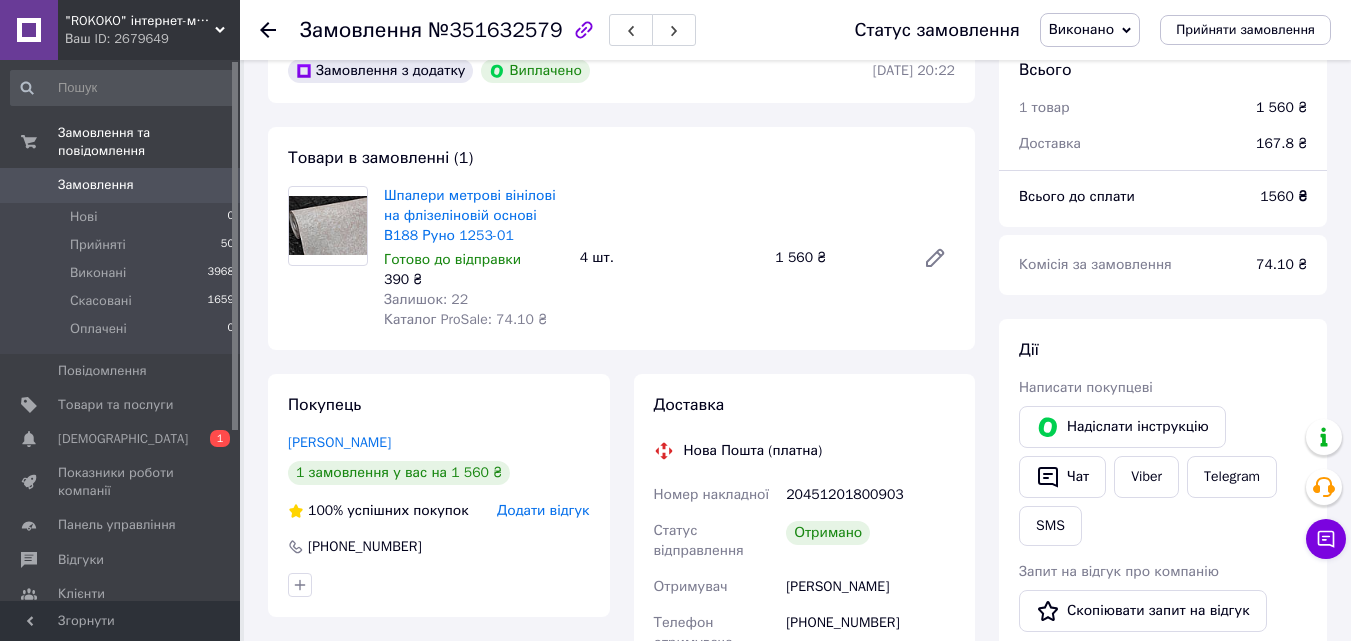 scroll, scrollTop: 300, scrollLeft: 0, axis: vertical 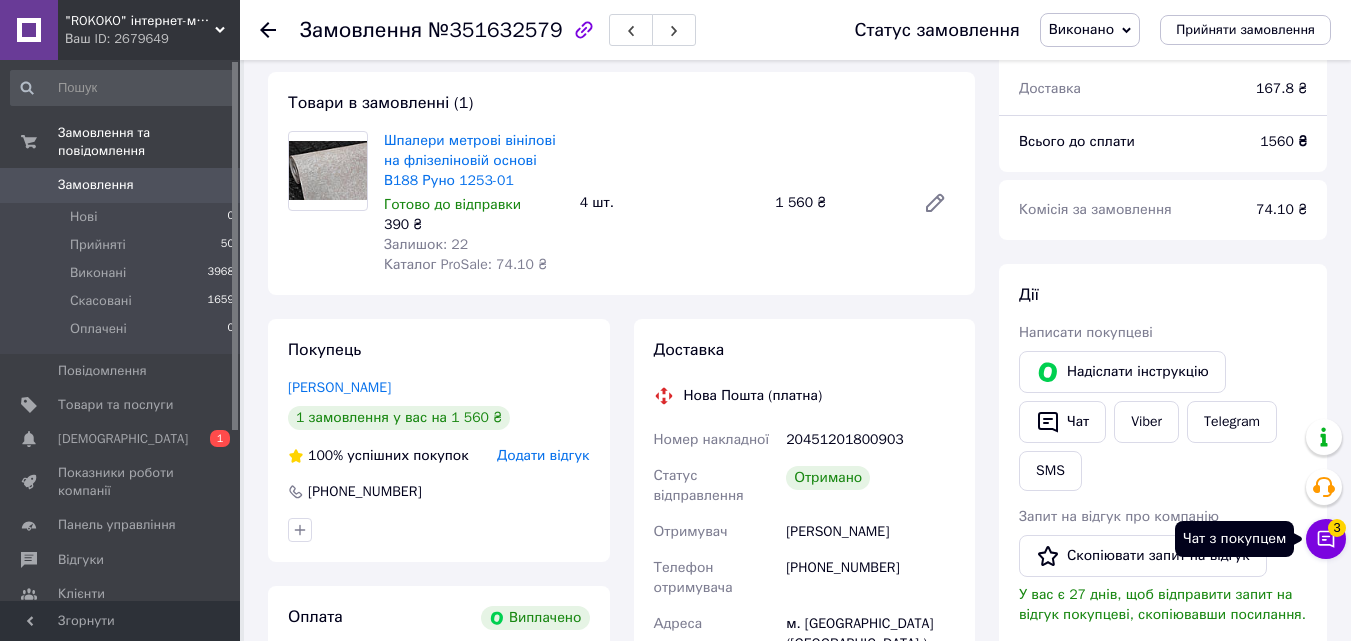 click 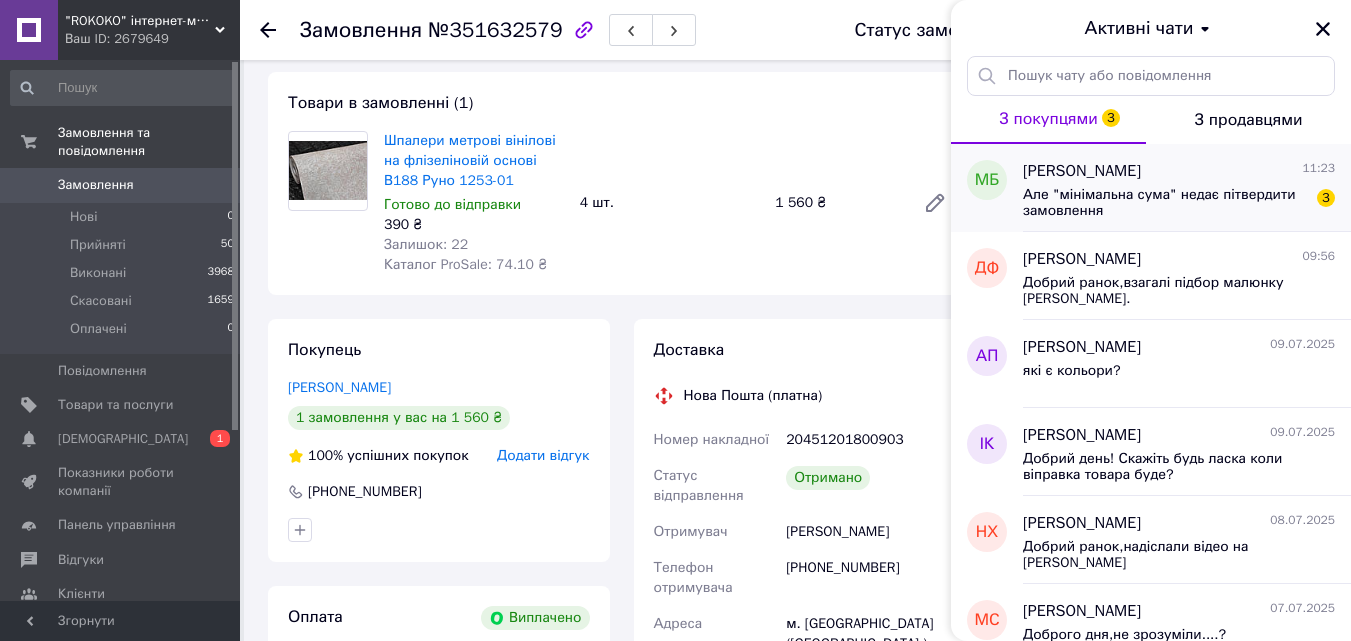 click on "Але "мінімальна сума" недає пітвердити замовлення" at bounding box center [1165, 203] 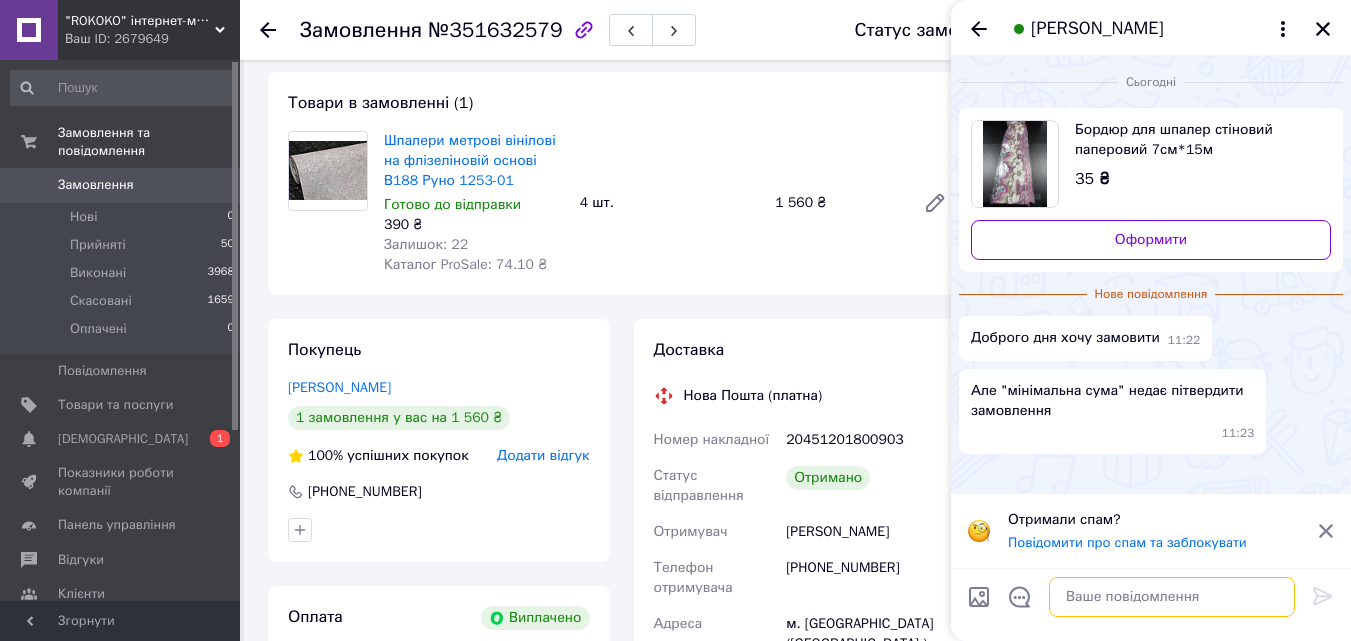 click at bounding box center (1172, 597) 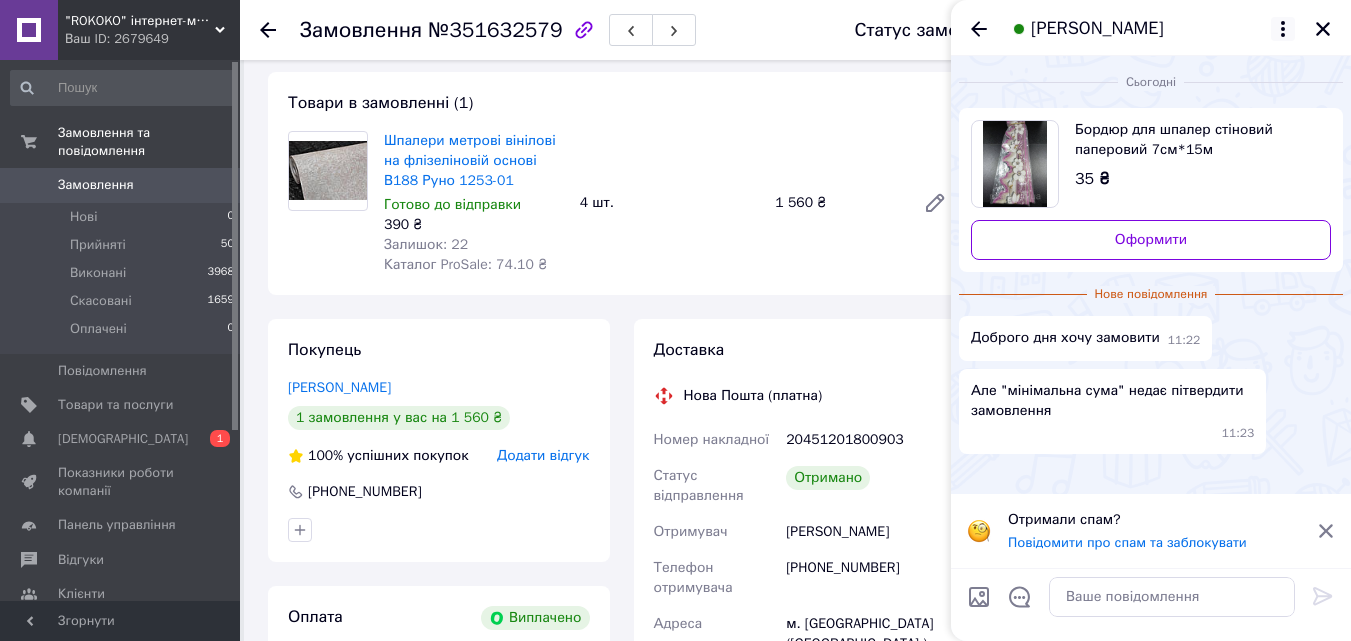 click 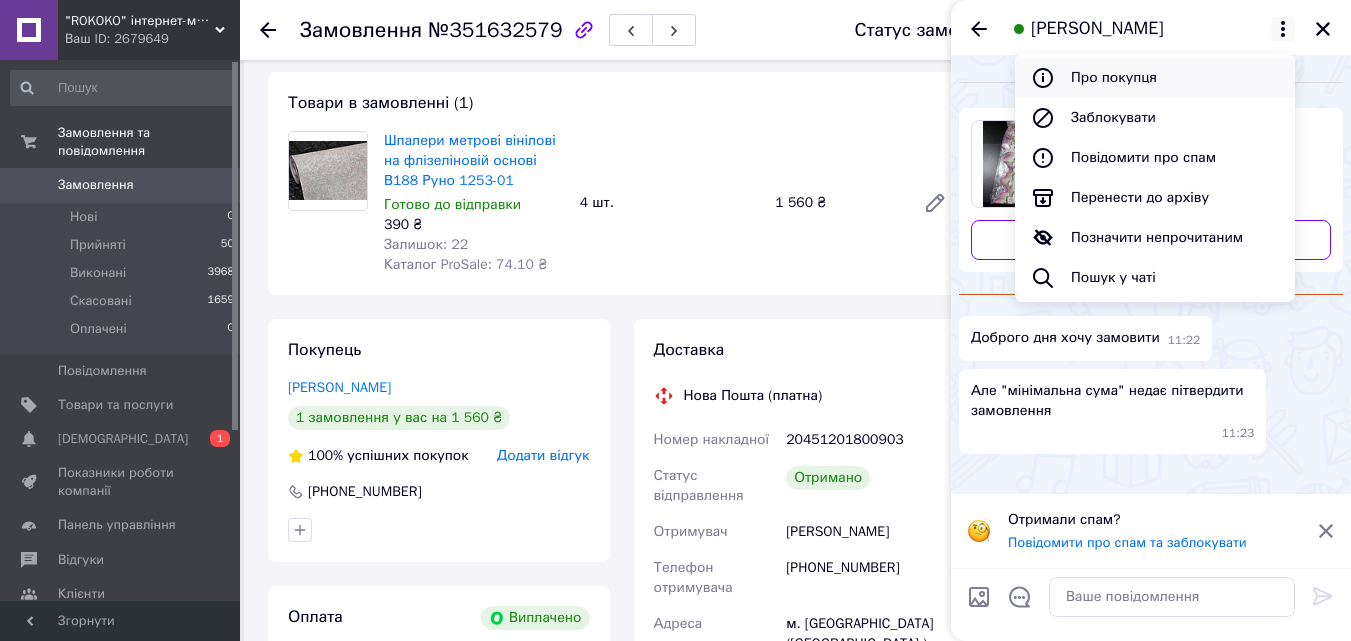 click on "Про покупця" at bounding box center (1155, 78) 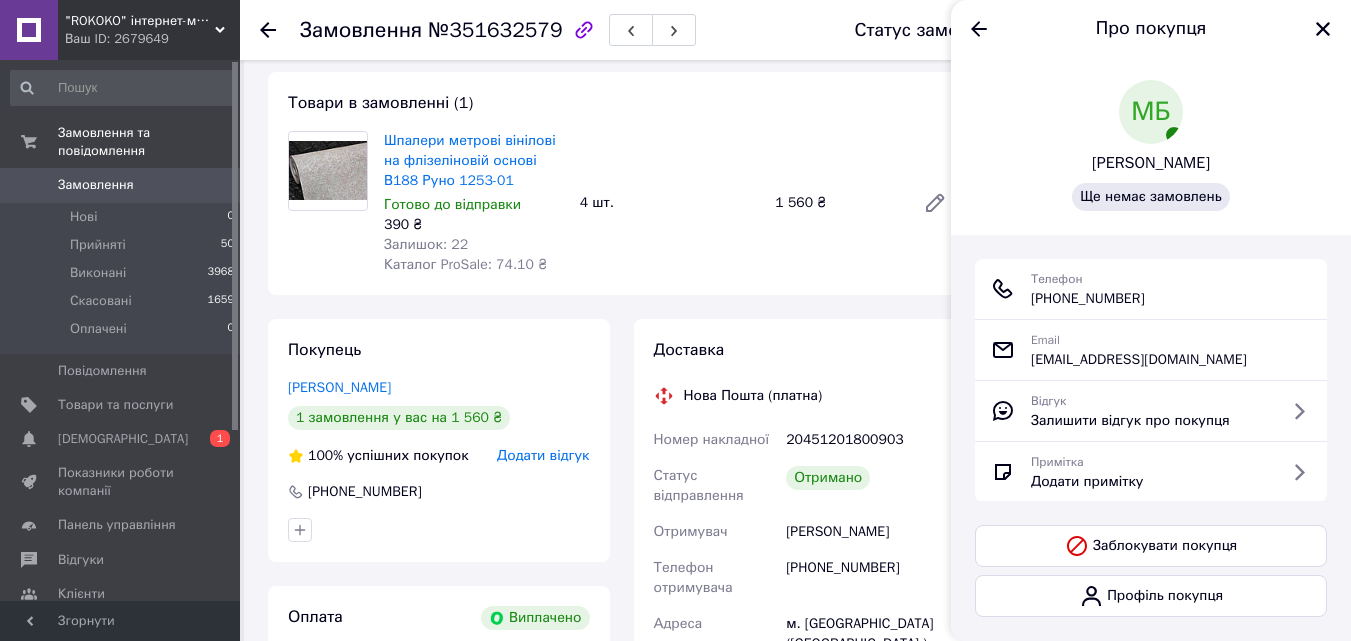 drag, startPoint x: 1168, startPoint y: 297, endPoint x: 1057, endPoint y: 297, distance: 111 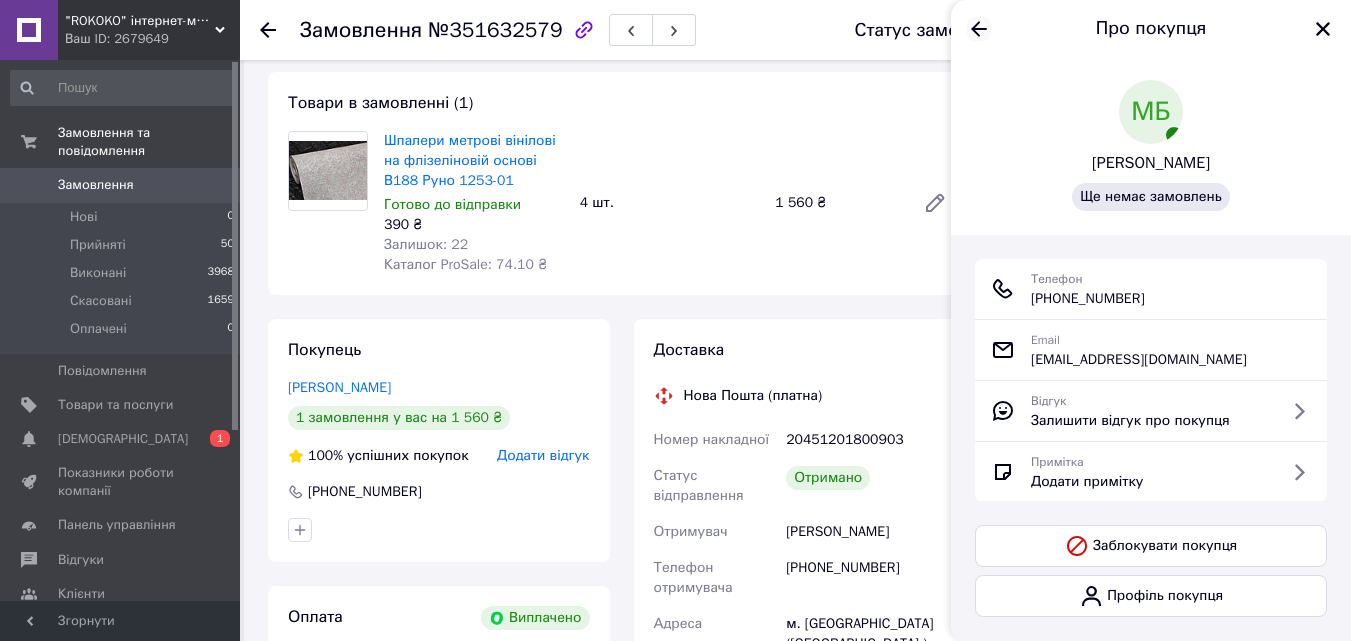 click 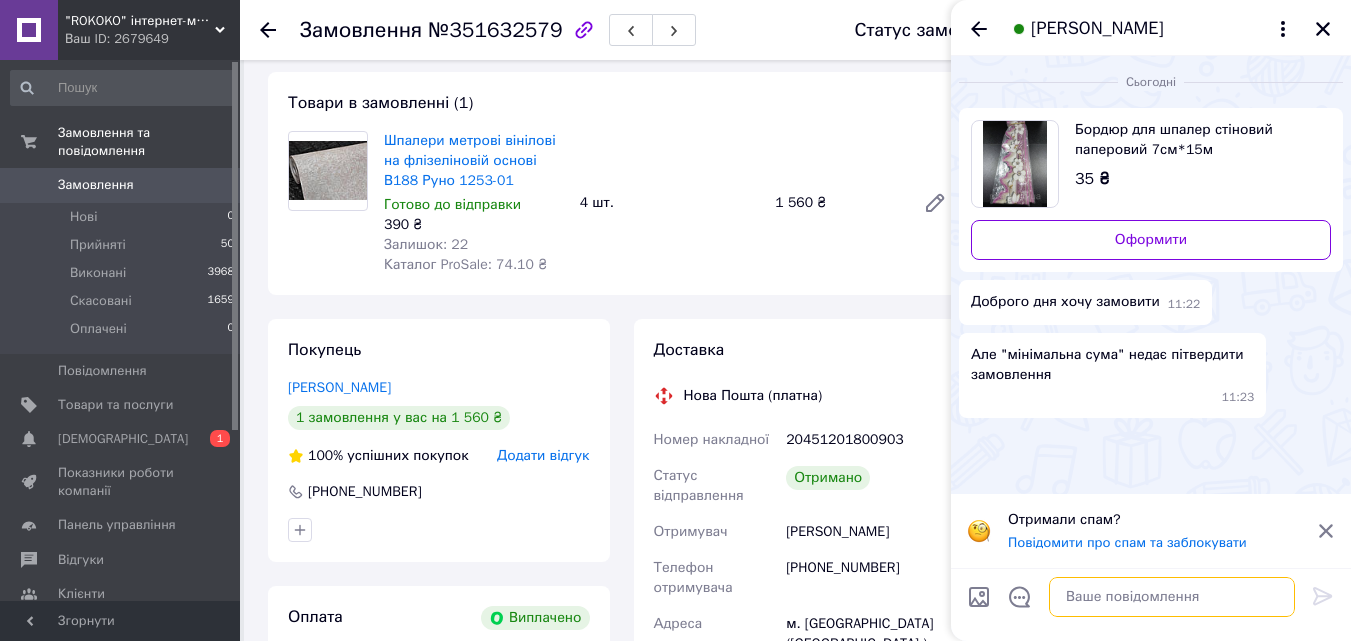 click at bounding box center (1172, 597) 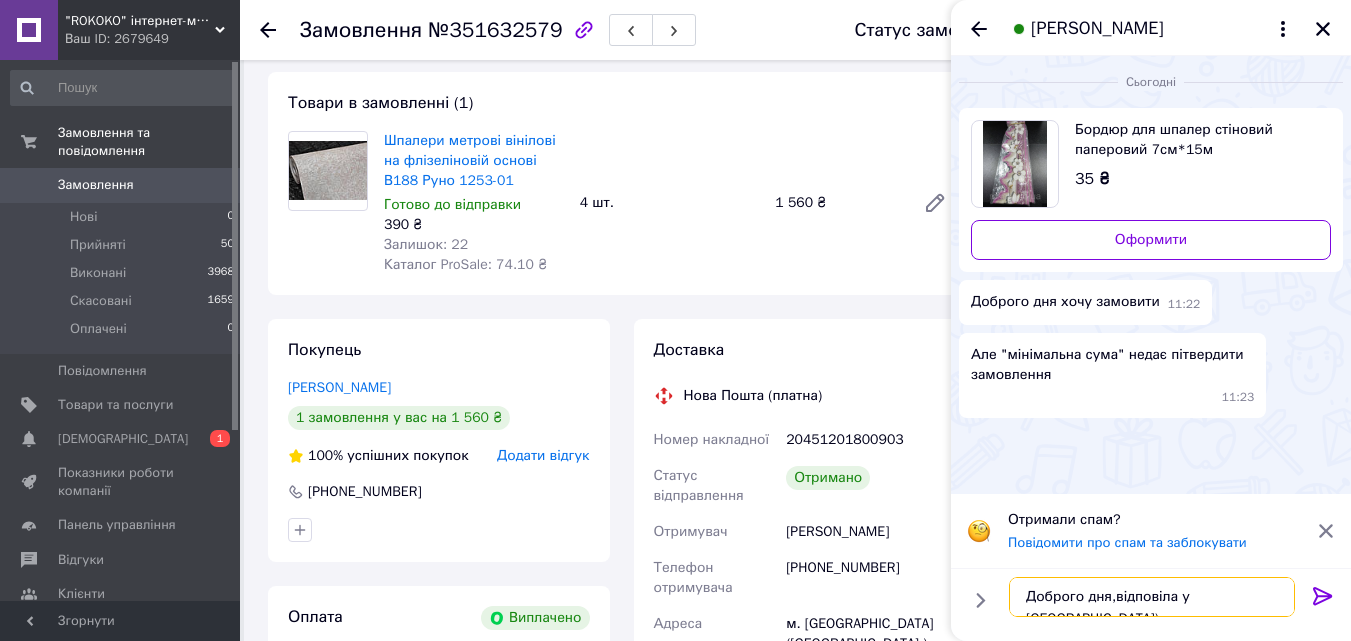 type on "Доброго дня,відповіла у вайбер)" 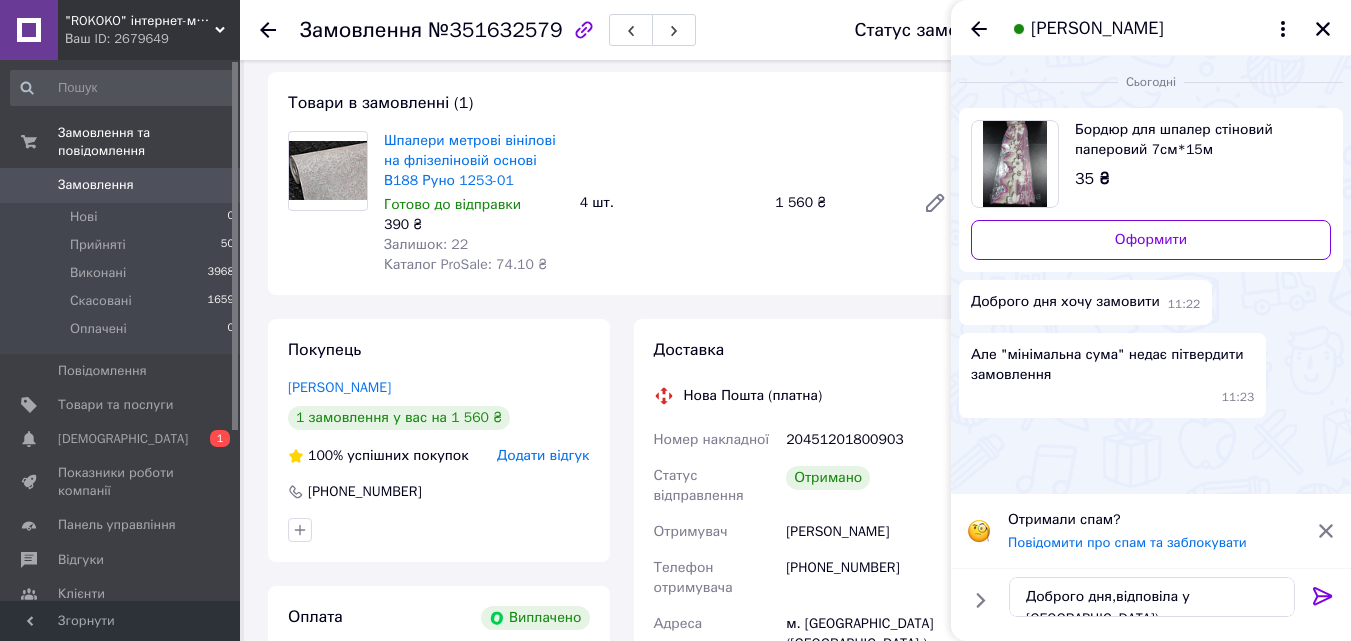 click 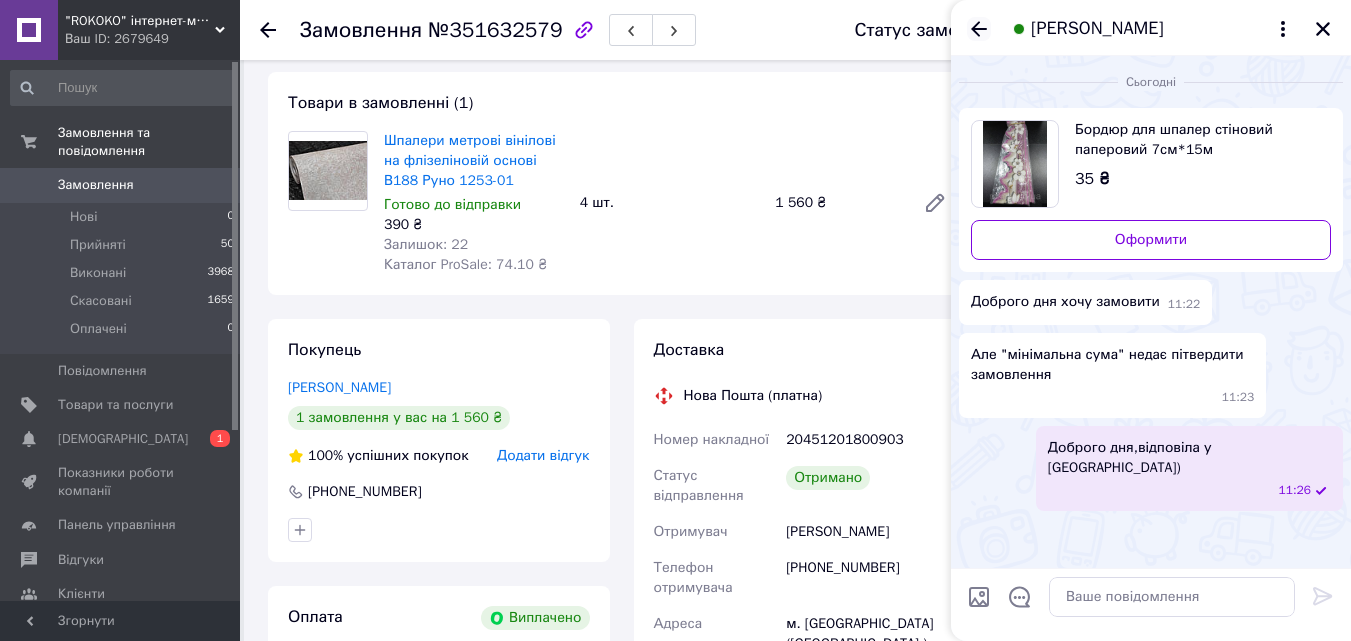 click 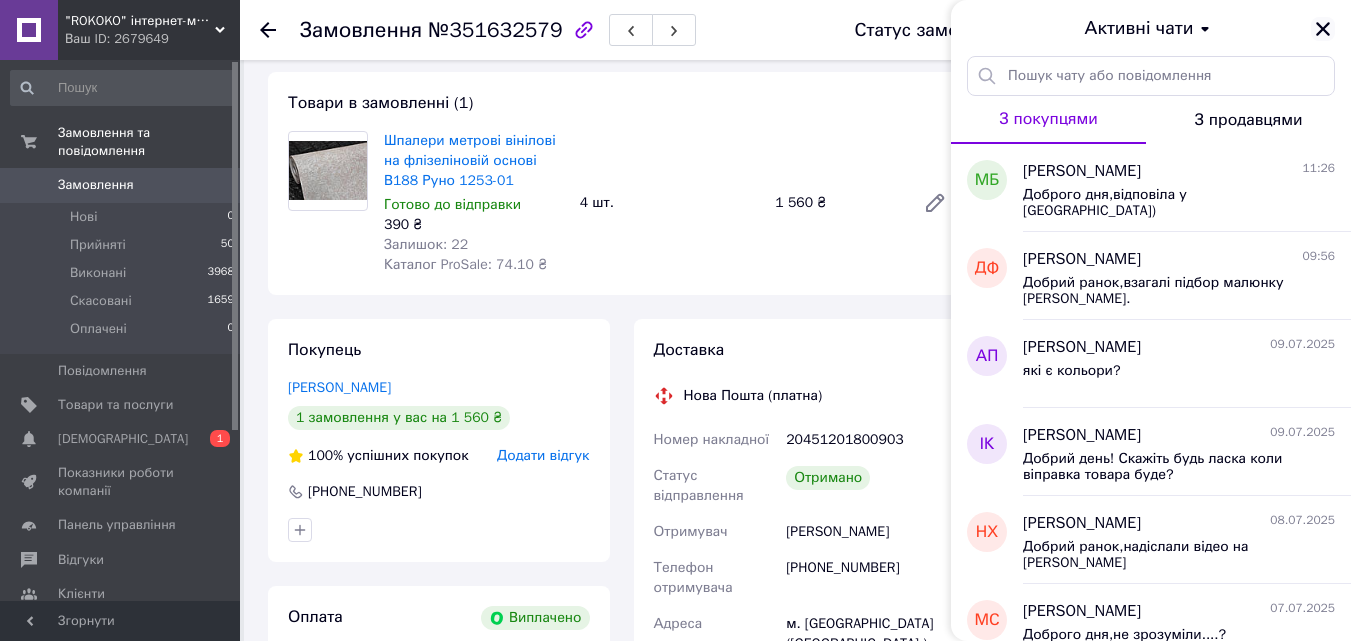click 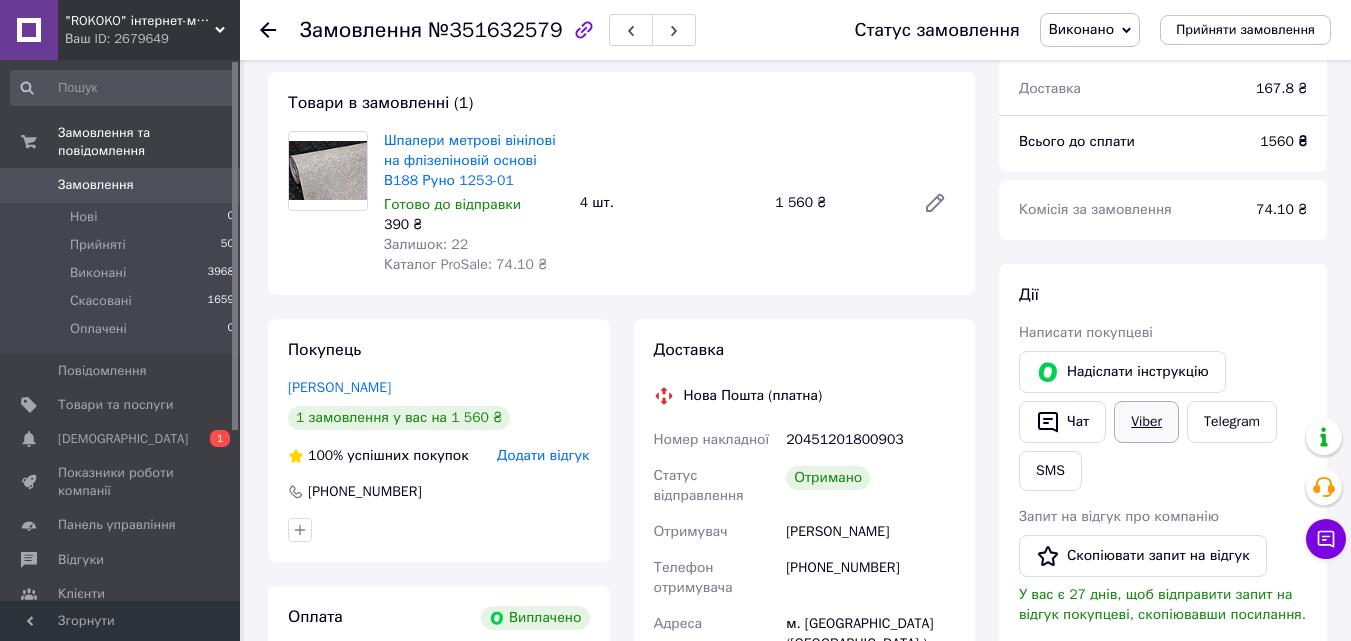 click on "Viber" at bounding box center (1146, 422) 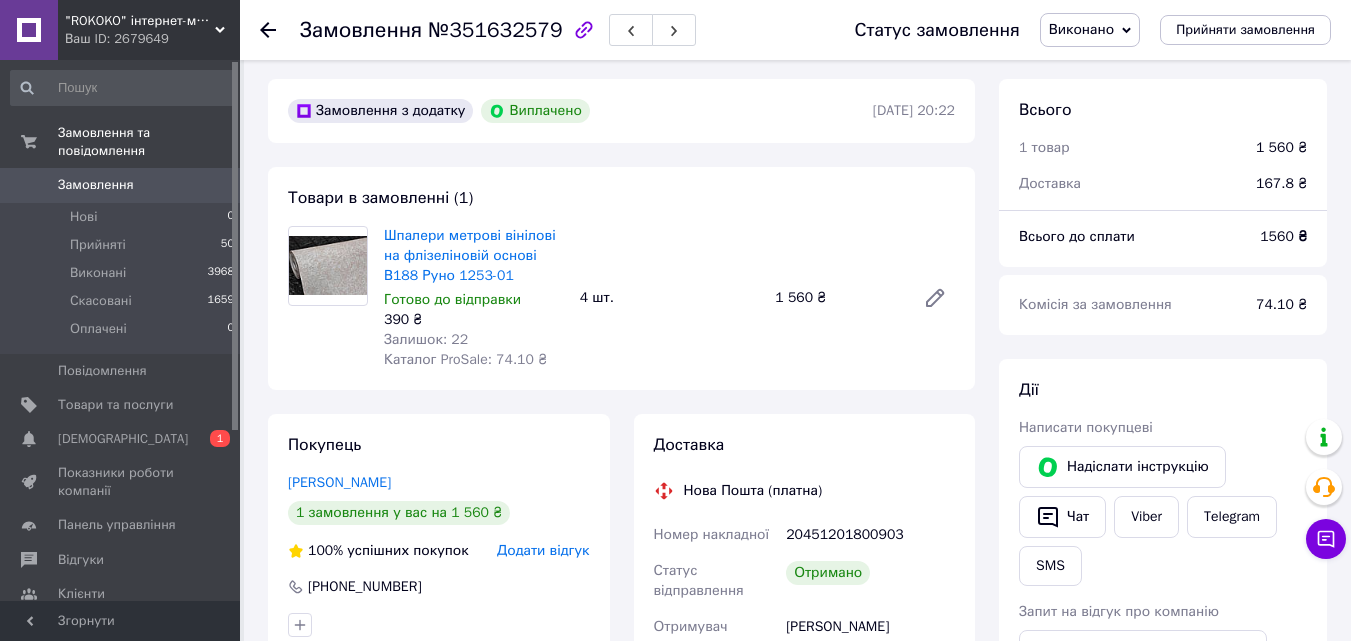 scroll, scrollTop: 0, scrollLeft: 0, axis: both 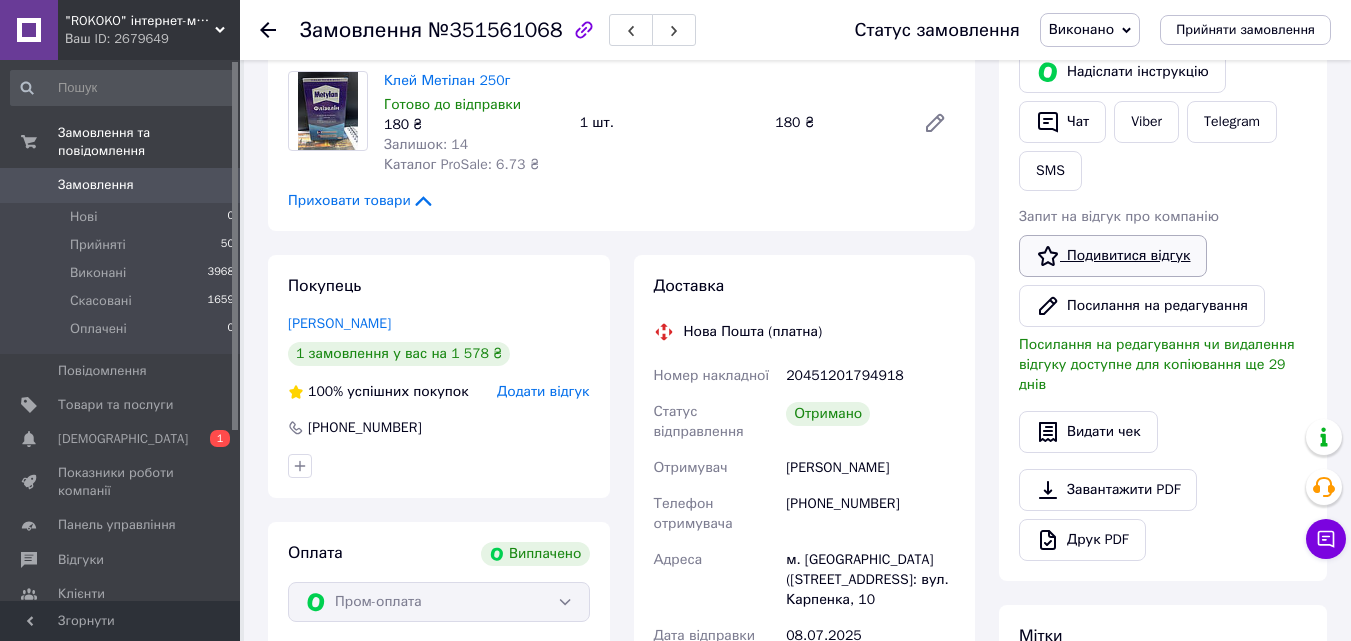 click on "Подивитися відгук" at bounding box center [1113, 256] 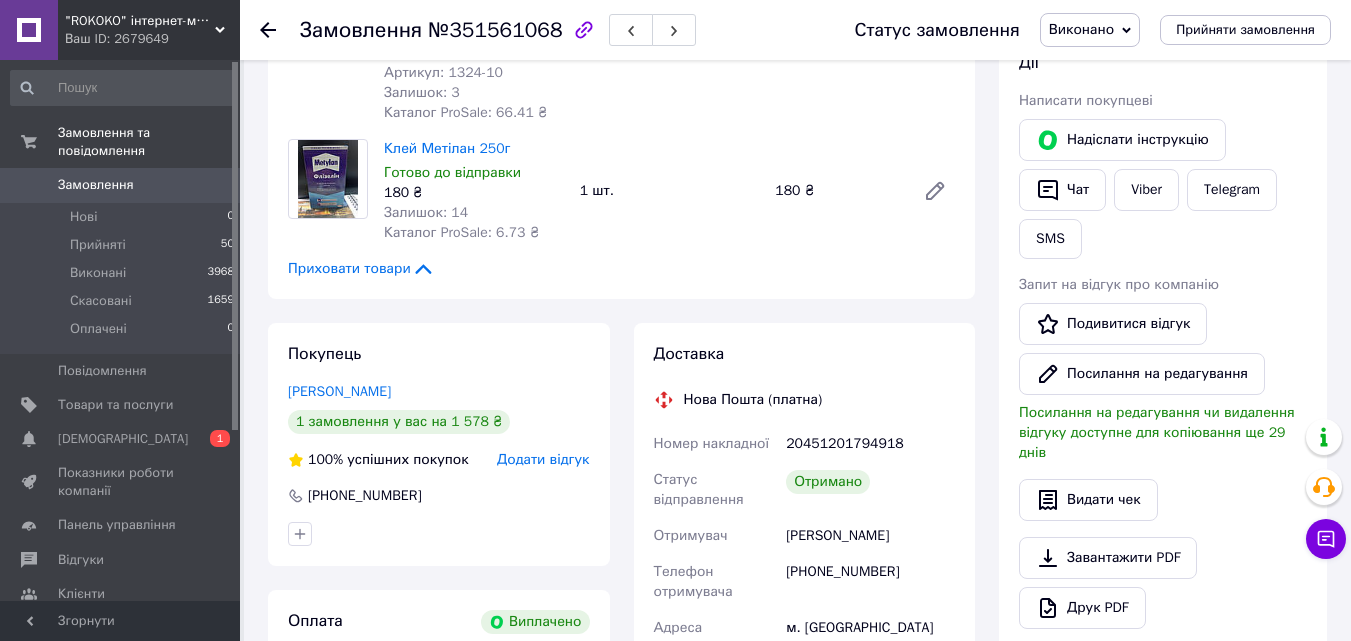 scroll, scrollTop: 200, scrollLeft: 0, axis: vertical 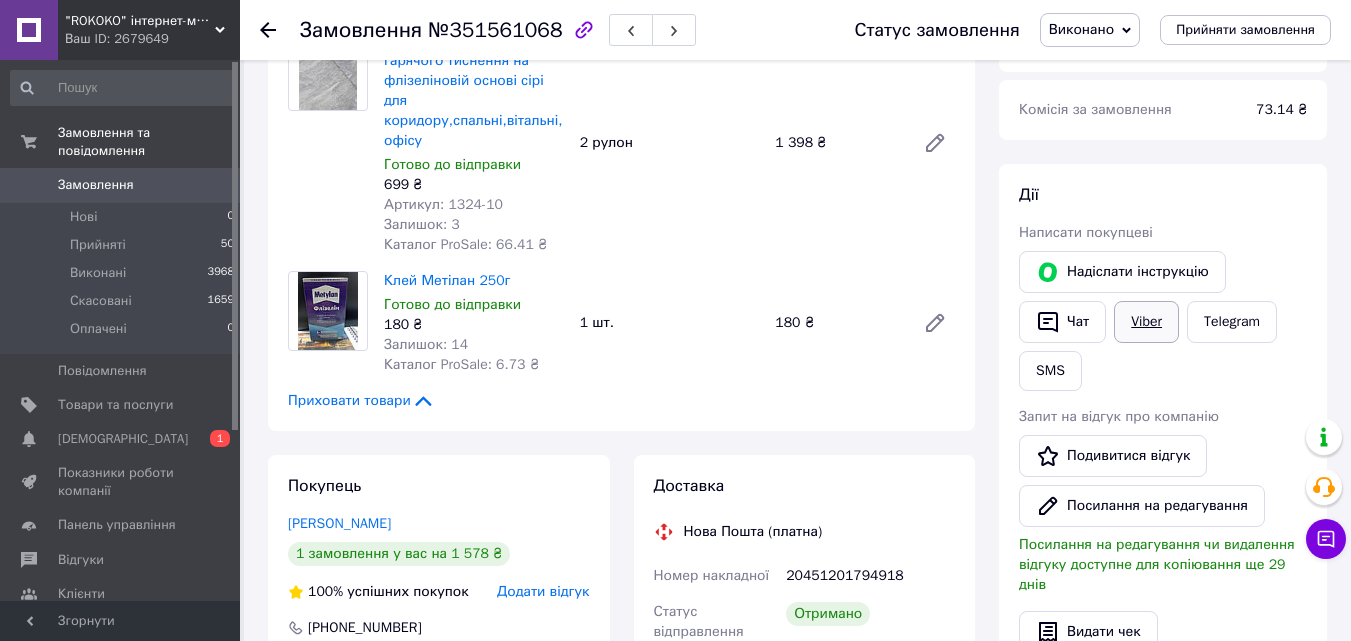click on "Viber" at bounding box center (1146, 322) 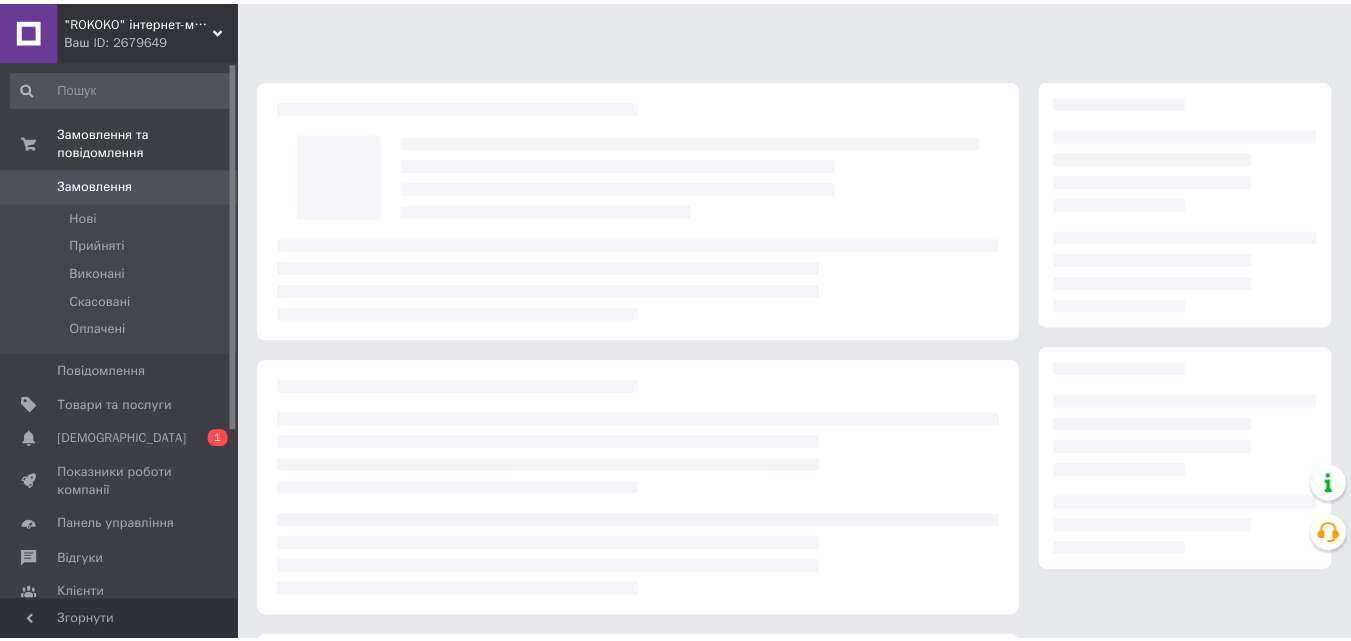scroll, scrollTop: 0, scrollLeft: 0, axis: both 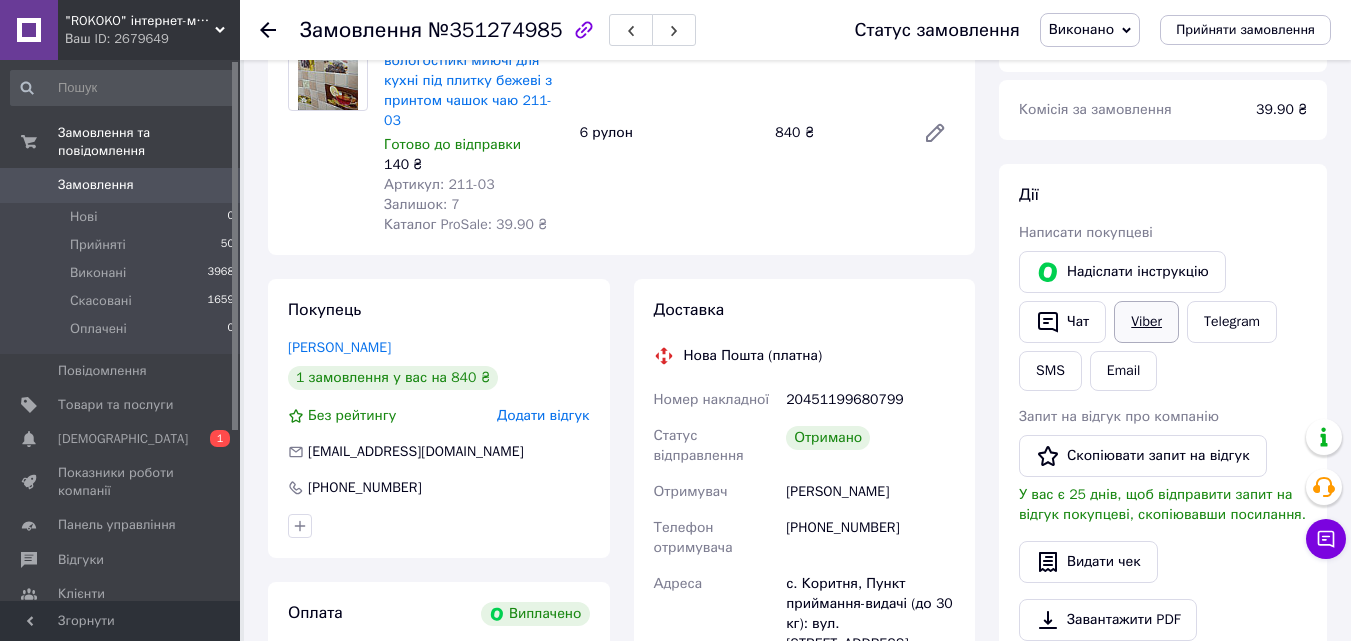 click on "Viber" at bounding box center [1146, 322] 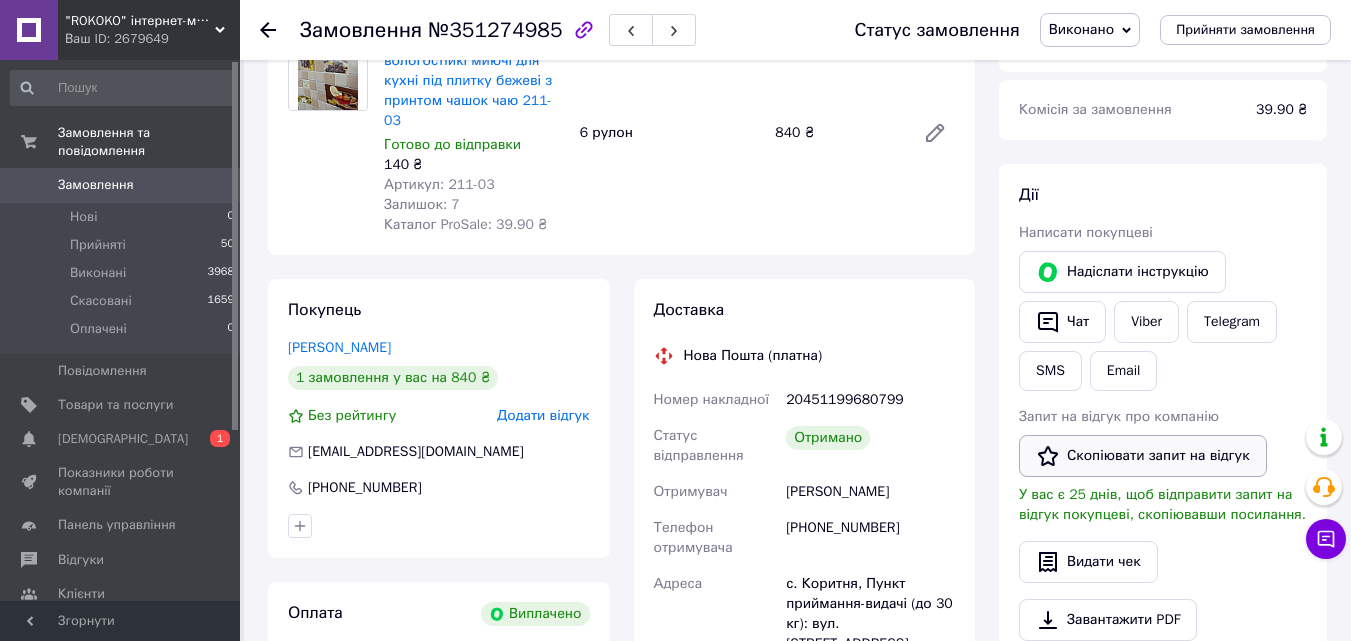 click on "Скопіювати запит на відгук" at bounding box center [1143, 456] 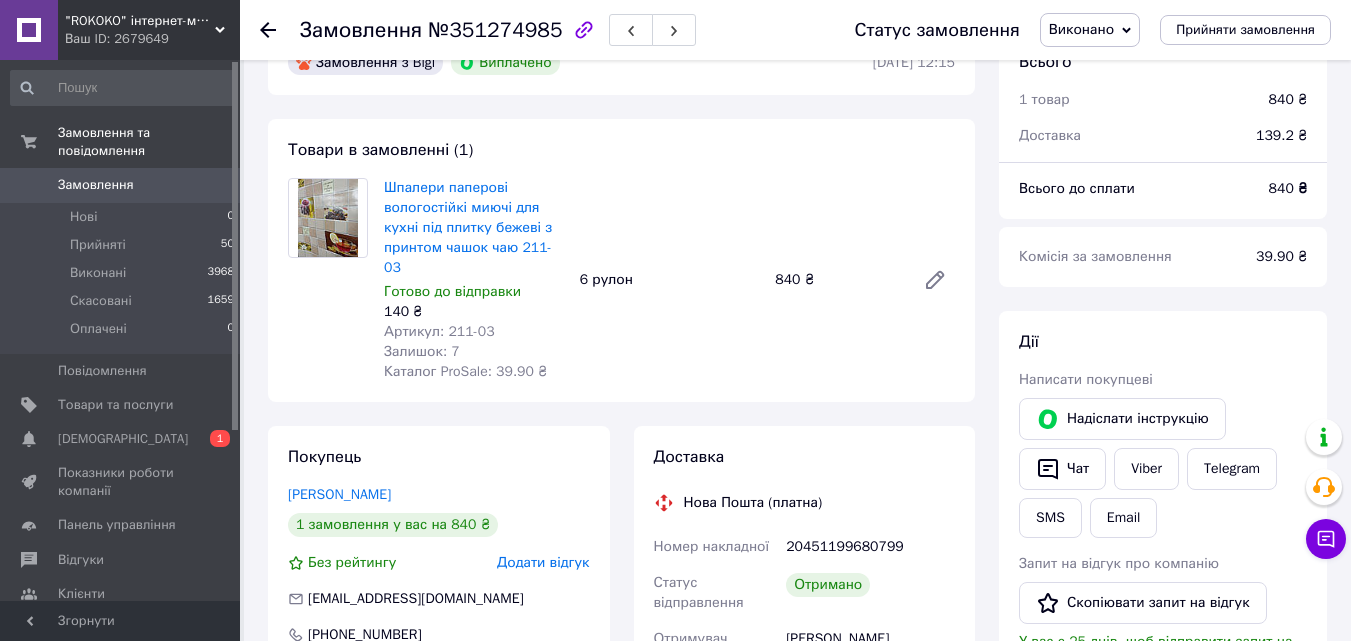 scroll, scrollTop: 0, scrollLeft: 0, axis: both 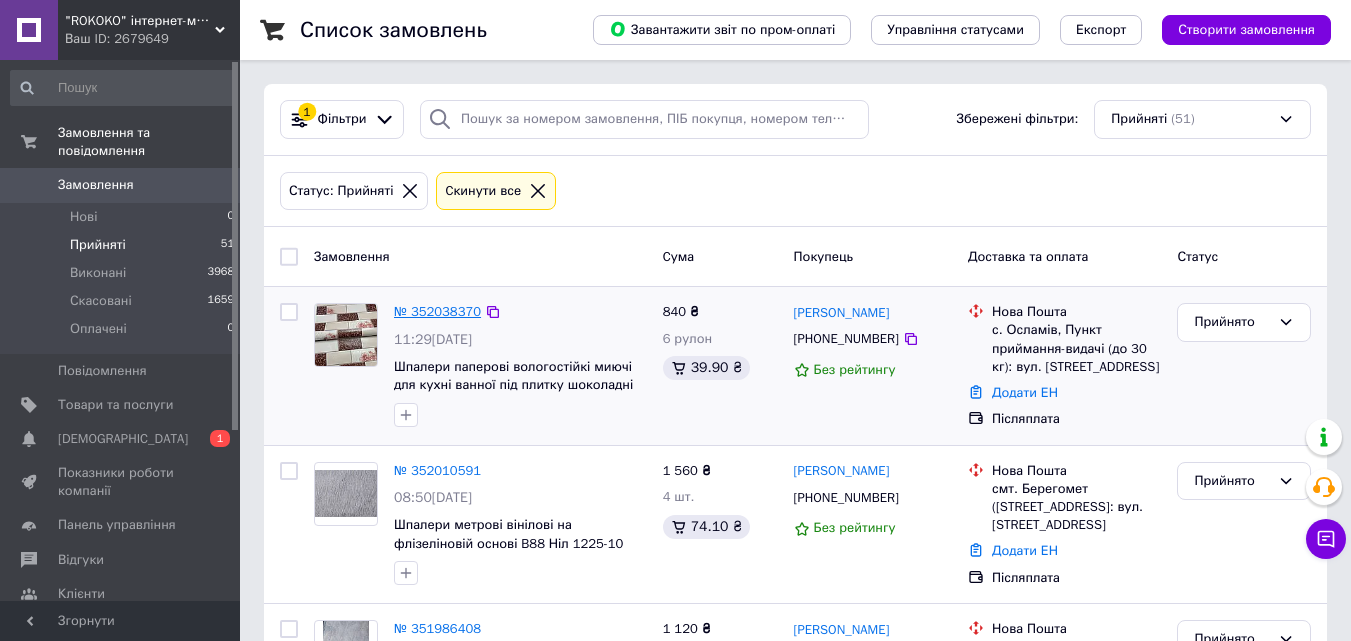 click on "№ 352038370" at bounding box center [437, 311] 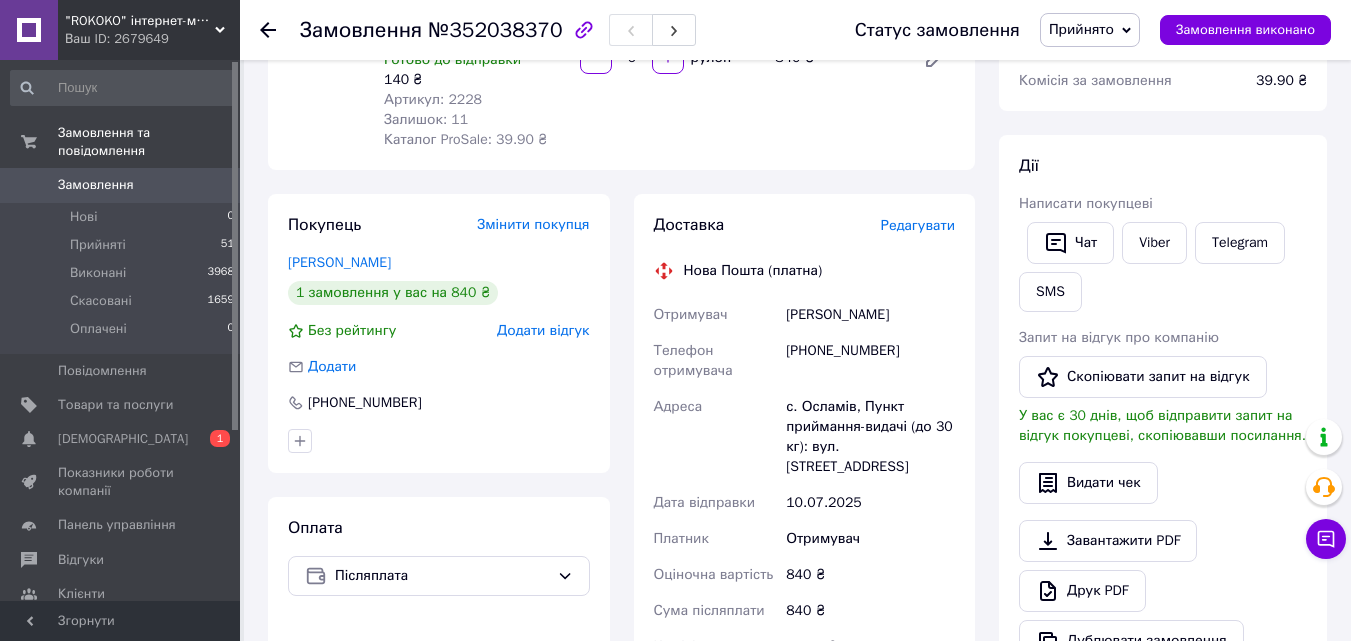scroll, scrollTop: 0, scrollLeft: 0, axis: both 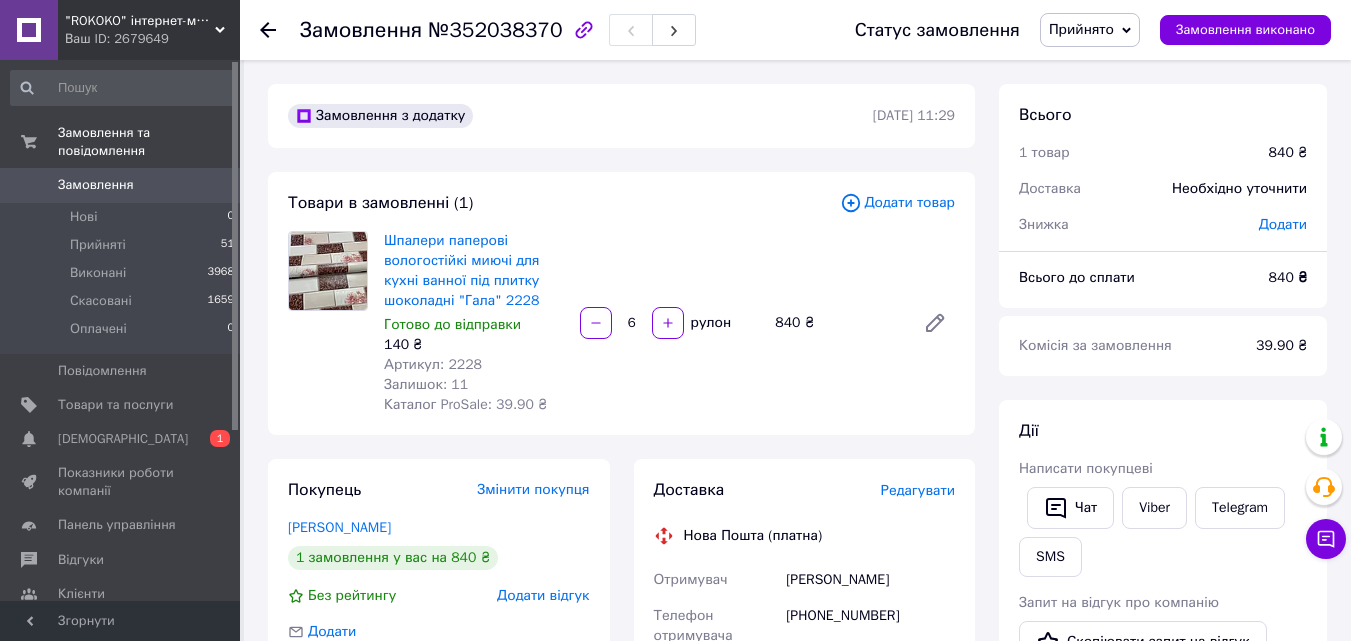 click on "Додати товар" at bounding box center (897, 203) 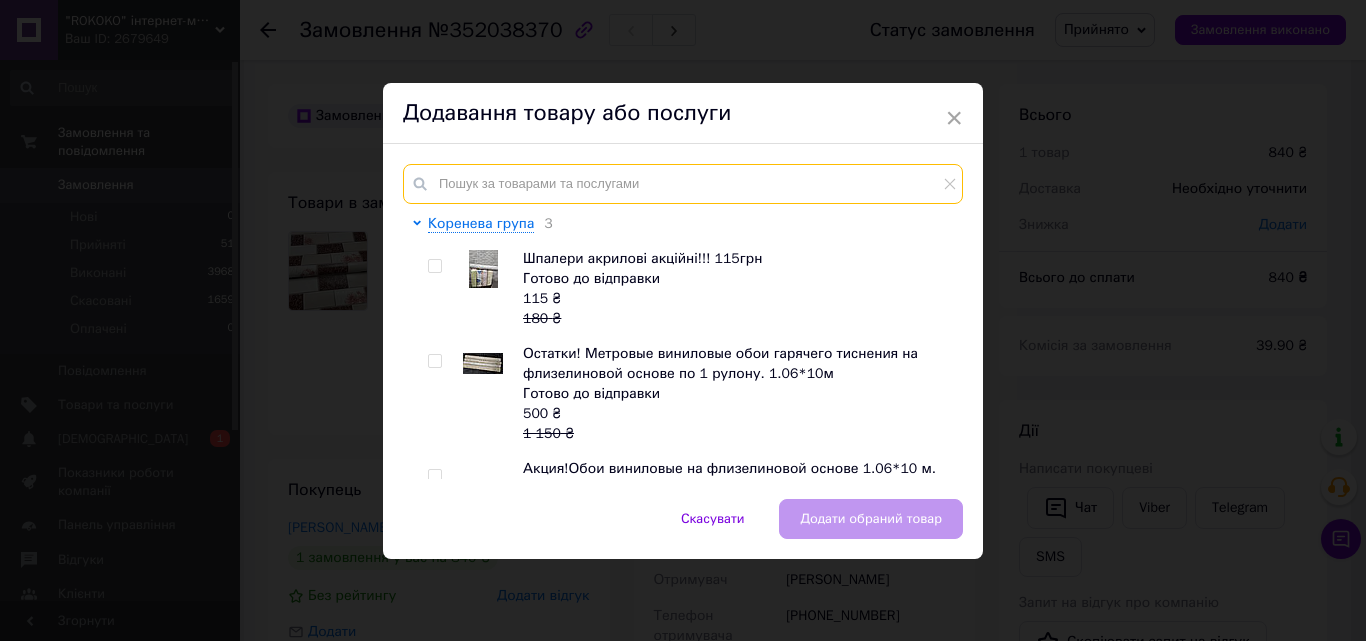 click at bounding box center (683, 184) 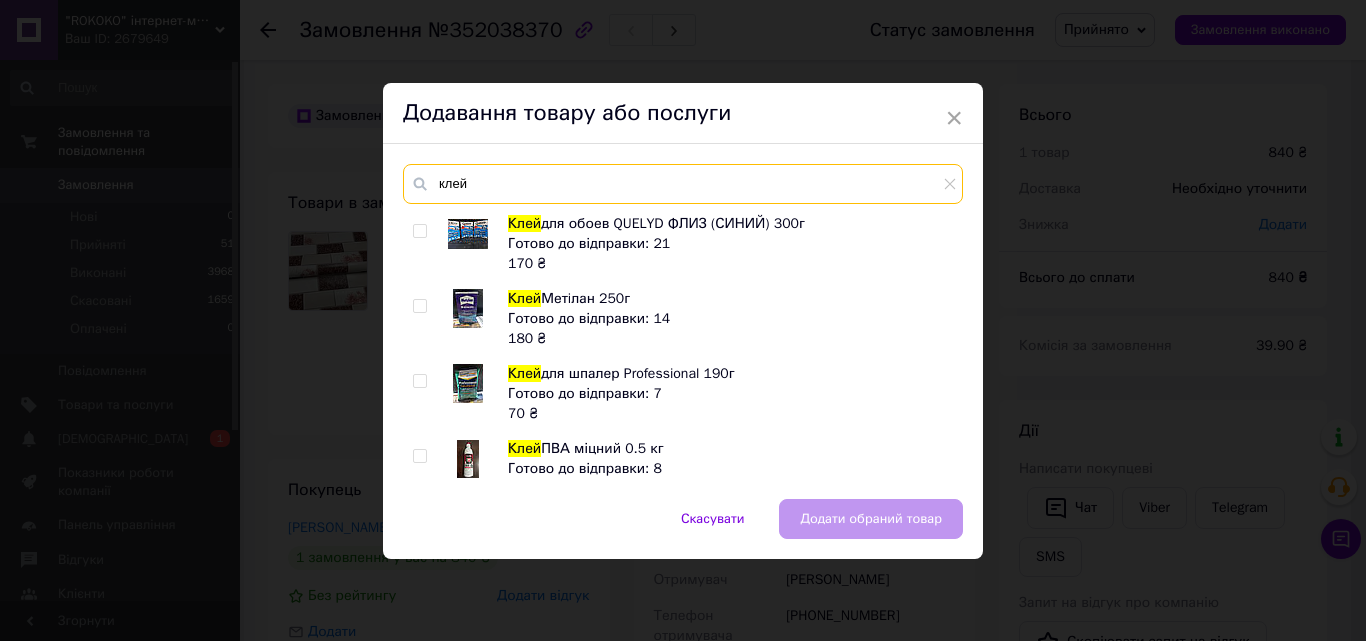 type on "клей" 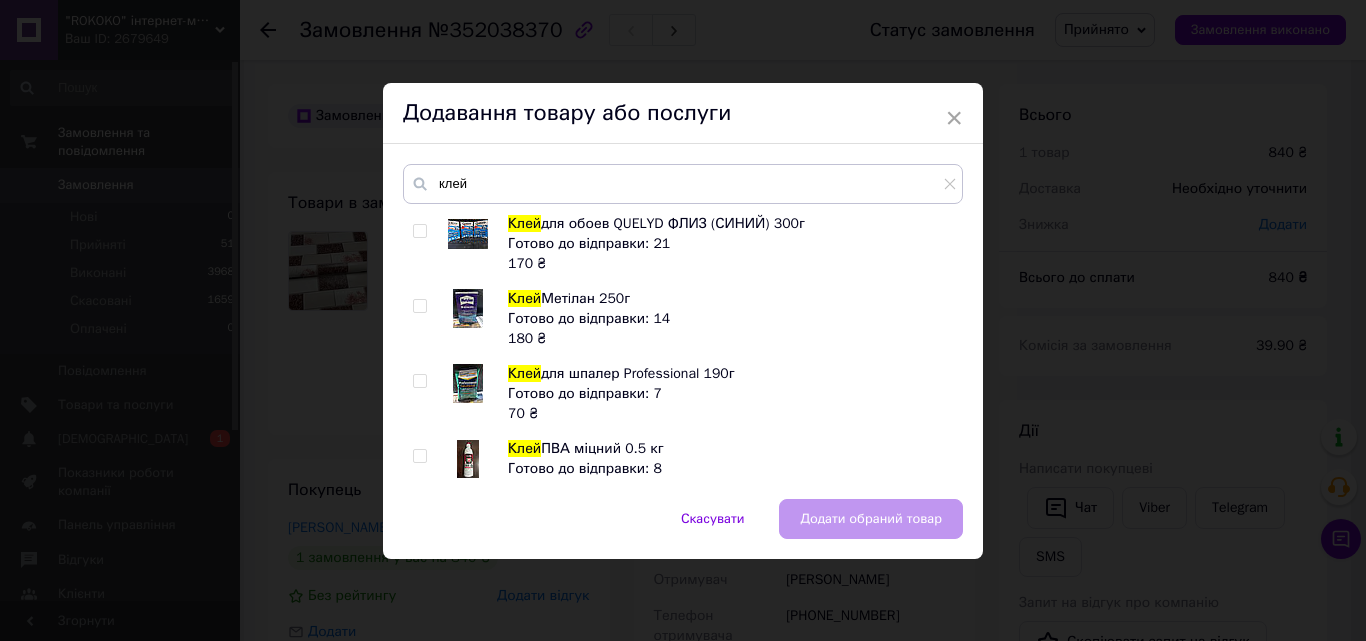 click at bounding box center [419, 381] 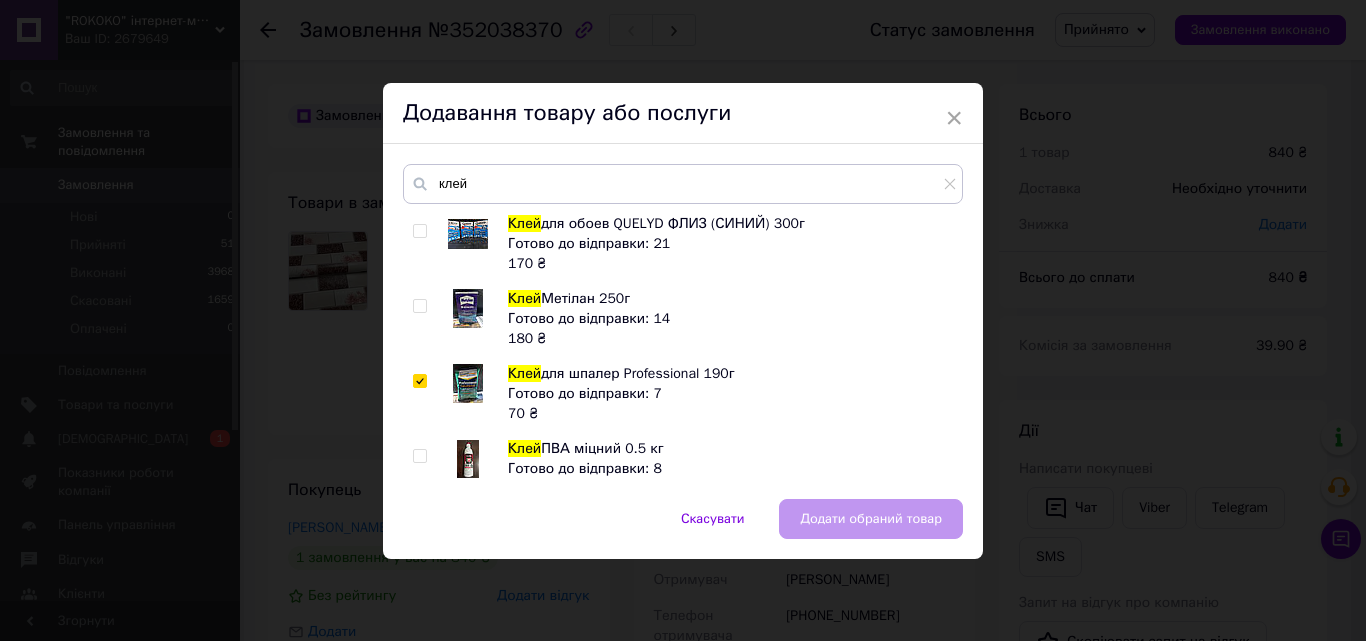 checkbox on "true" 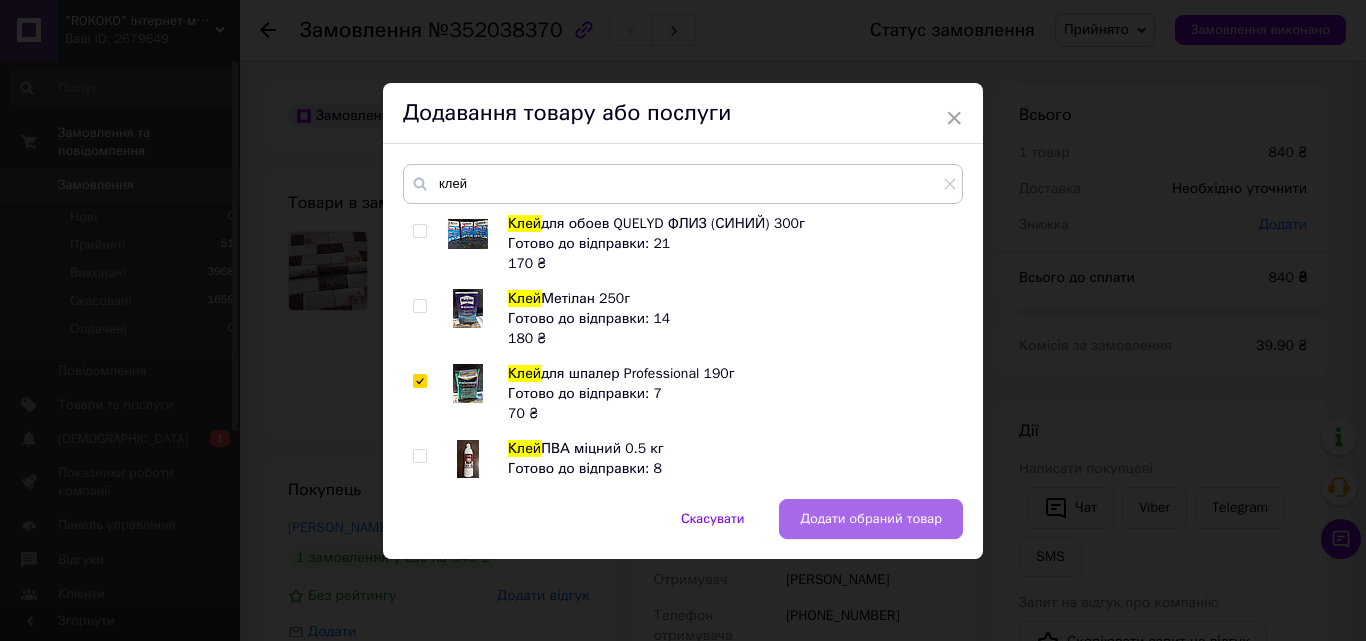 click on "Додати обраний товар" at bounding box center [871, 519] 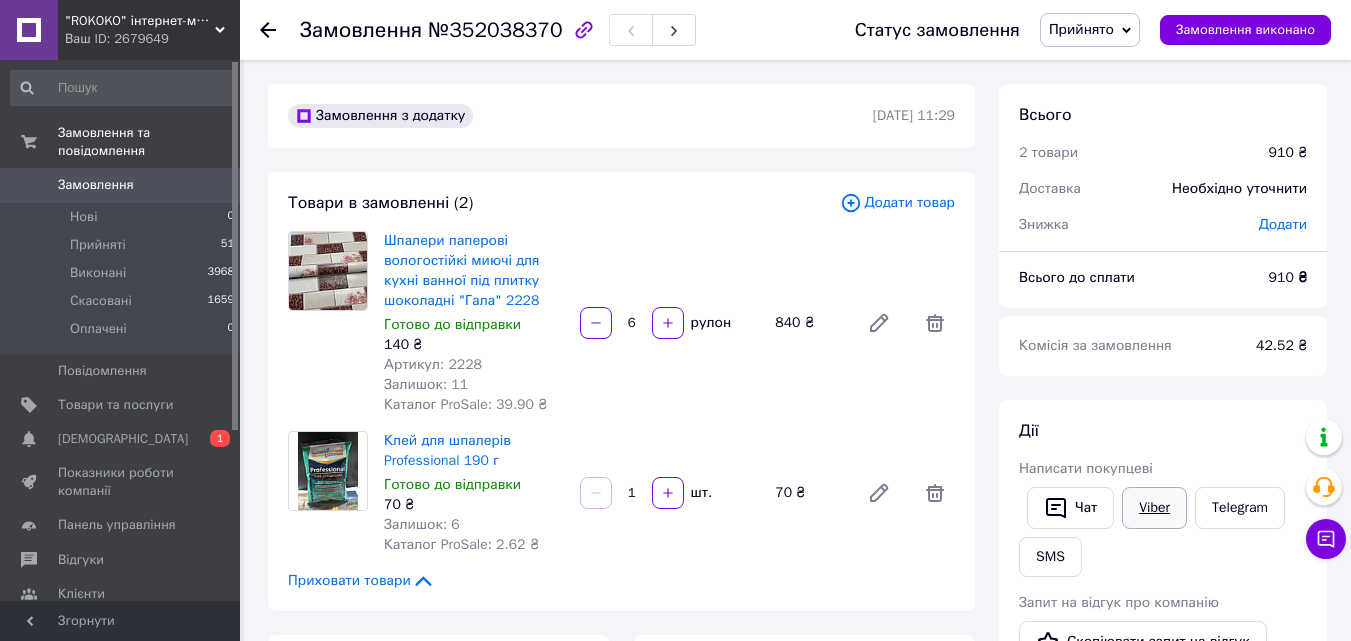 click on "Viber" at bounding box center [1154, 508] 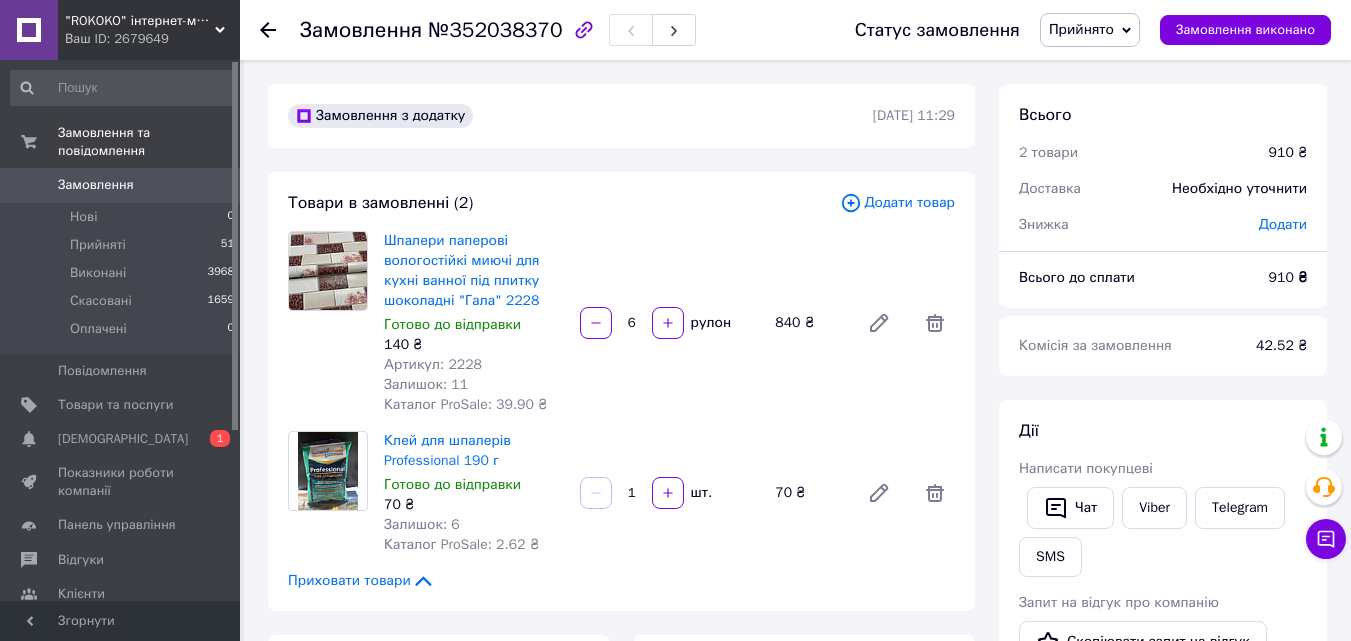 click 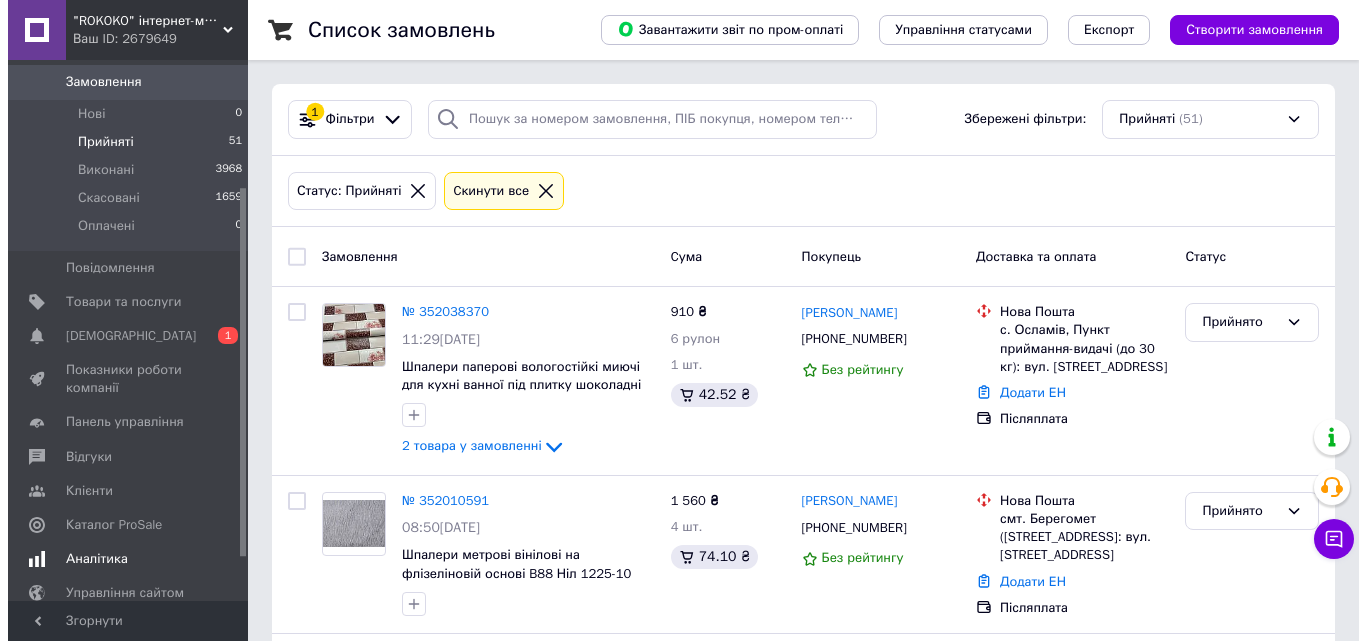 scroll, scrollTop: 200, scrollLeft: 0, axis: vertical 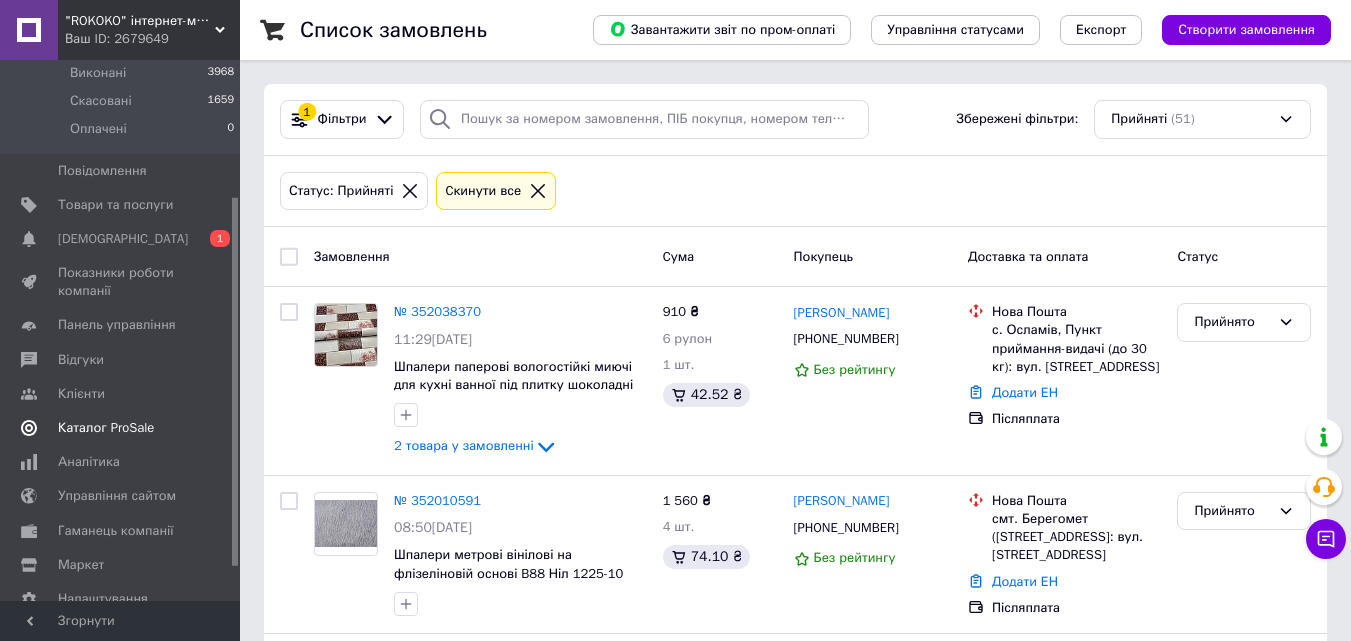 click on "Каталог ProSale" at bounding box center [106, 428] 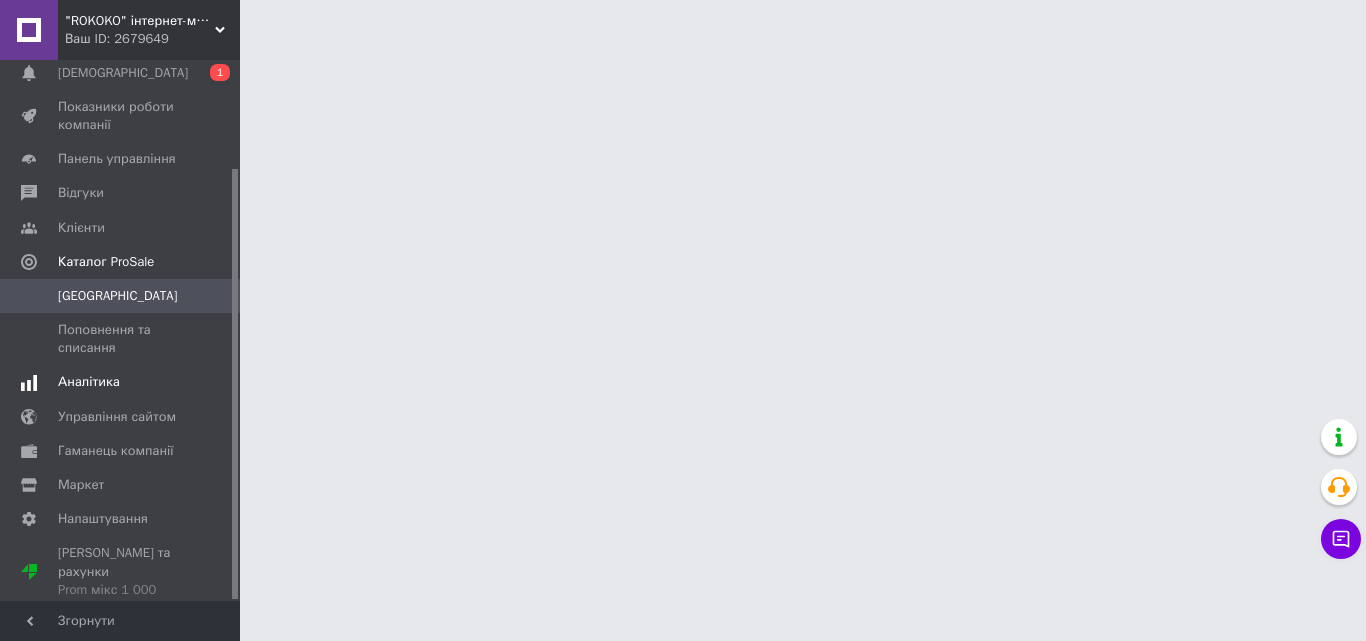 scroll, scrollTop: 135, scrollLeft: 0, axis: vertical 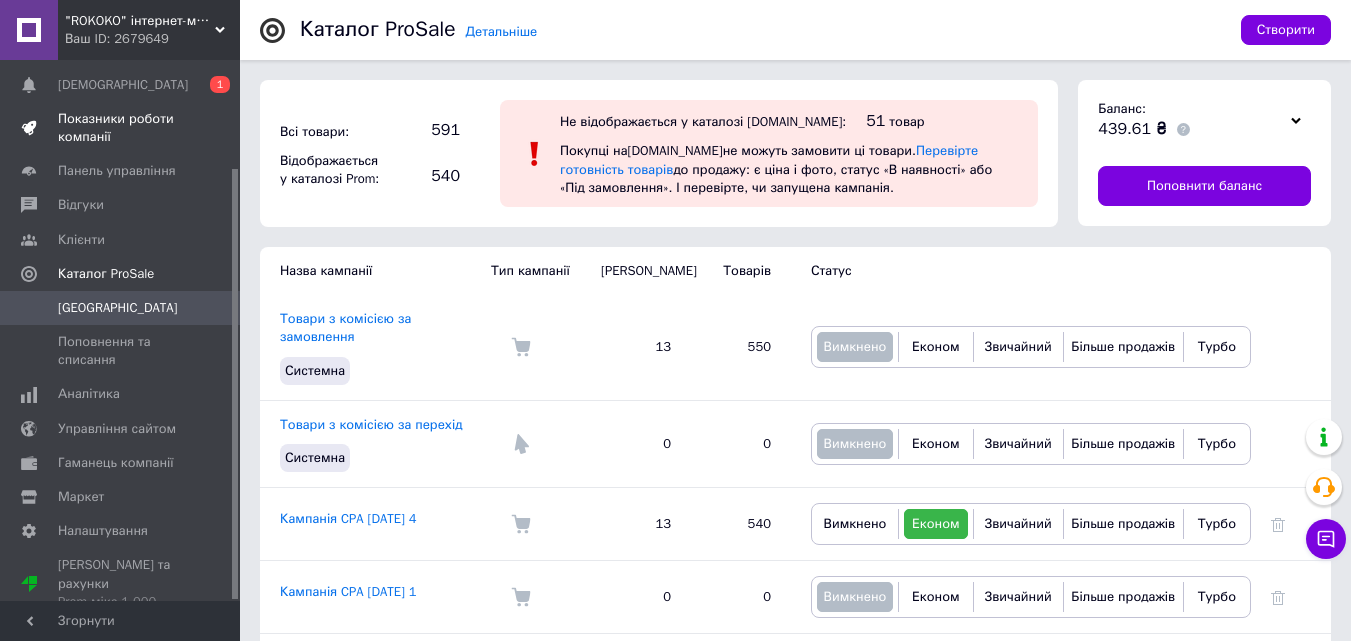 click on "Показники роботи компанії" at bounding box center (121, 128) 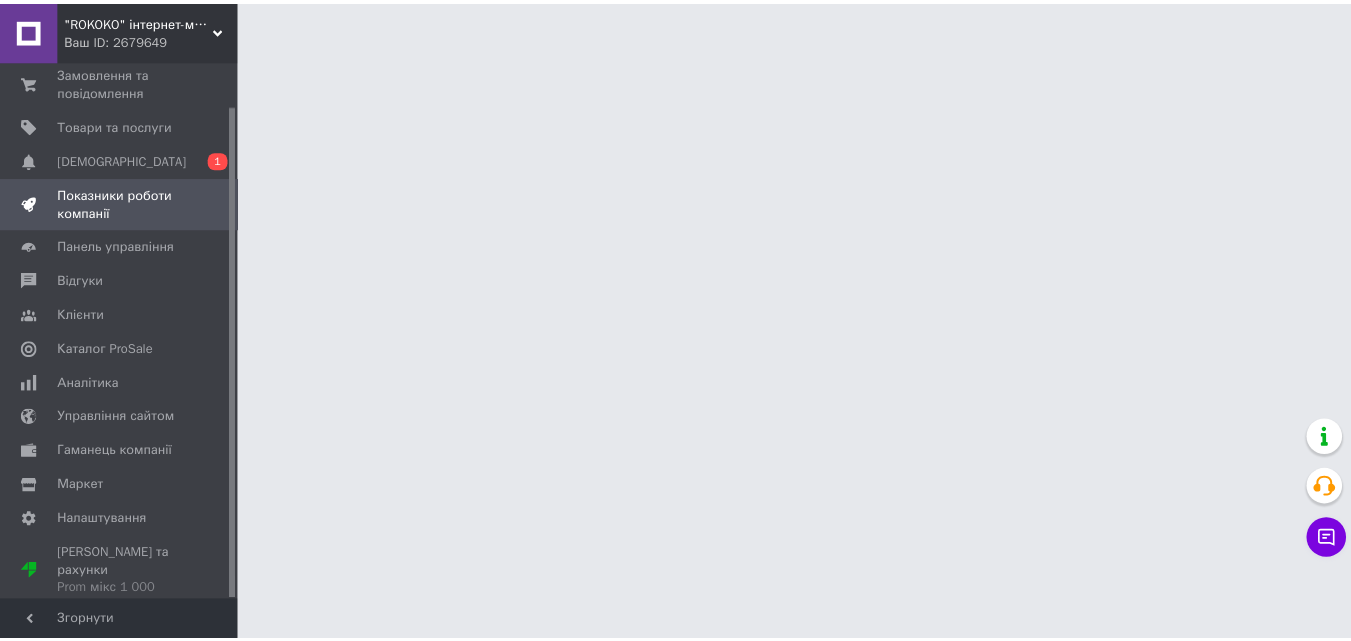 scroll, scrollTop: 48, scrollLeft: 0, axis: vertical 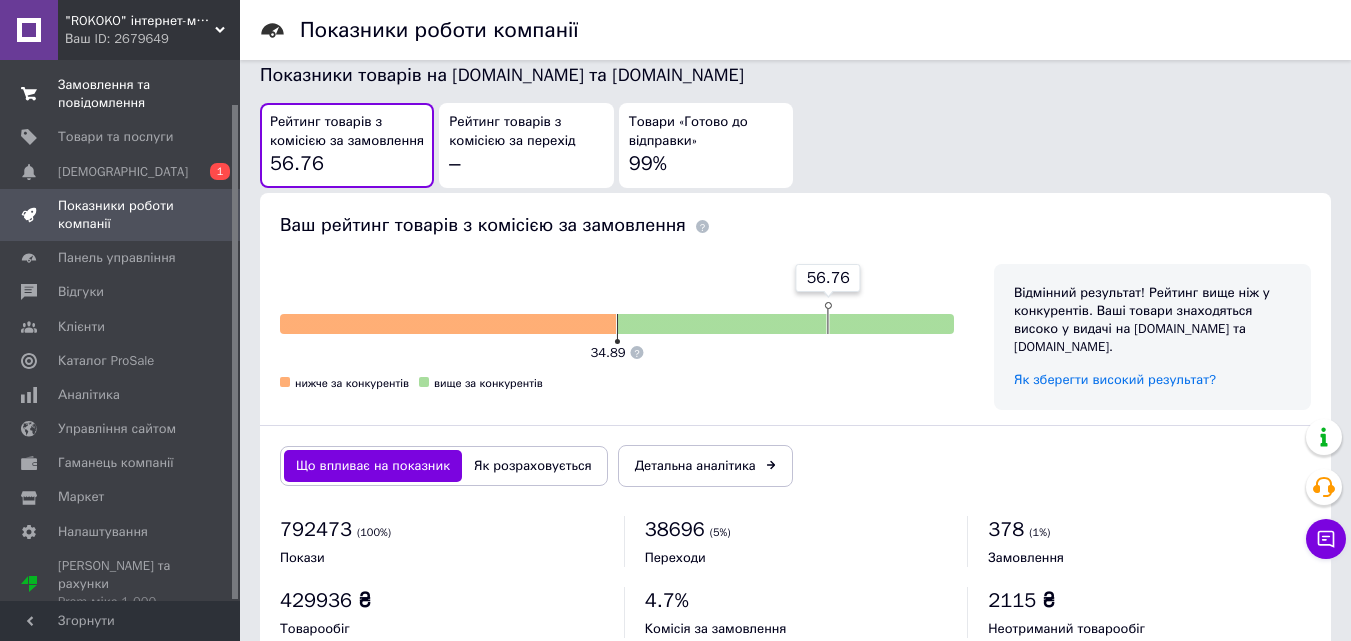 click on "Замовлення та повідомлення" at bounding box center [121, 94] 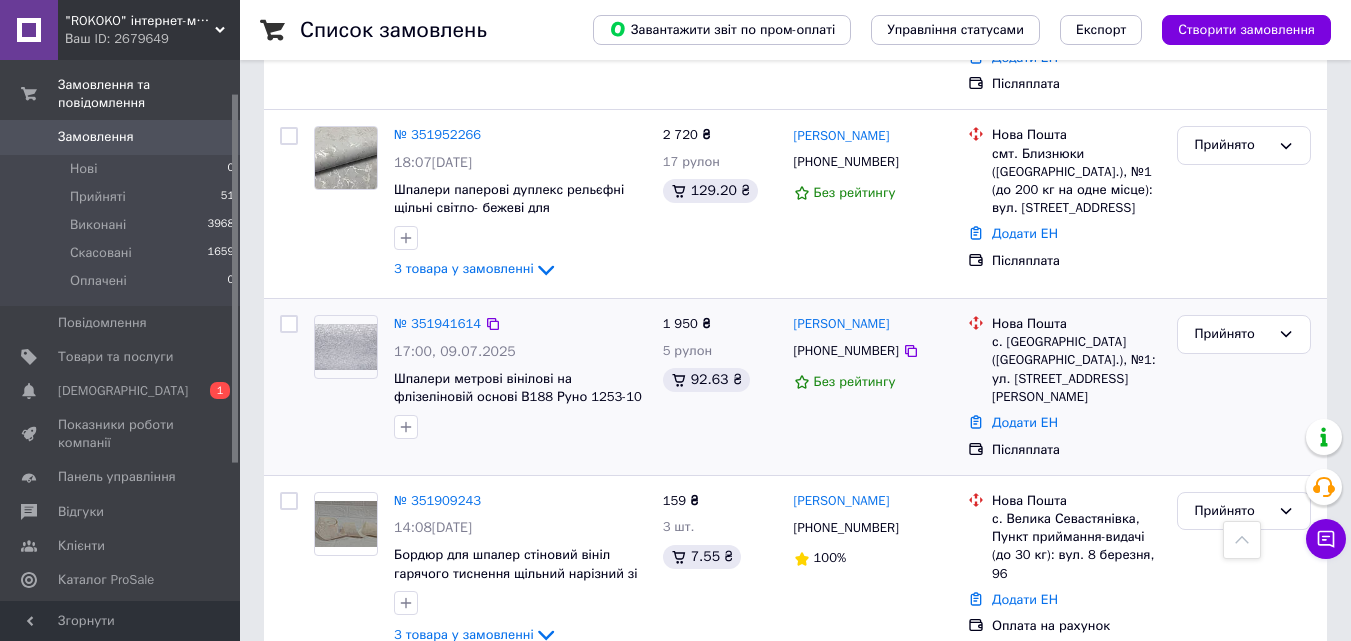scroll, scrollTop: 1000, scrollLeft: 0, axis: vertical 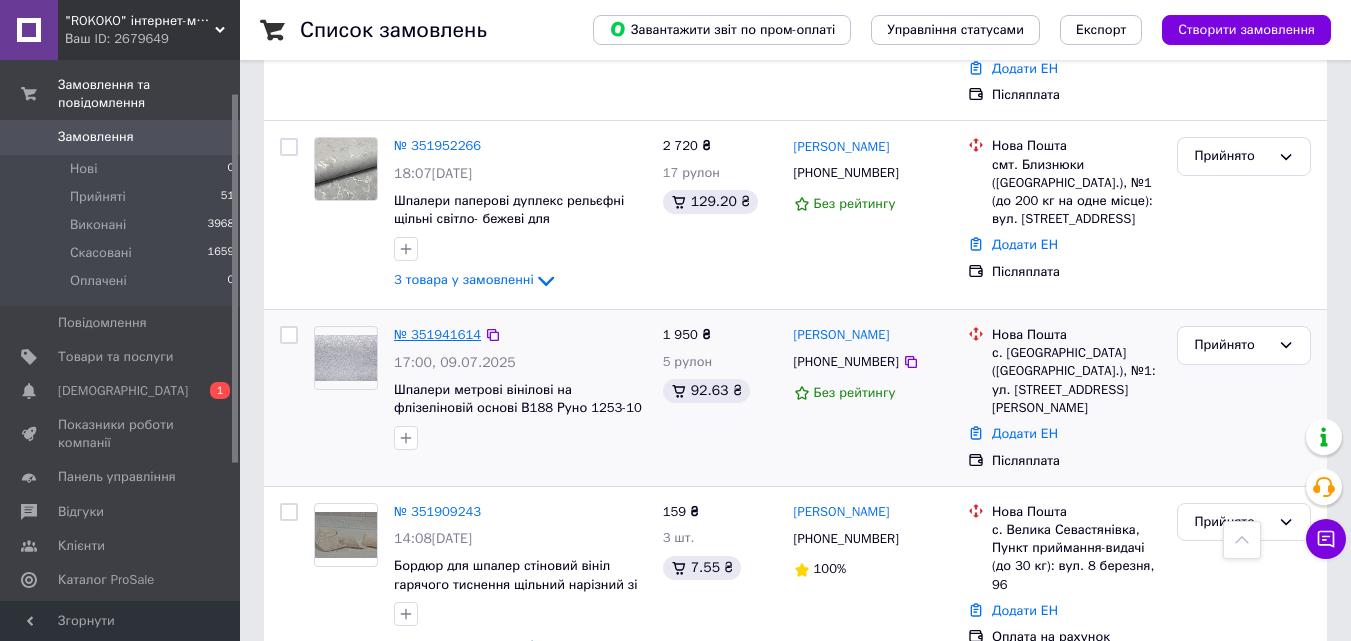 click on "№ 351941614" at bounding box center [437, 334] 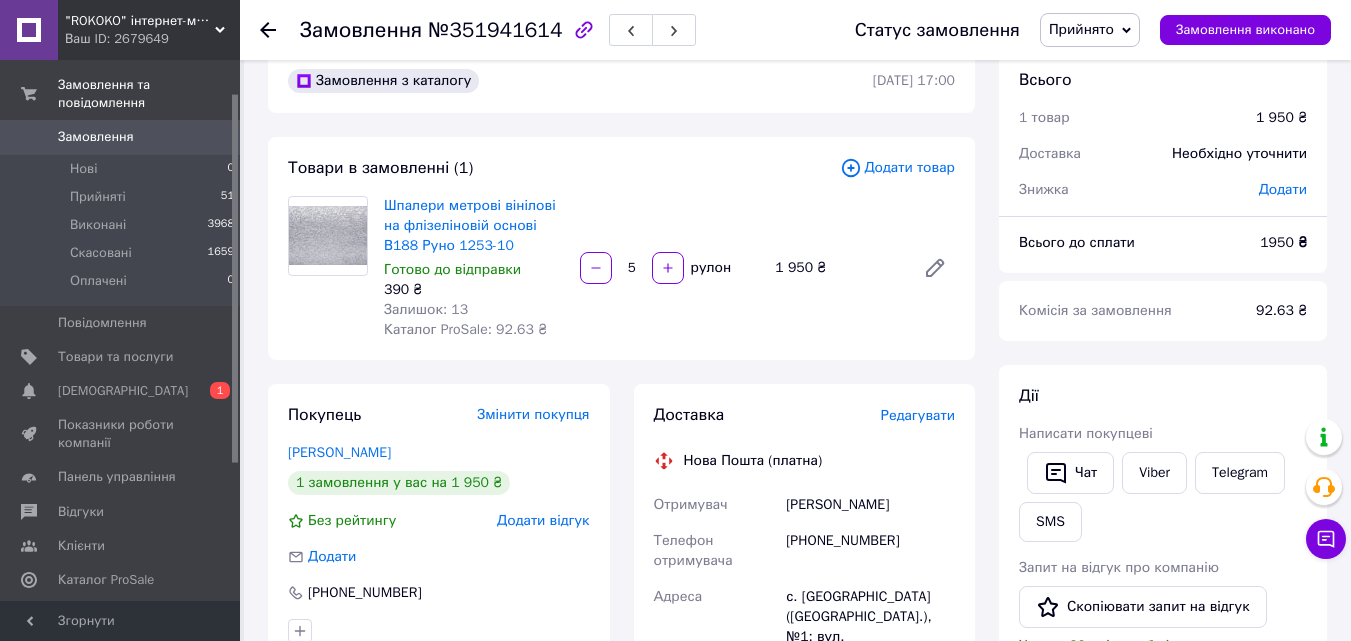 scroll, scrollTop: 0, scrollLeft: 0, axis: both 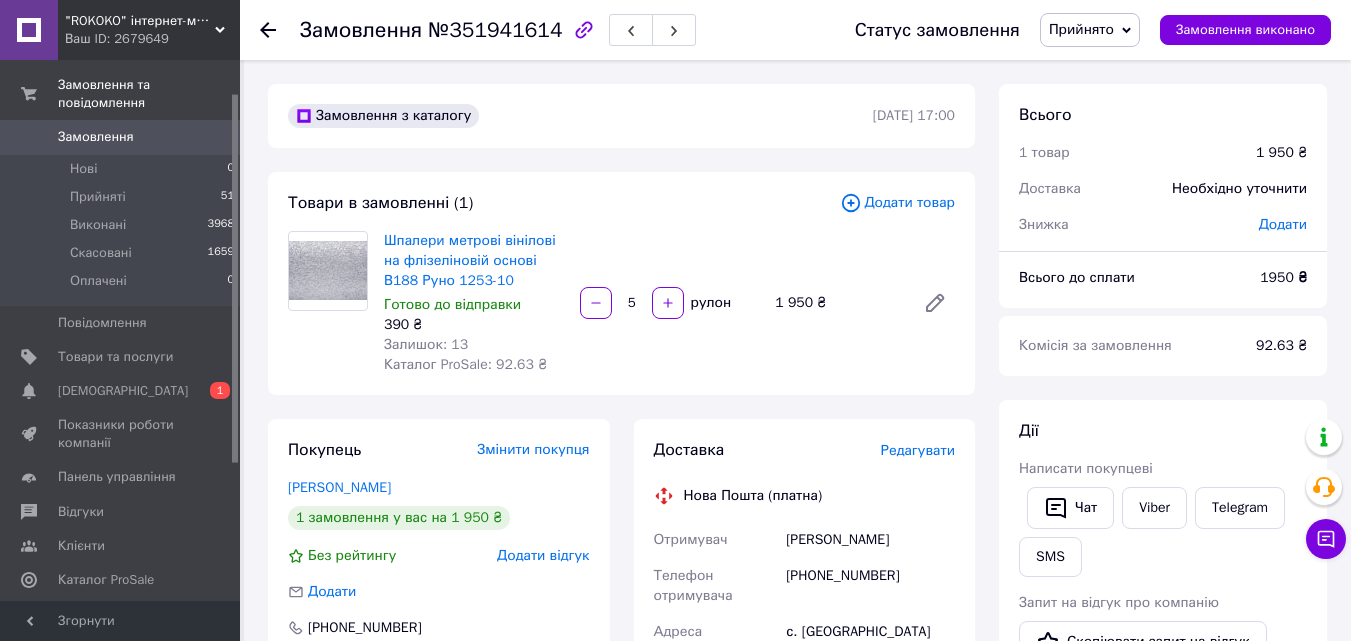 click 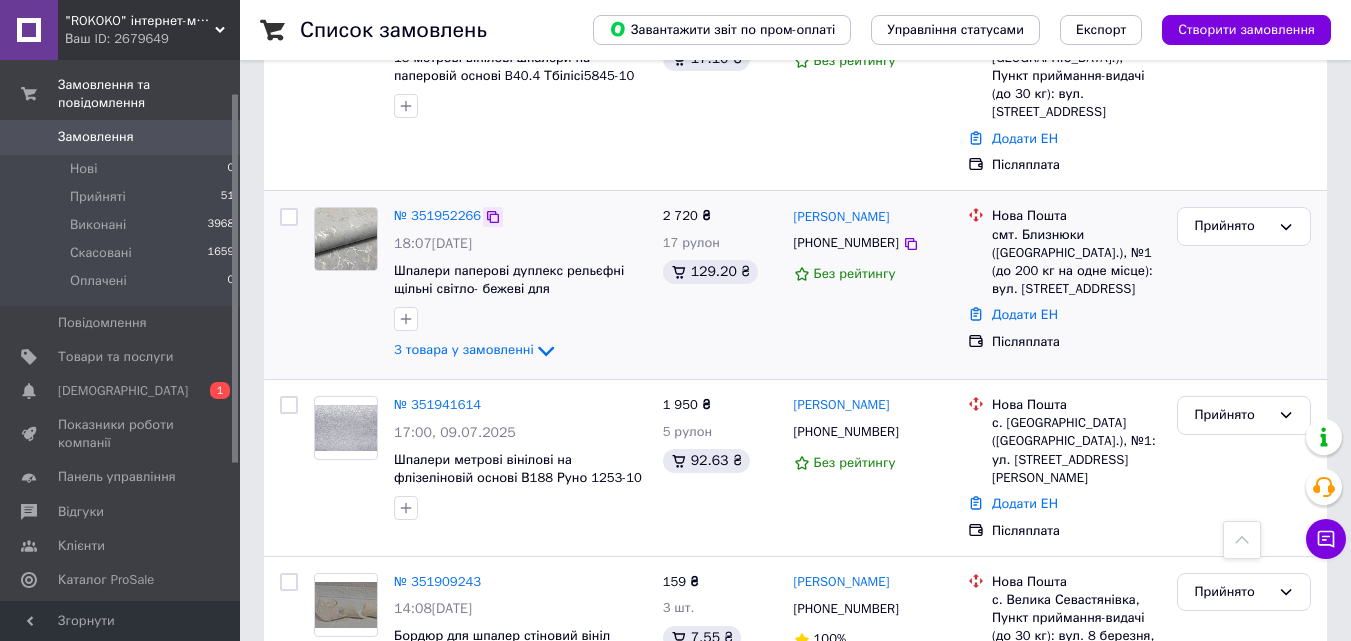 scroll, scrollTop: 900, scrollLeft: 0, axis: vertical 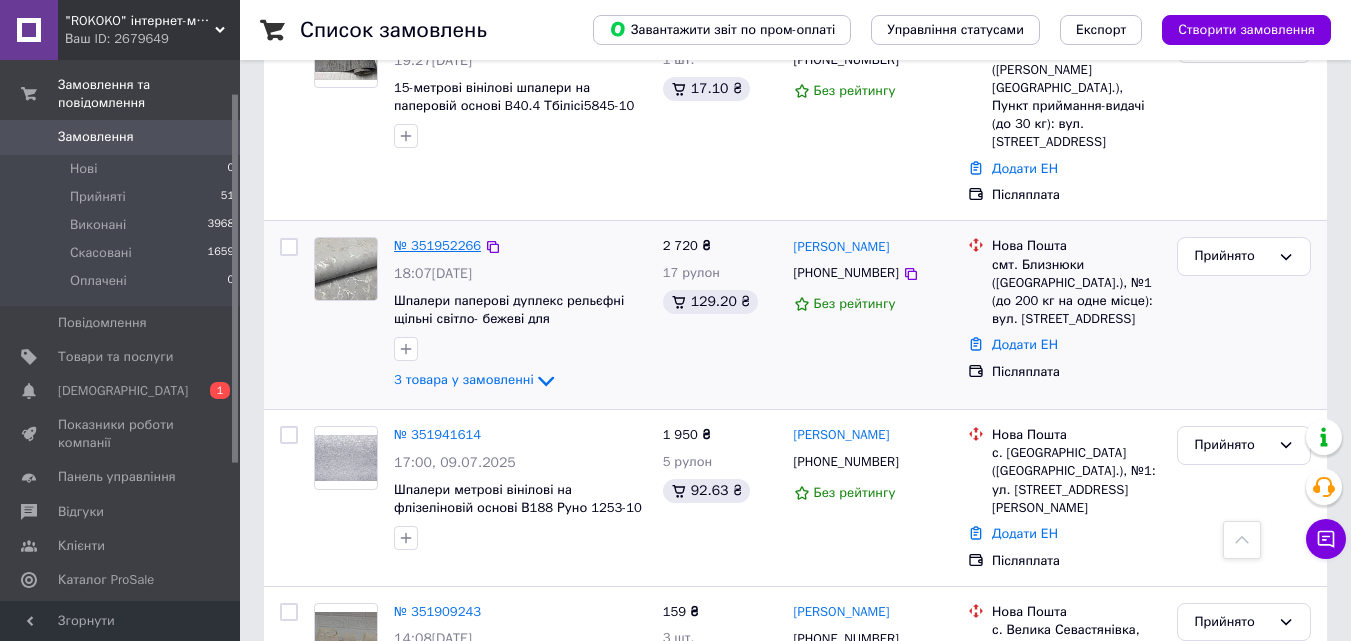 click on "№ 351952266" at bounding box center [437, 245] 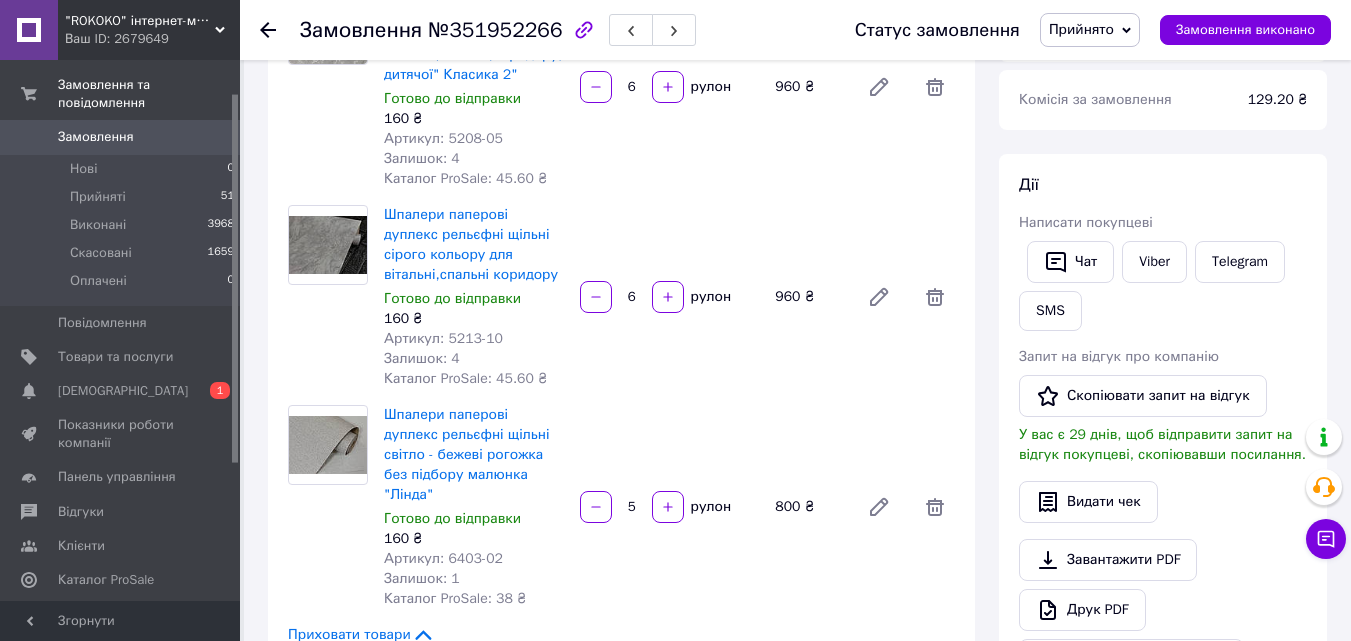 scroll, scrollTop: 0, scrollLeft: 0, axis: both 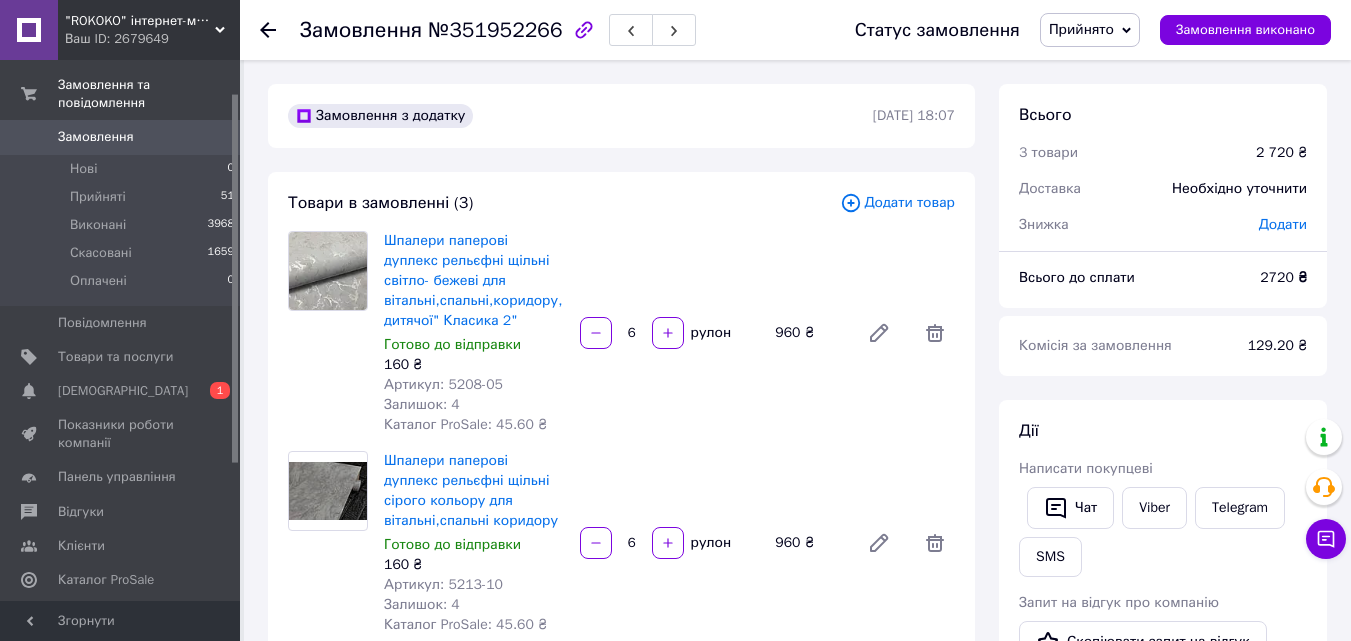 click on "Додати товар" at bounding box center (897, 203) 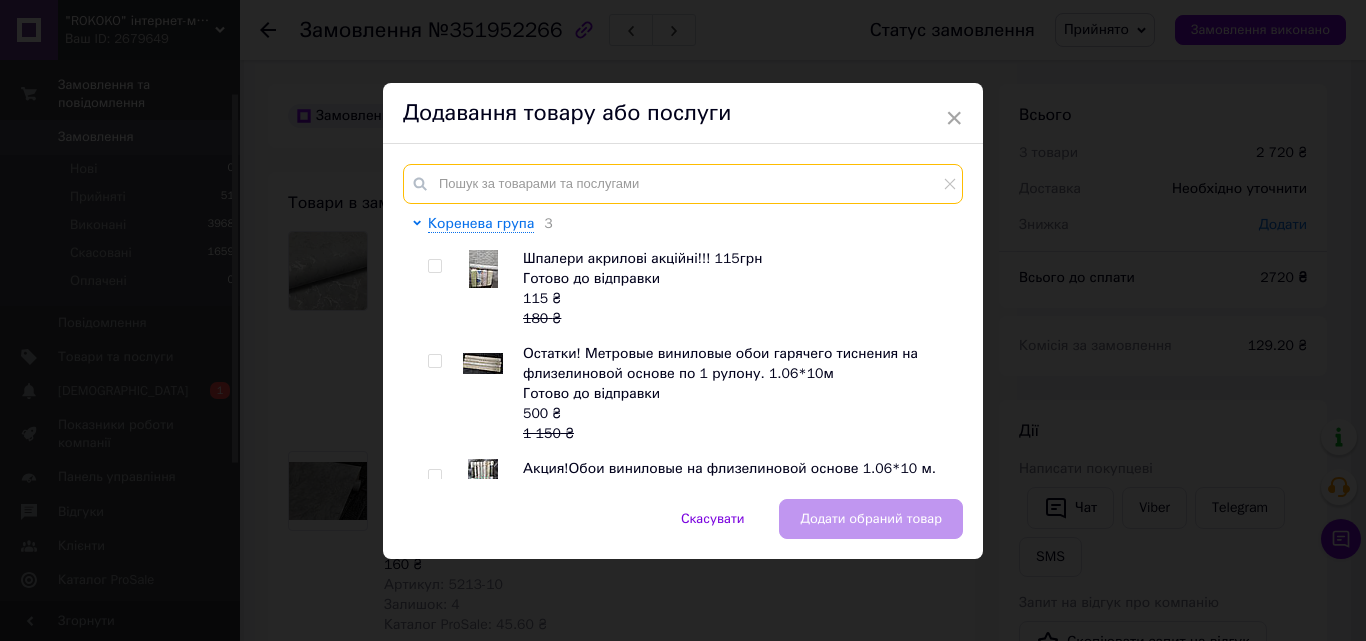 click at bounding box center (683, 184) 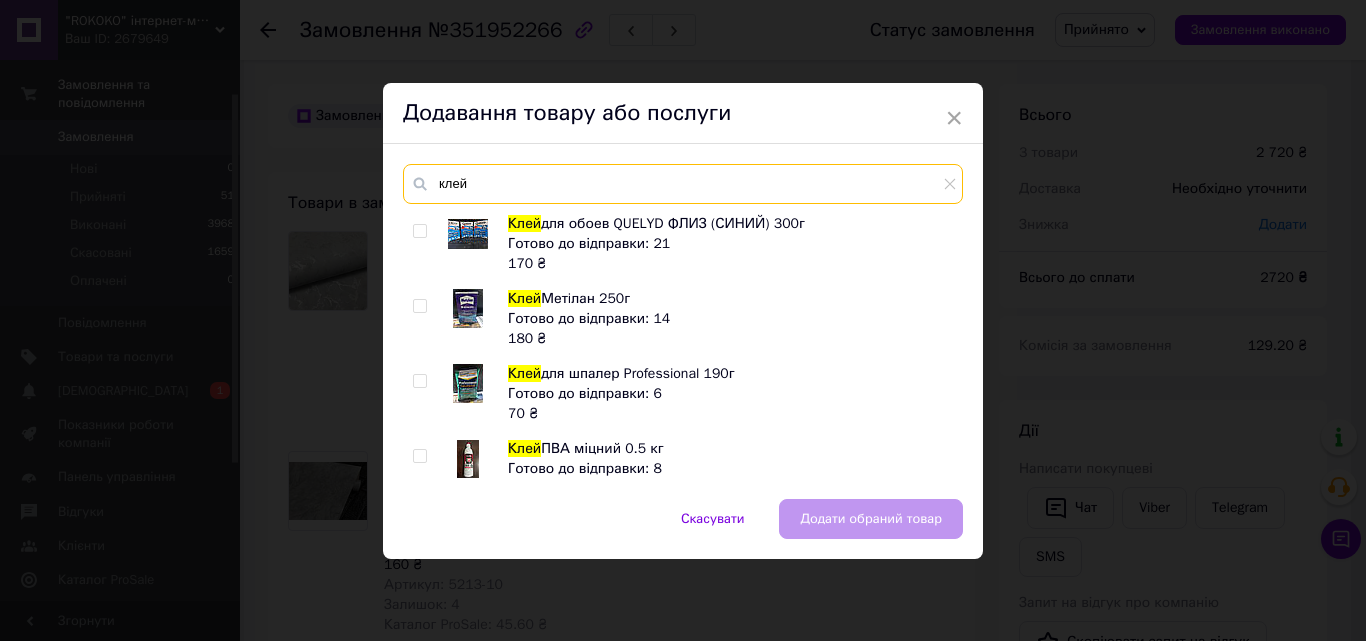 type on "клей" 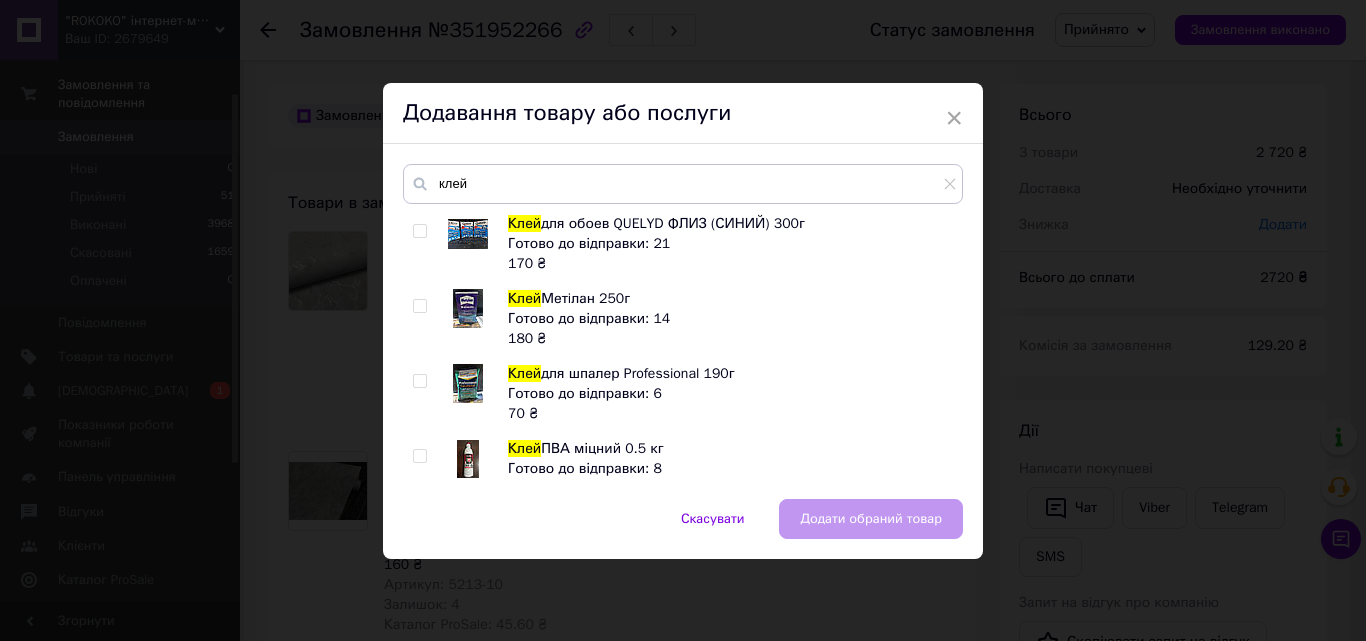 click at bounding box center [419, 381] 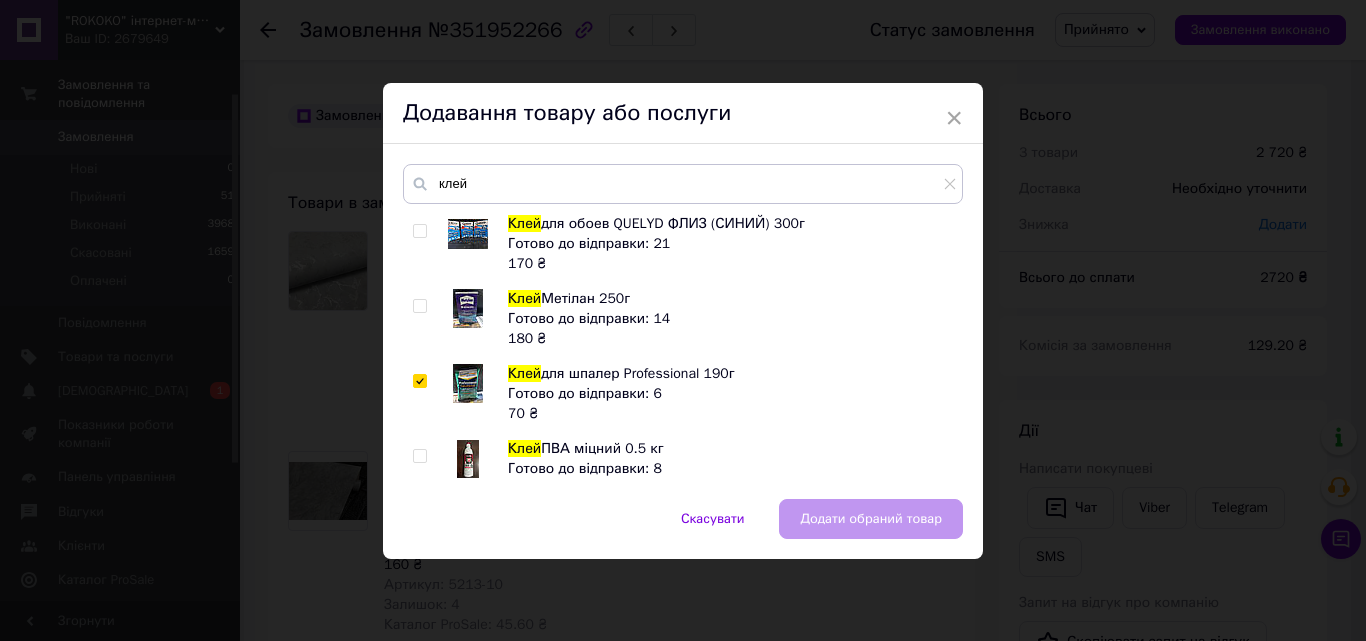 checkbox on "true" 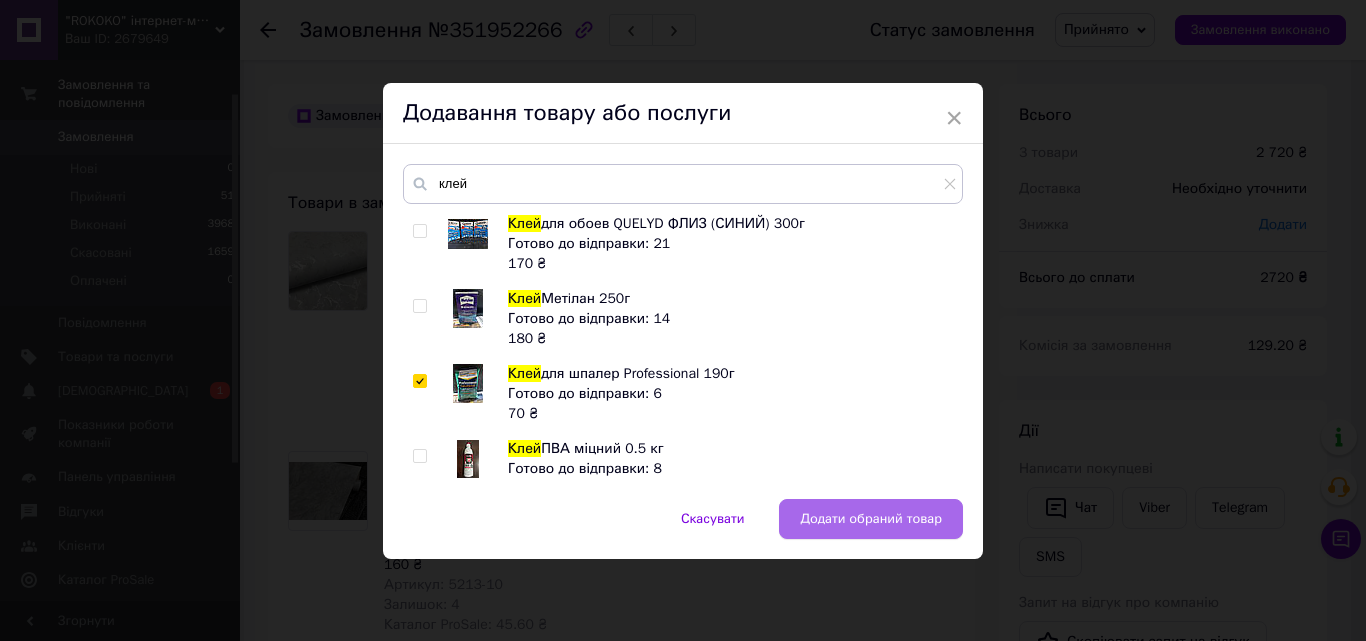 click on "Додати обраний товар" at bounding box center (871, 519) 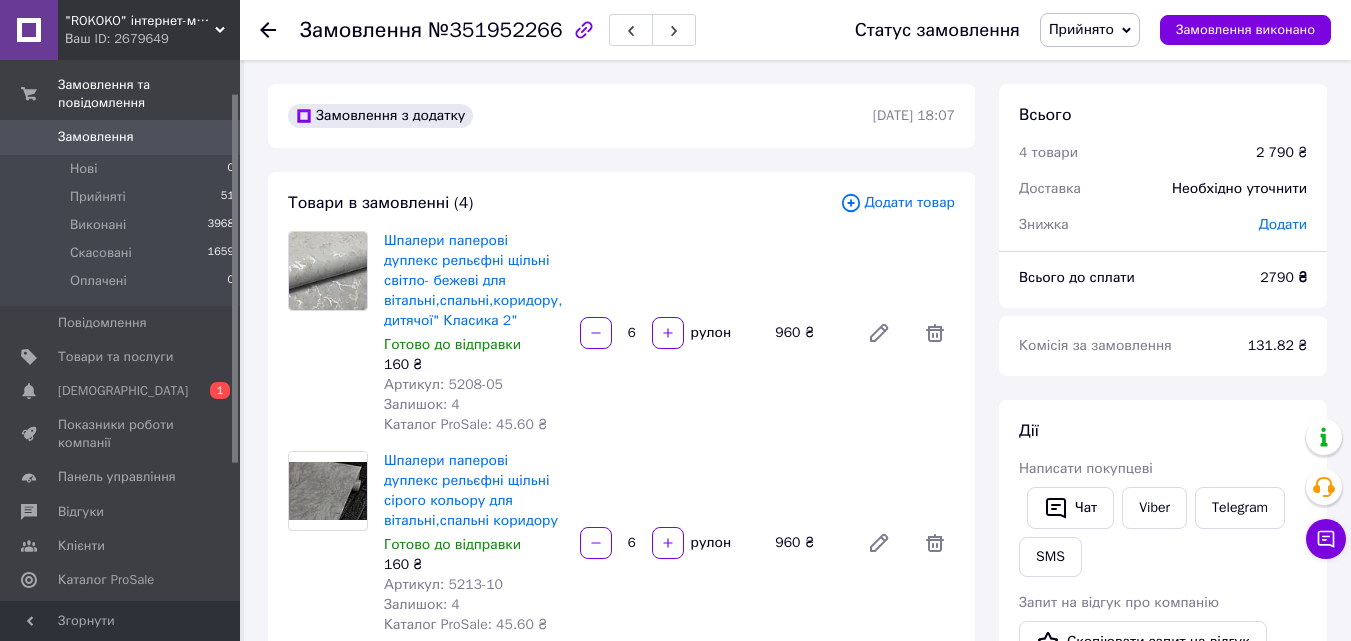 click 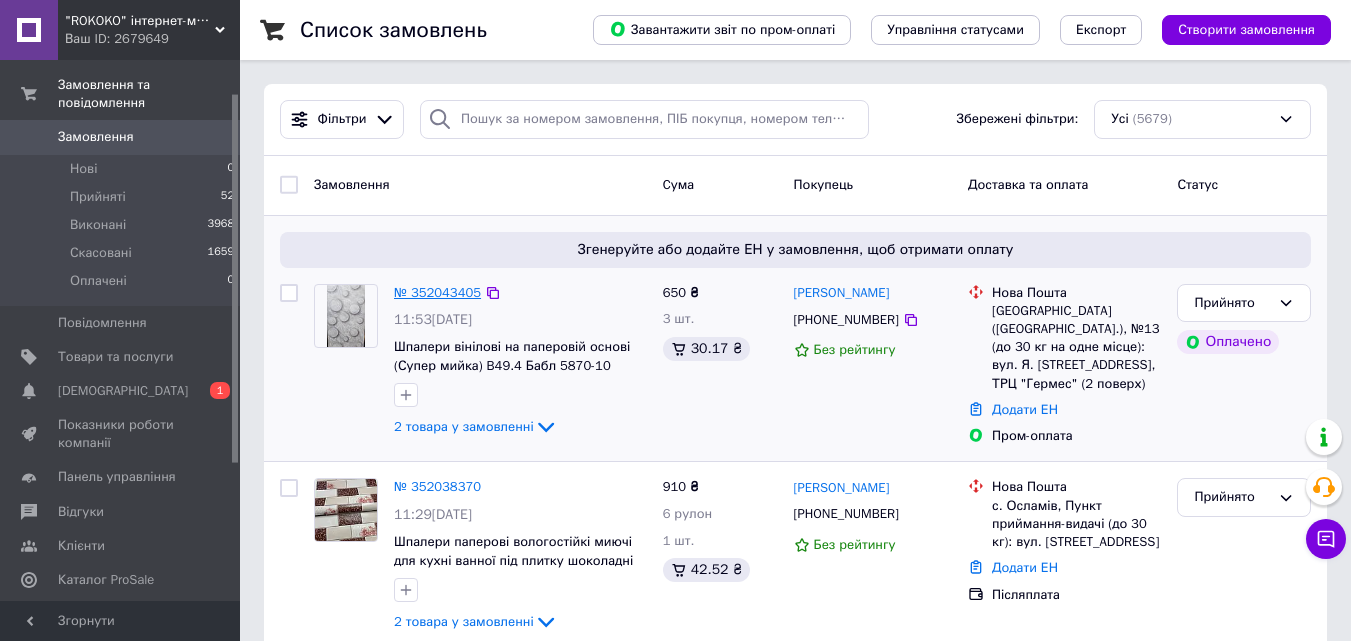click on "№ 352043405" at bounding box center [437, 292] 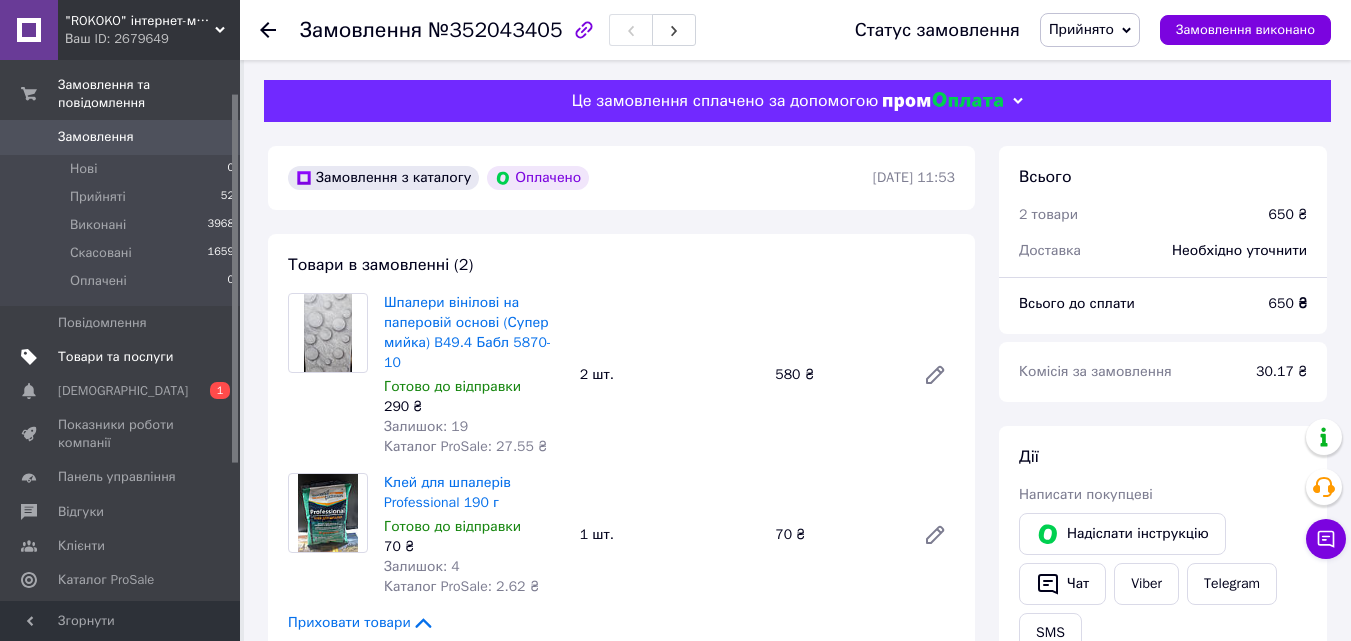 click on "Товари та послуги" at bounding box center [115, 357] 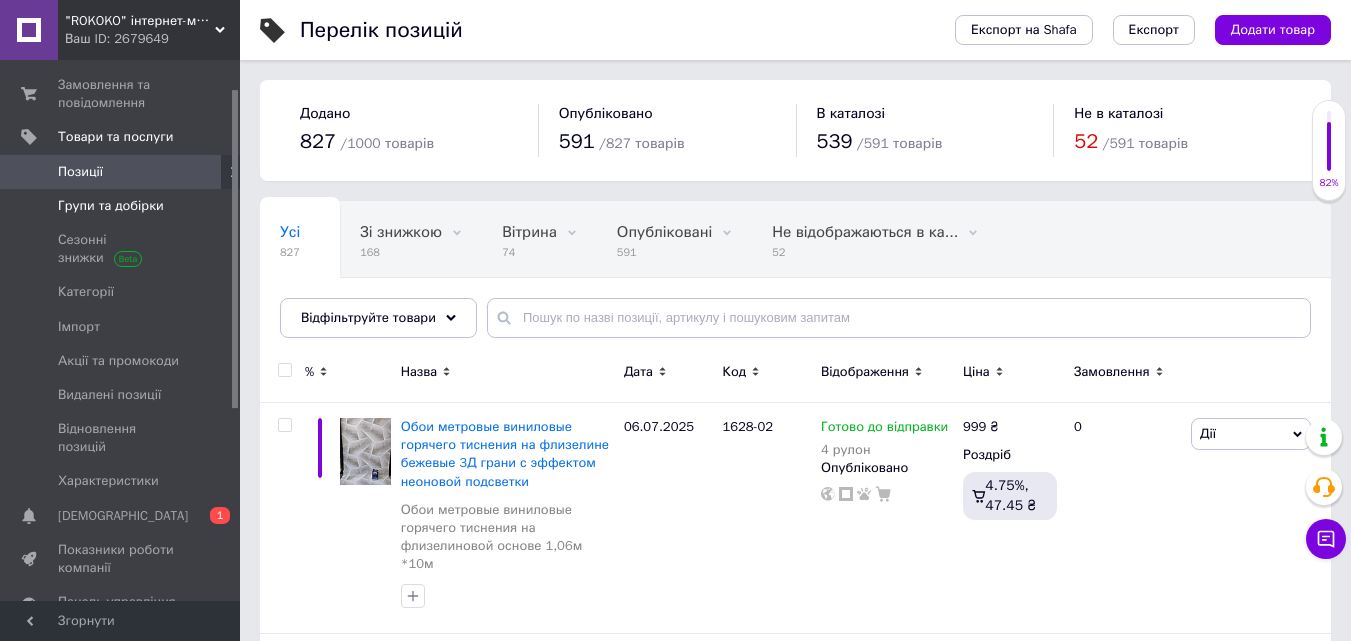 click on "Групи та добірки" at bounding box center [111, 206] 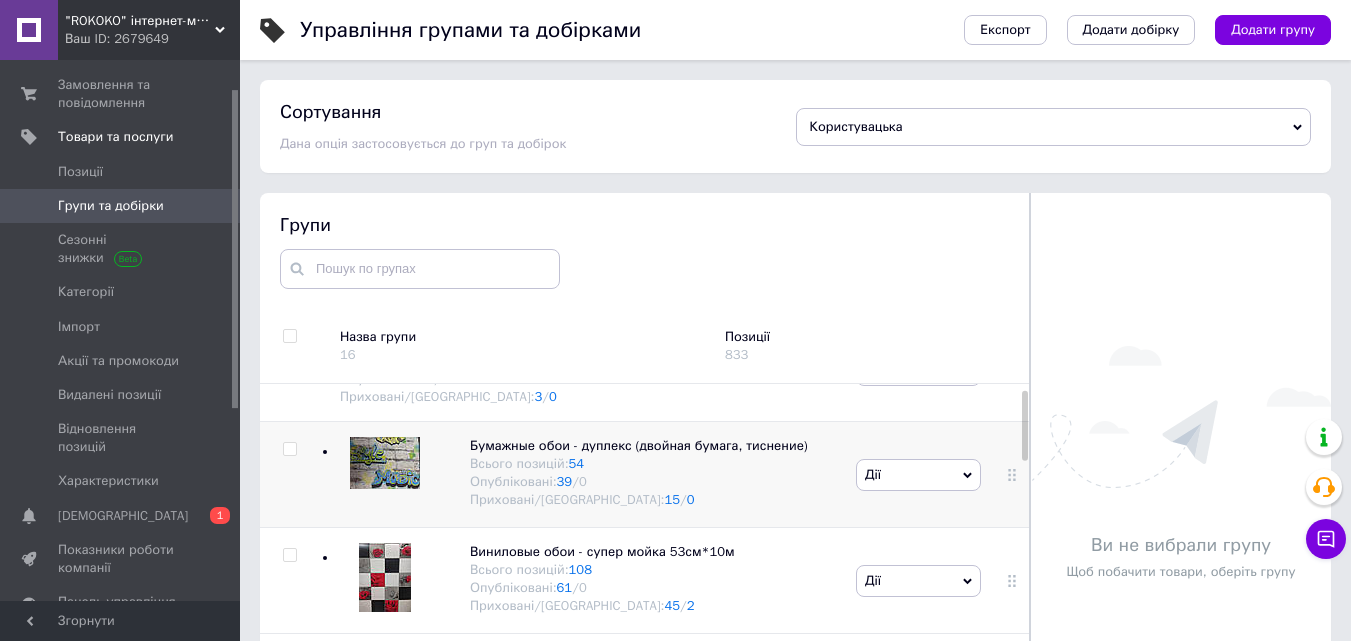 scroll, scrollTop: 100, scrollLeft: 0, axis: vertical 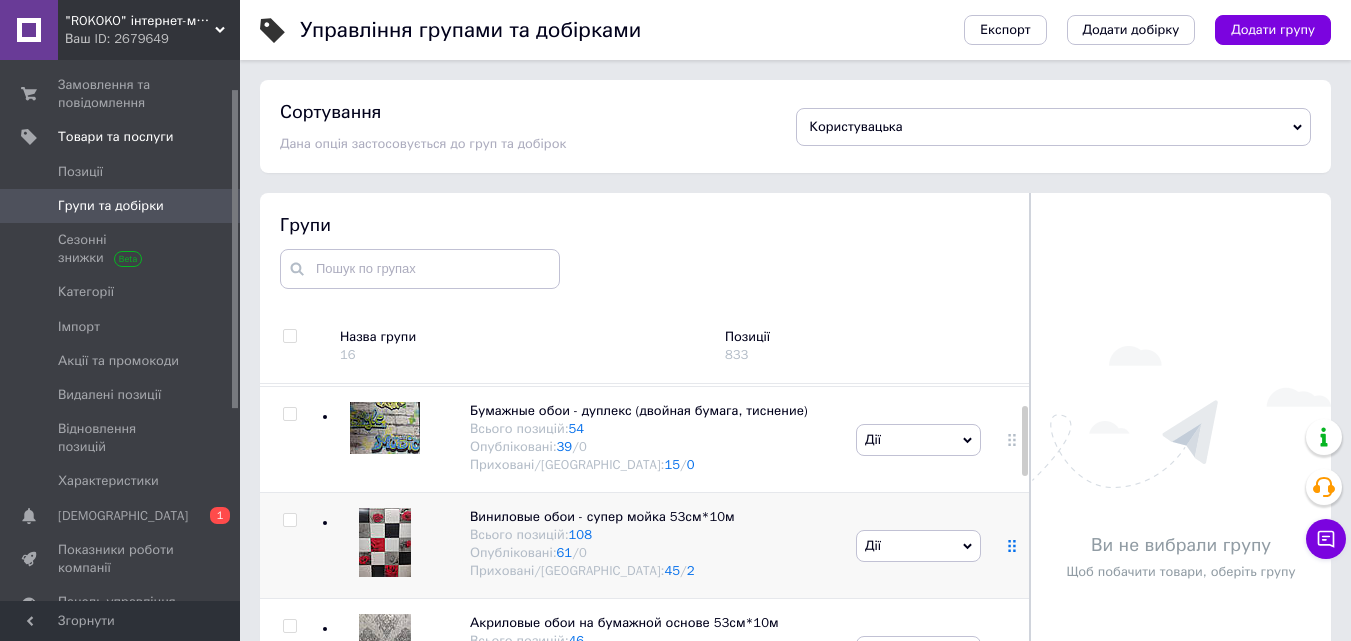 click 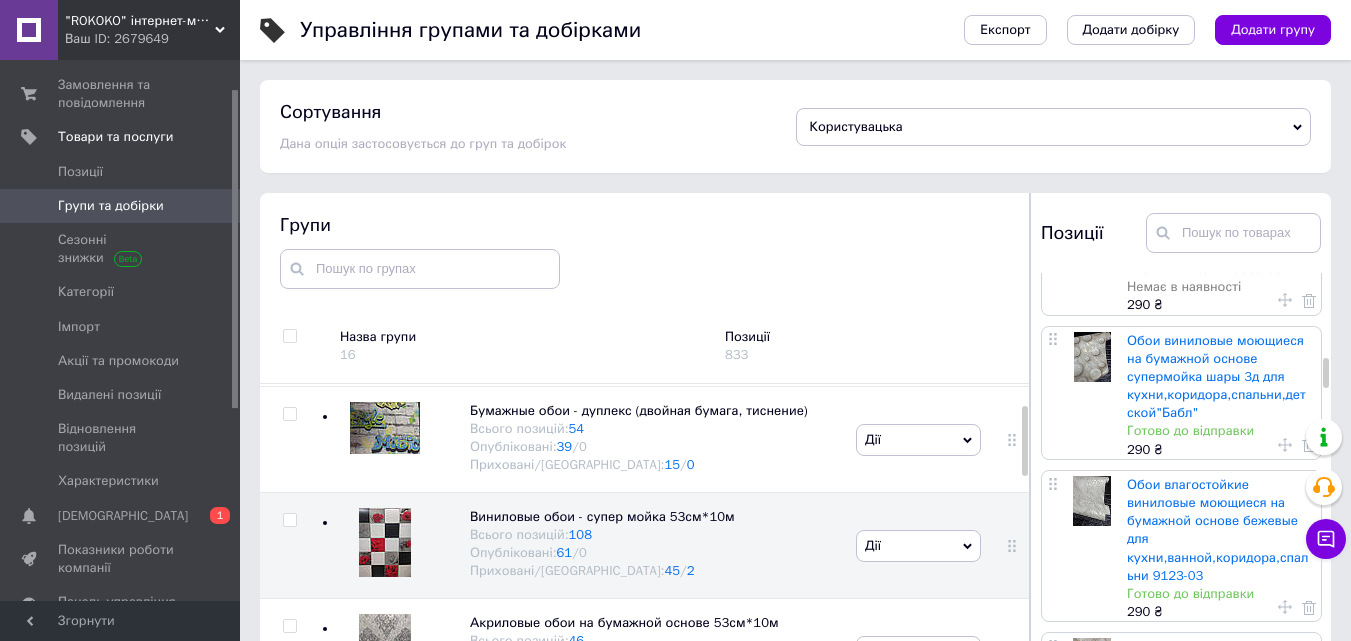 scroll, scrollTop: 2500, scrollLeft: 0, axis: vertical 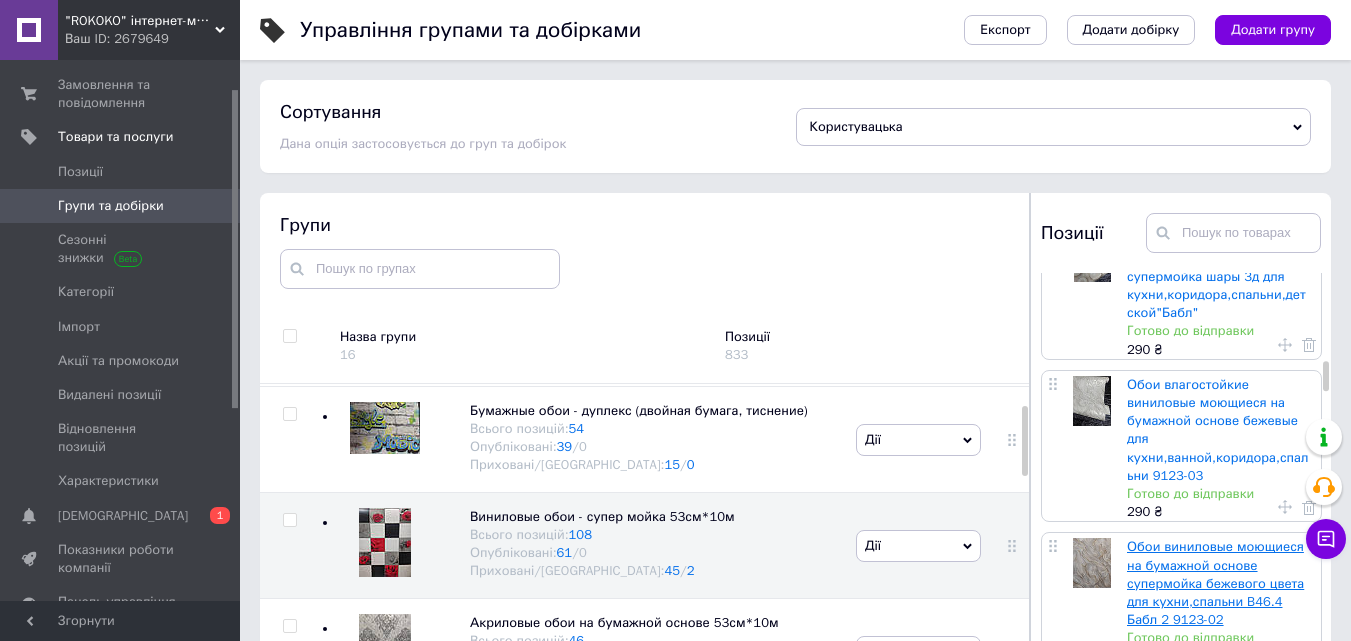 click on "Обои виниловые моющиеся на бумажной основе супермойка  бежевого цвета для кухни,спальни B46.4  Бабл 2 9123-02" at bounding box center [1215, 583] 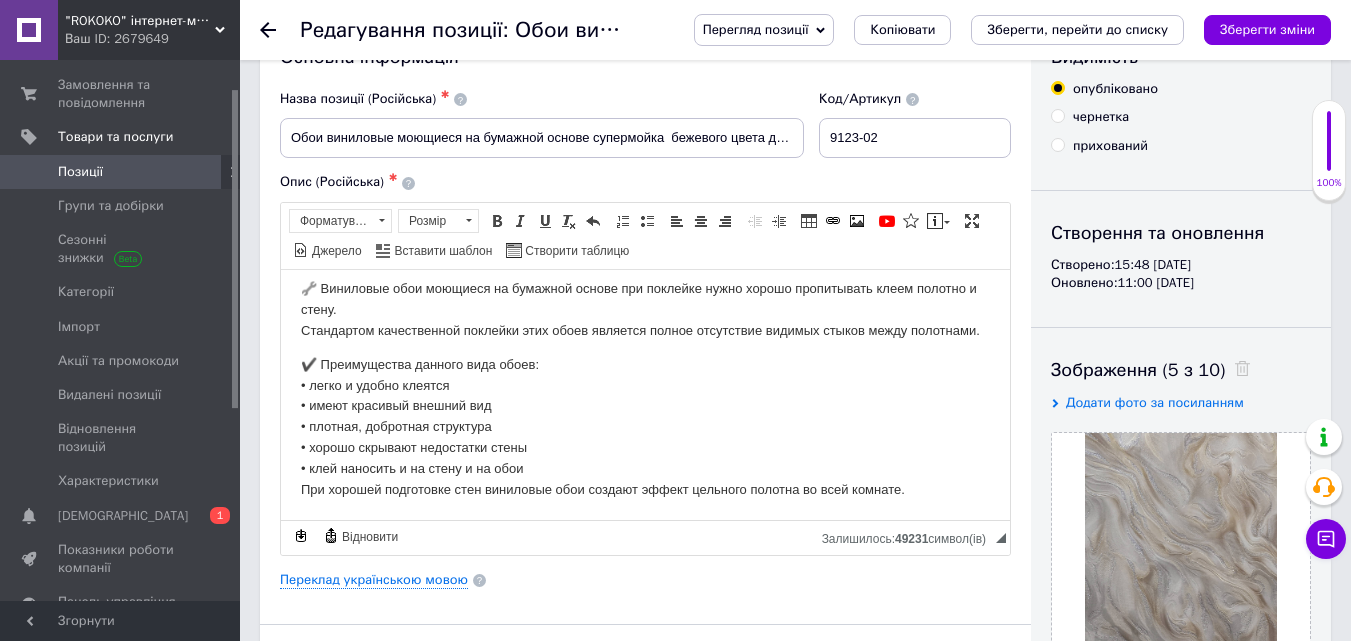 scroll, scrollTop: 100, scrollLeft: 0, axis: vertical 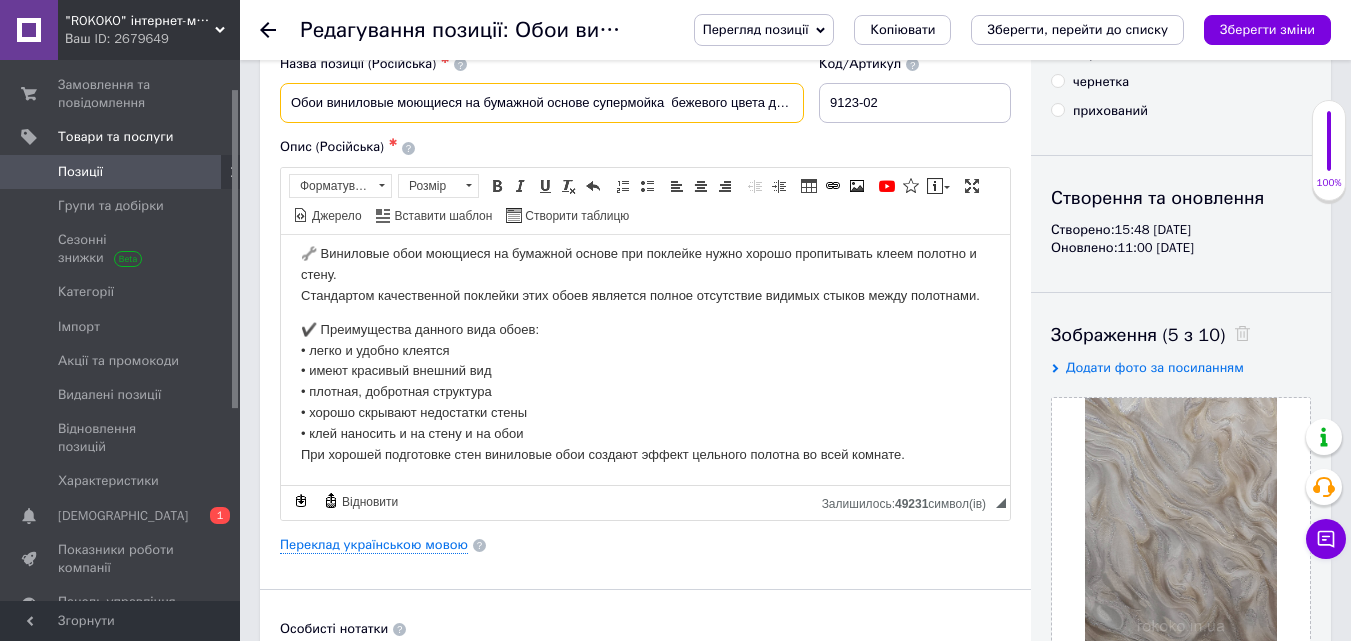 click on "Обои виниловые моющиеся на бумажной основе супермойка  бежевого цвета для кухни,спальни B46.4  Бабл 2 9123-02" at bounding box center [542, 103] 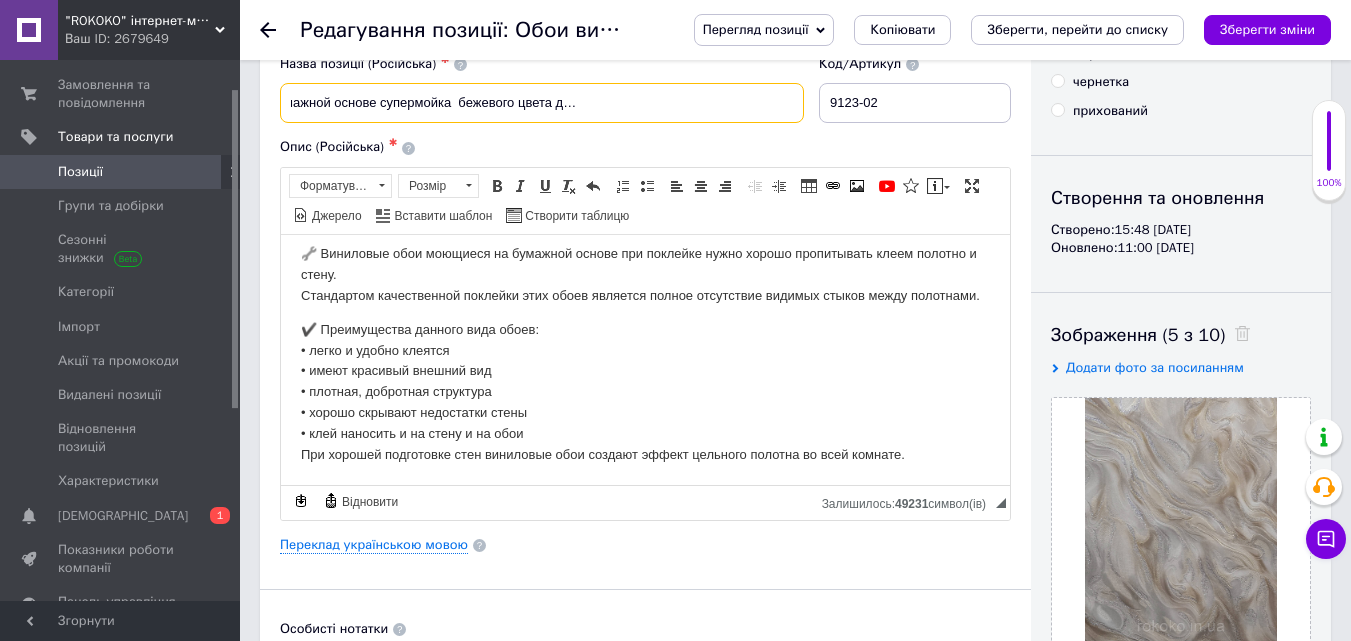 scroll, scrollTop: 0, scrollLeft: 220, axis: horizontal 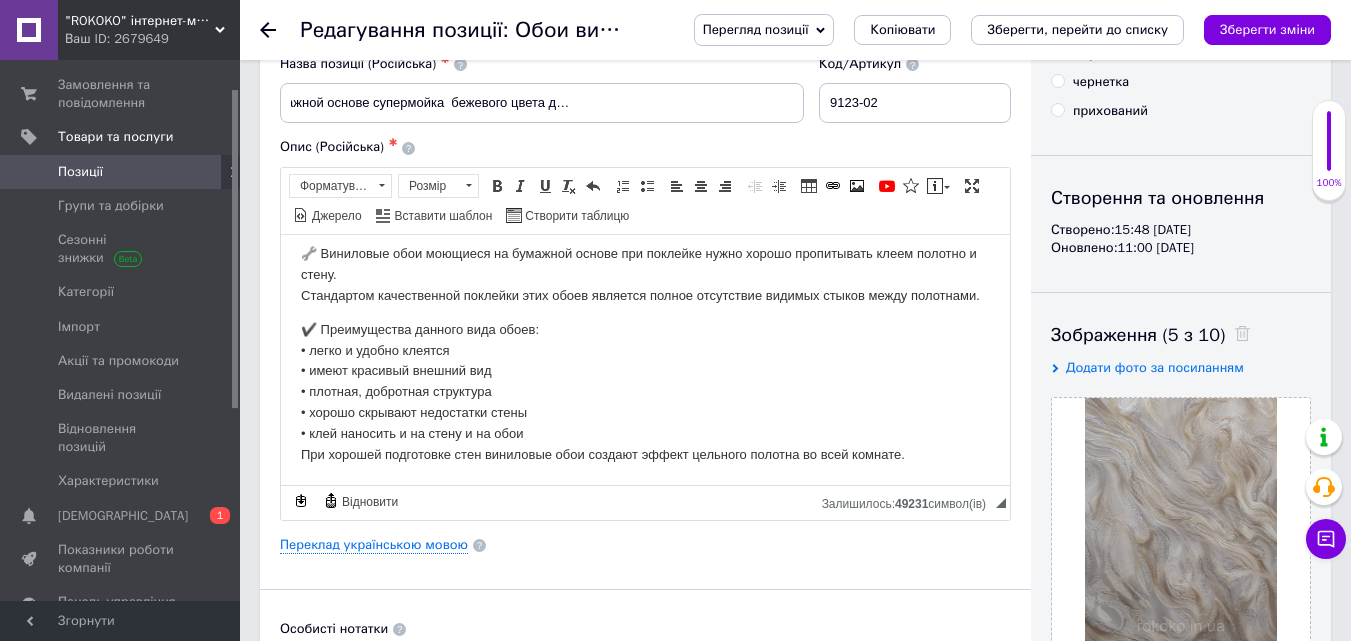 click 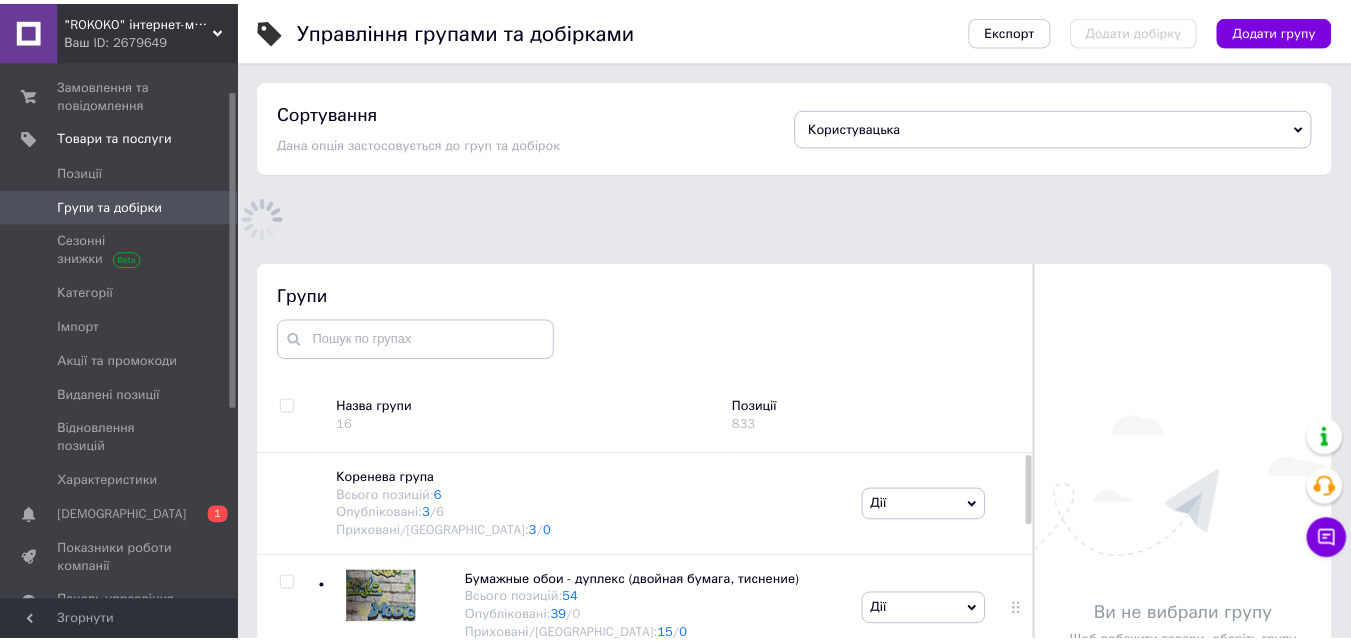 scroll, scrollTop: 170, scrollLeft: 0, axis: vertical 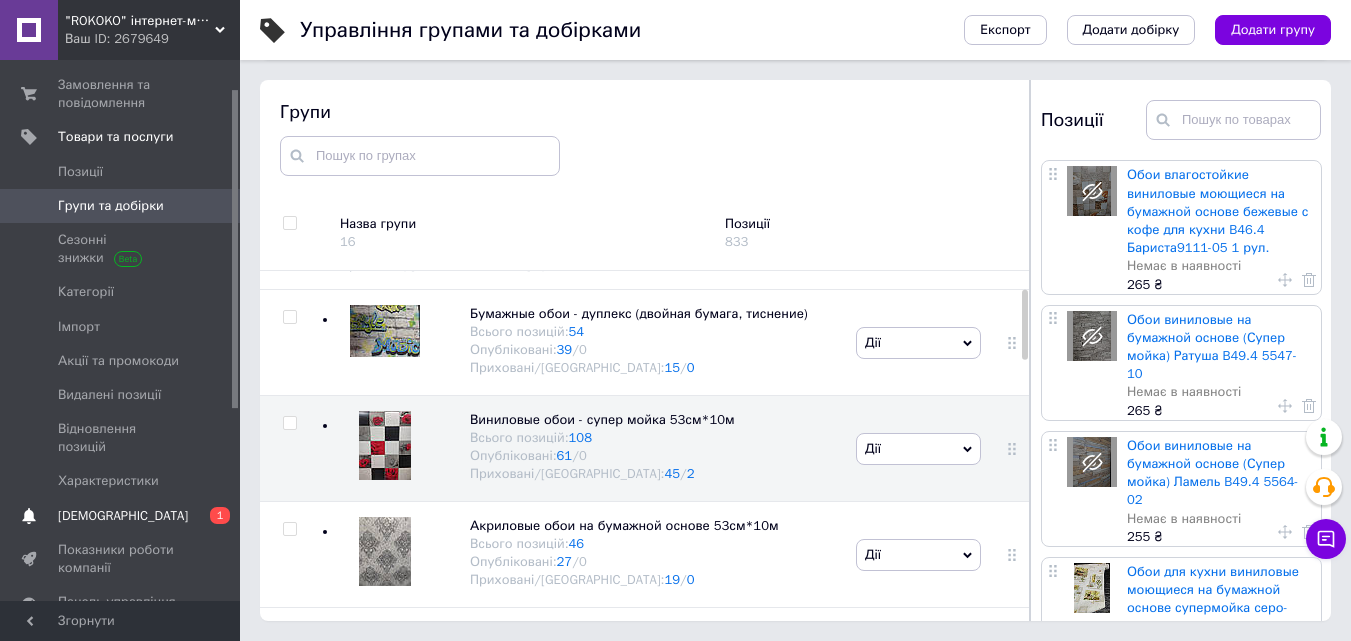 click on "Сповіщення 0 1" at bounding box center [123, 516] 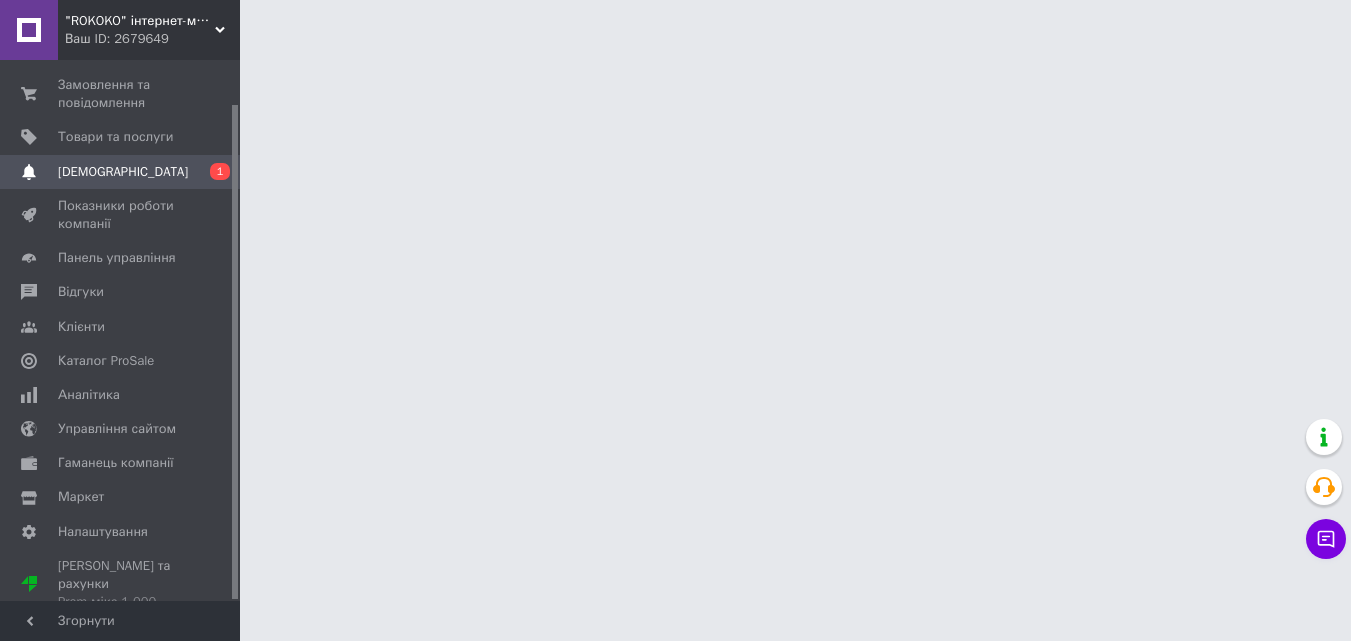 scroll, scrollTop: 0, scrollLeft: 0, axis: both 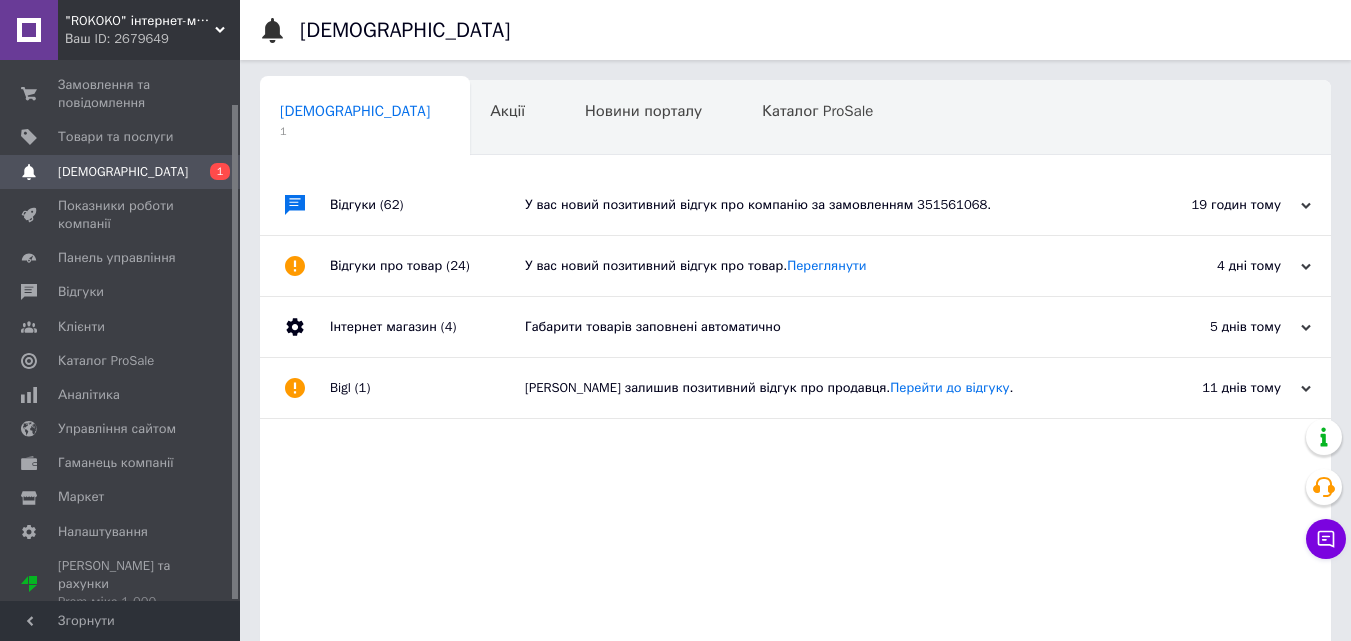 click on "У вас новий позитивний відгук про компанію за замовленням 351561068." at bounding box center (818, 205) 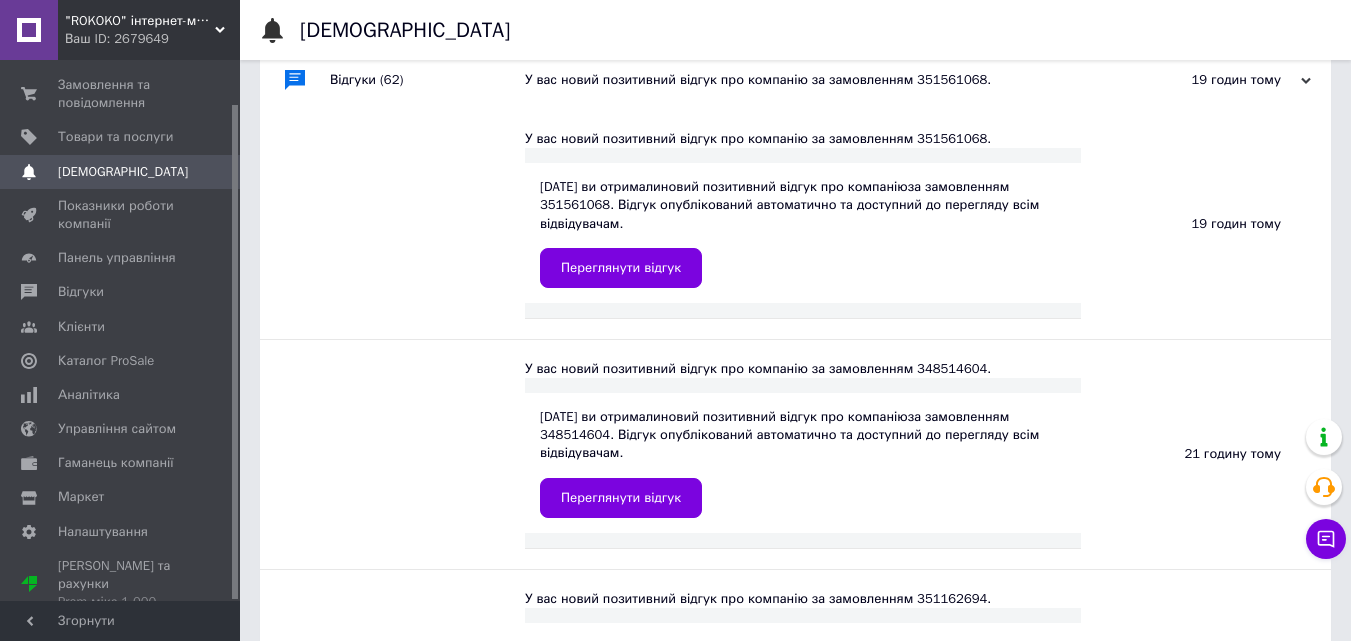 scroll, scrollTop: 0, scrollLeft: 0, axis: both 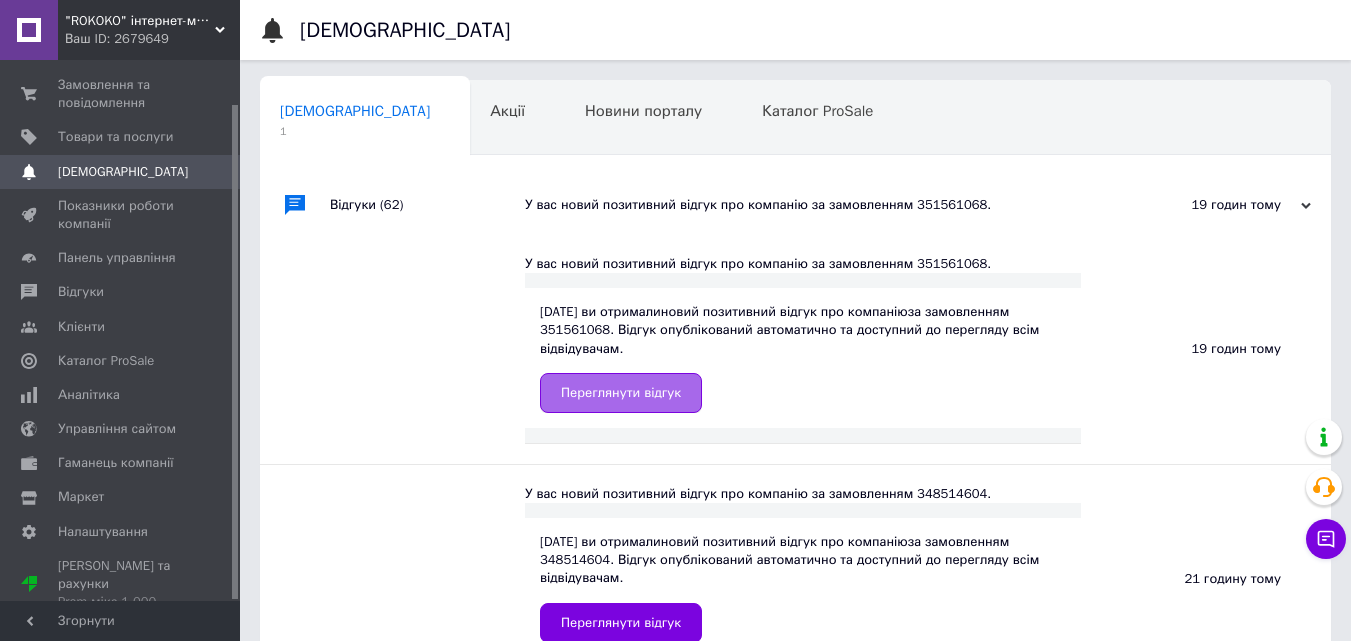 click on "Переглянути відгук" at bounding box center [621, 393] 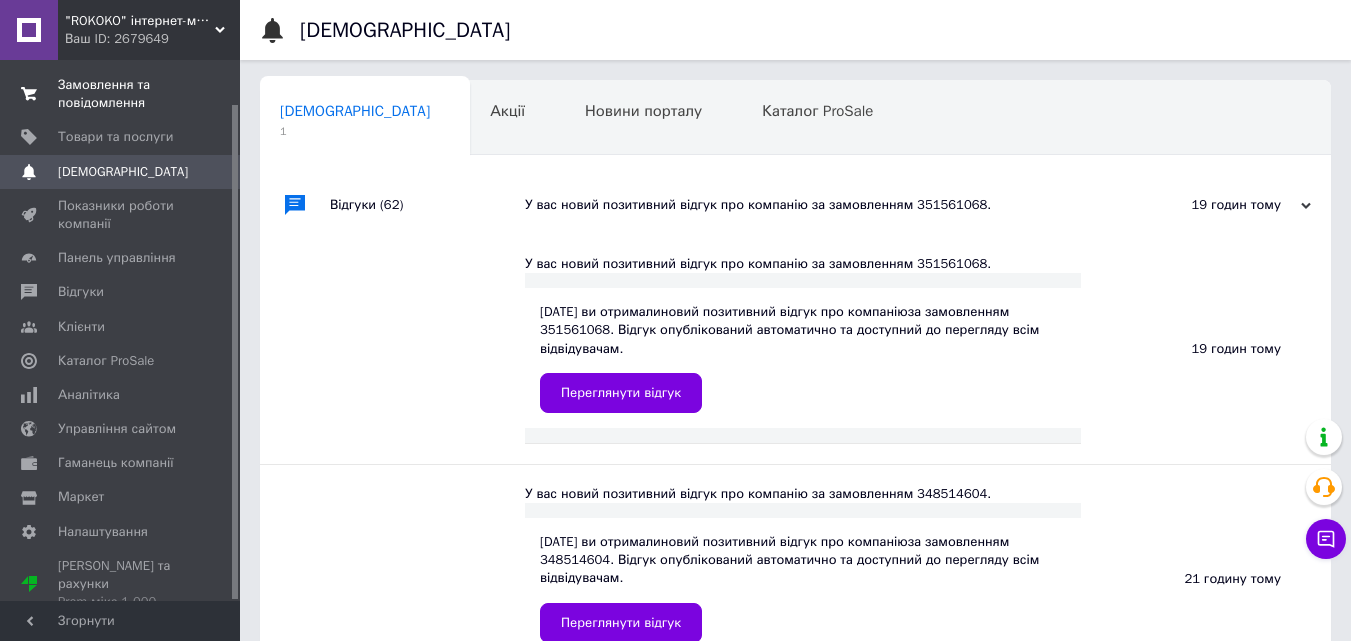 click on "Замовлення та повідомлення" at bounding box center [121, 94] 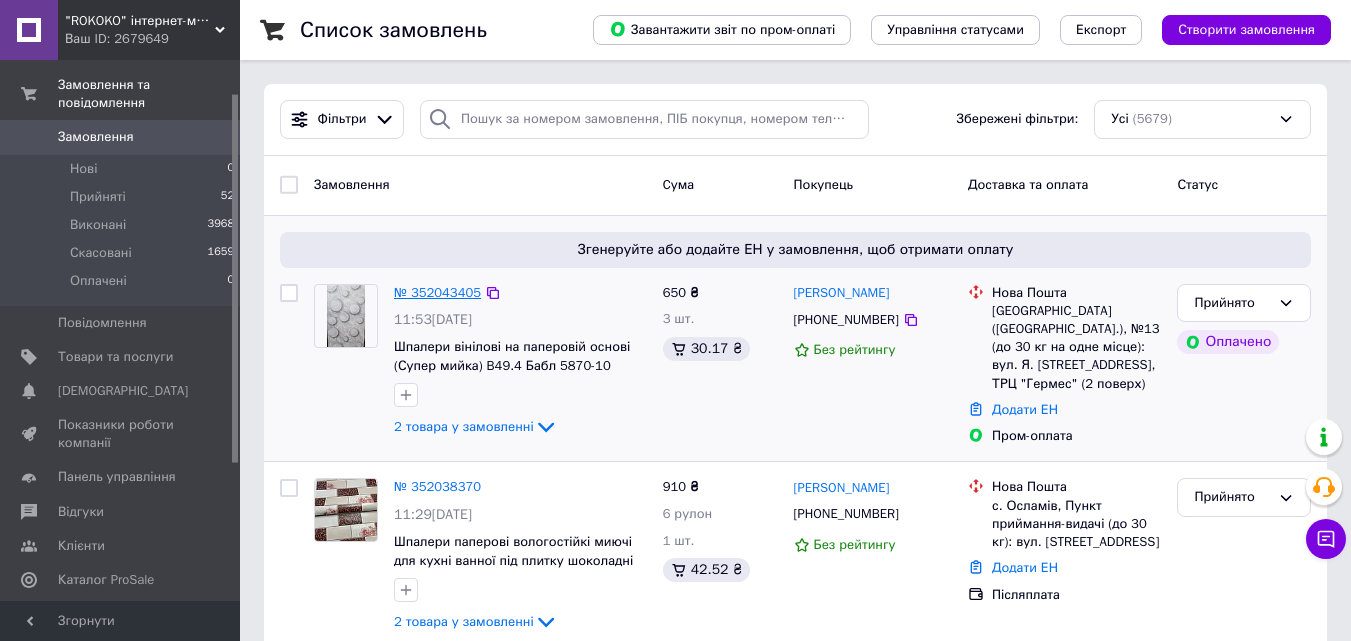 click on "№ 352043405" at bounding box center [437, 292] 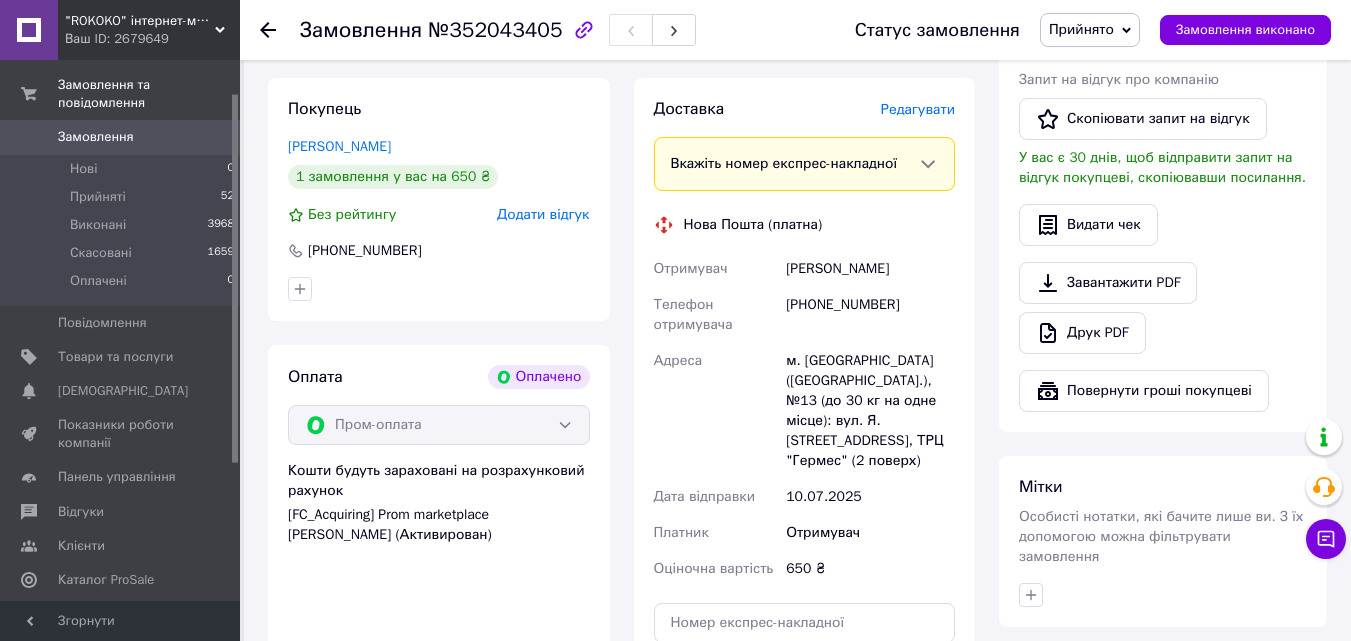 scroll, scrollTop: 400, scrollLeft: 0, axis: vertical 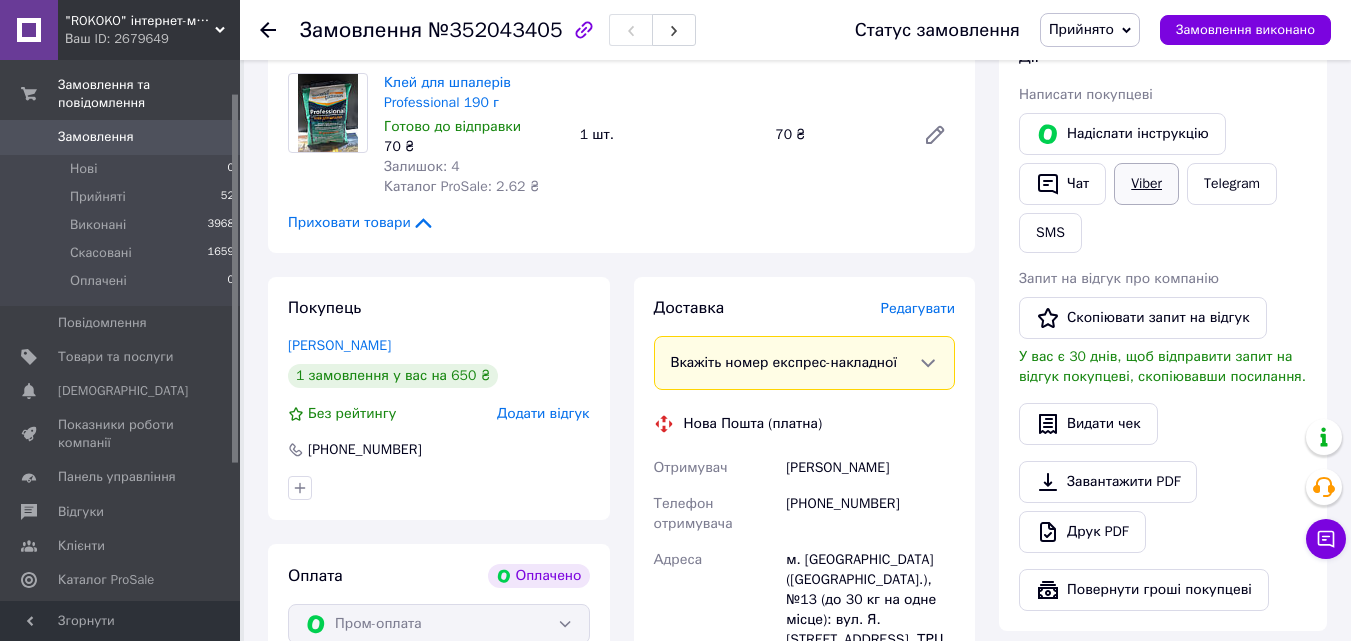 click on "Viber" at bounding box center [1146, 184] 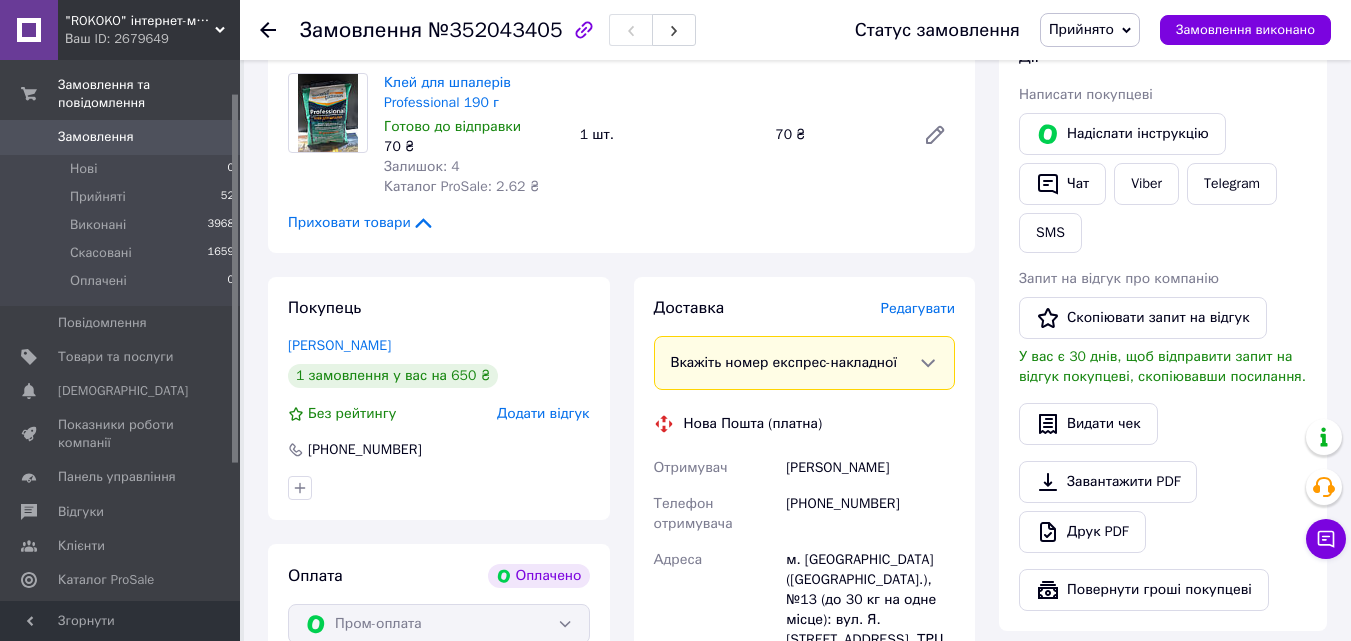 click 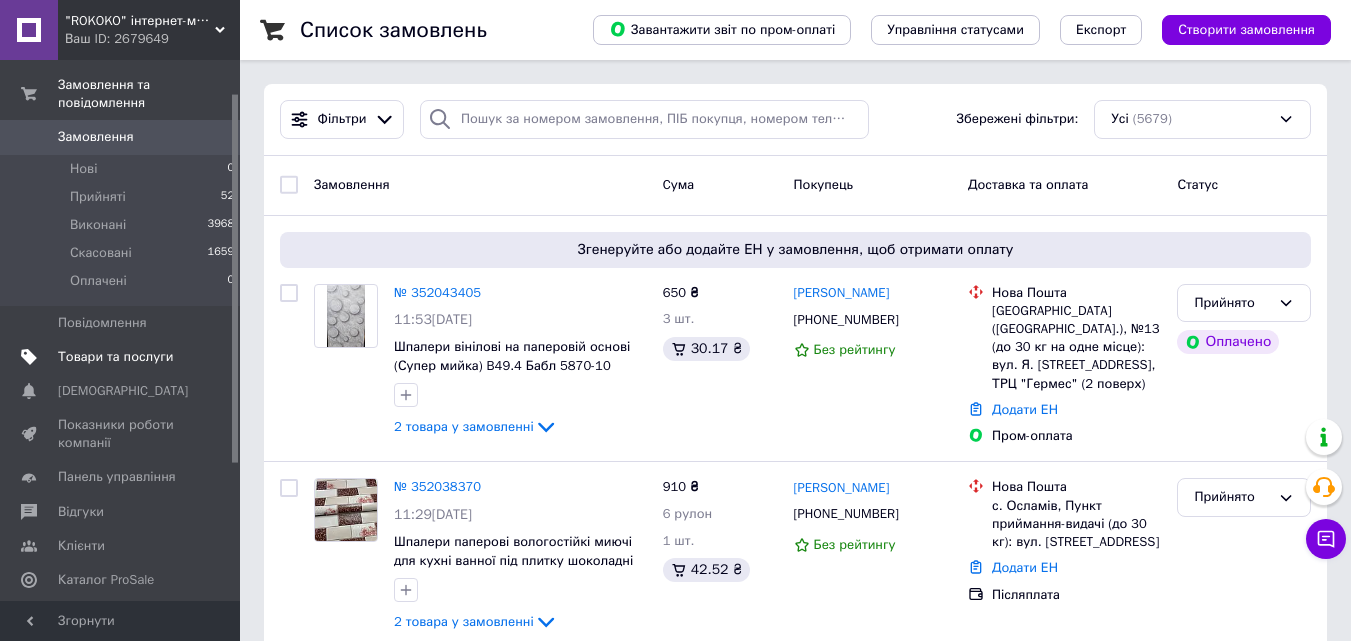 click on "Товари та послуги" at bounding box center [115, 357] 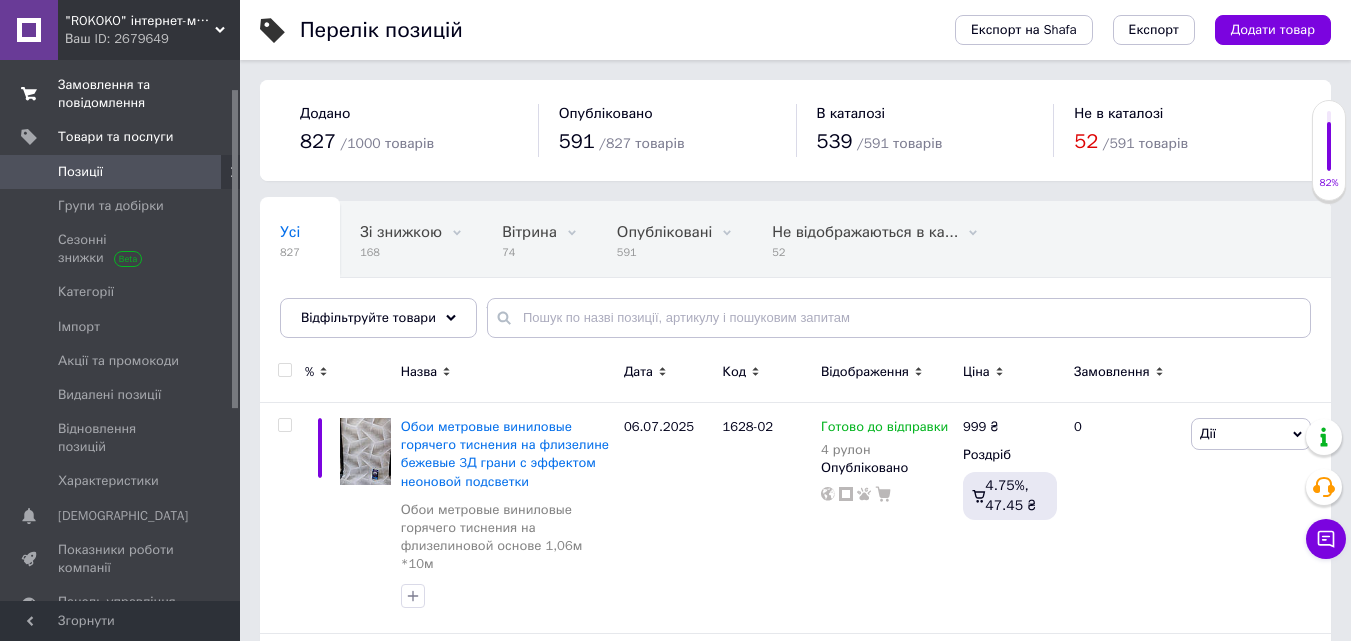 click on "Замовлення та повідомлення" at bounding box center [121, 94] 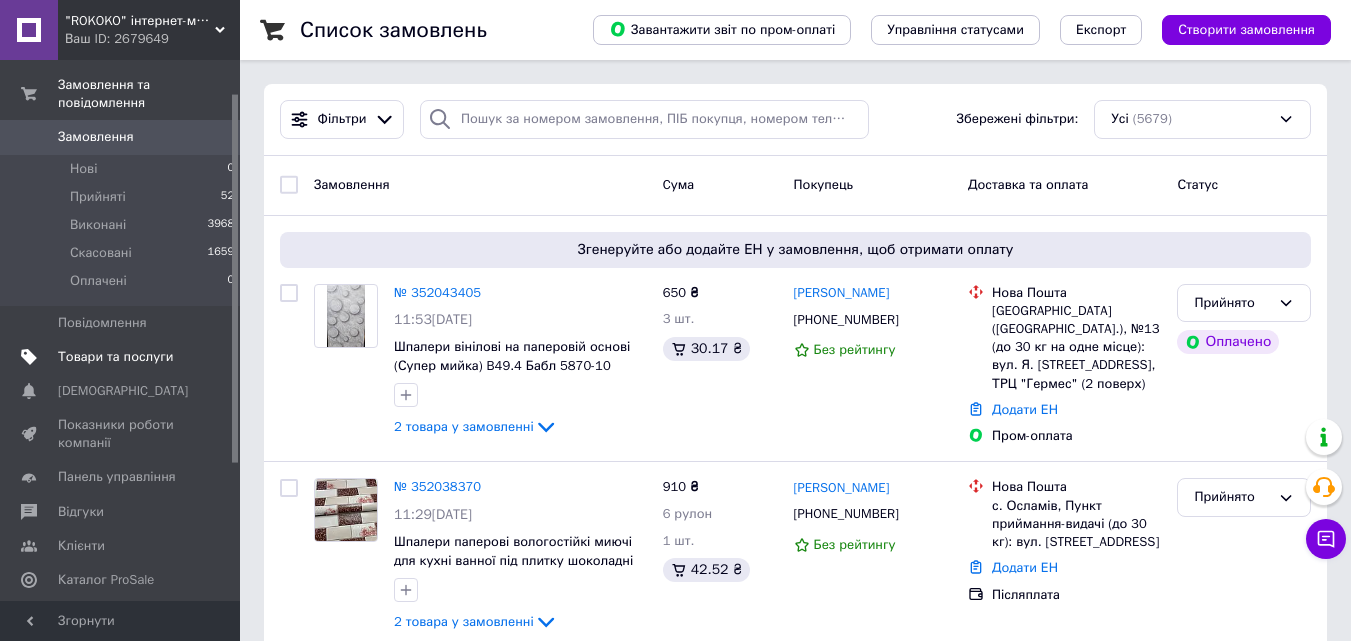 click on "Товари та послуги" at bounding box center [115, 357] 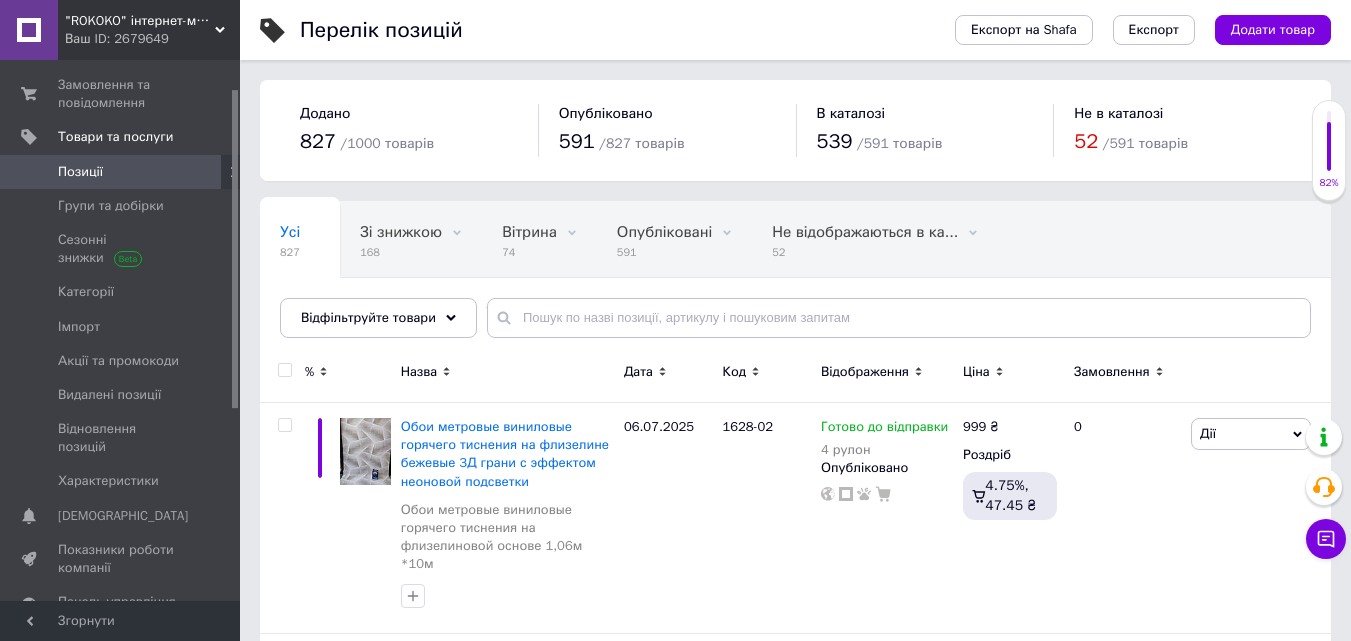 scroll, scrollTop: 300, scrollLeft: 0, axis: vertical 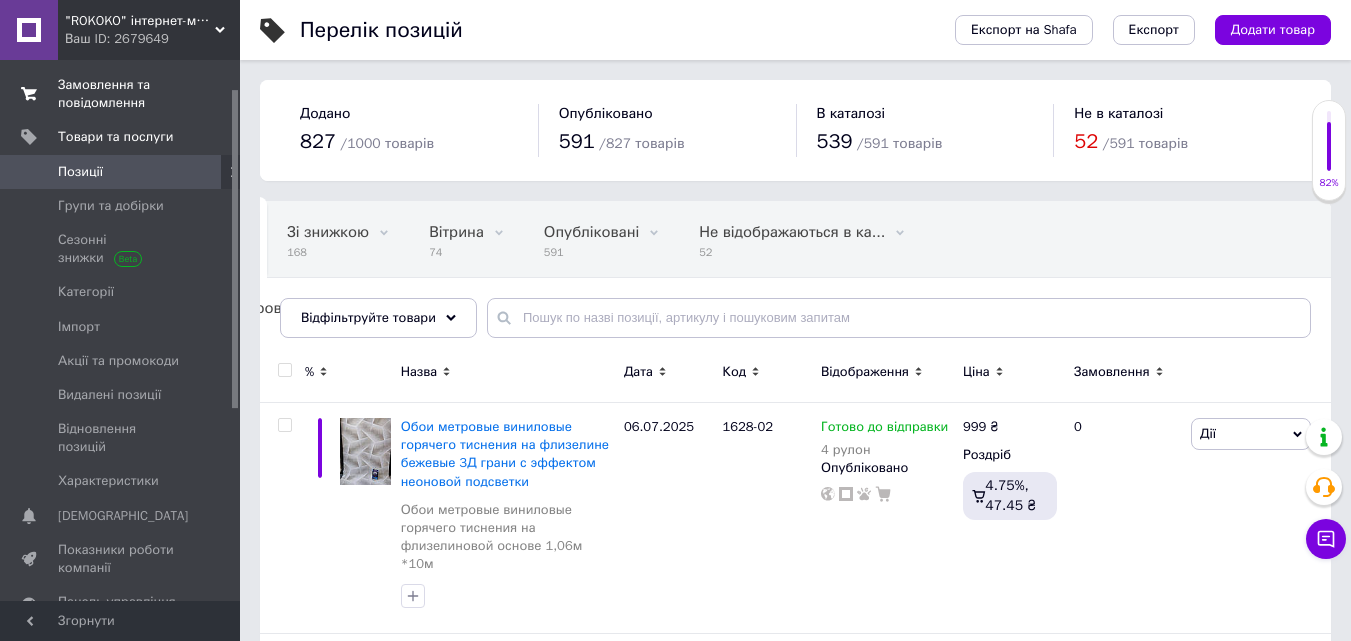 click on "Замовлення та повідомлення" at bounding box center [121, 94] 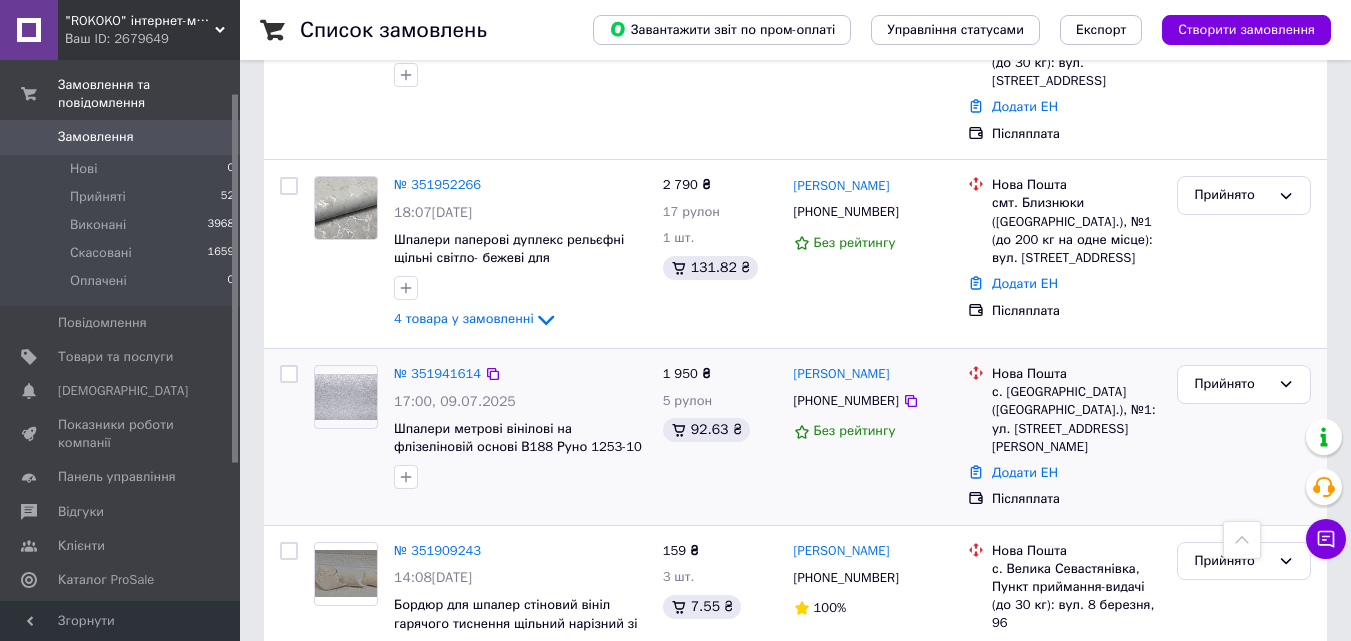scroll, scrollTop: 1100, scrollLeft: 0, axis: vertical 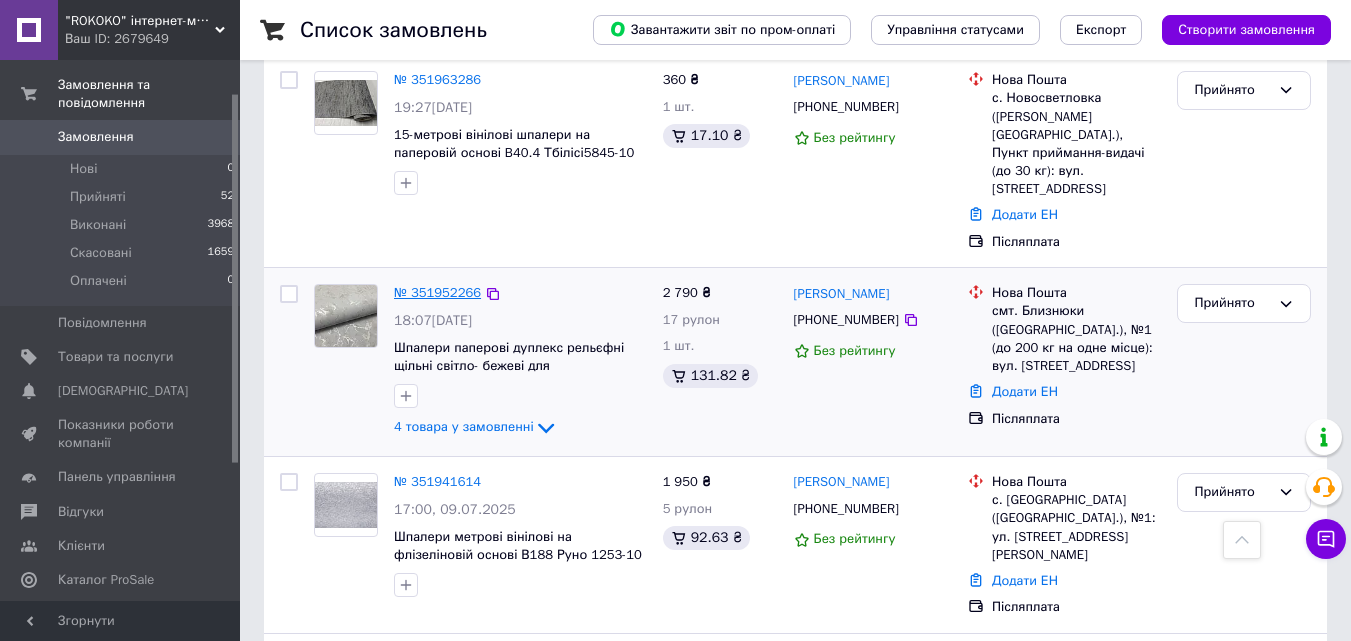 click on "№ 351952266" at bounding box center (437, 292) 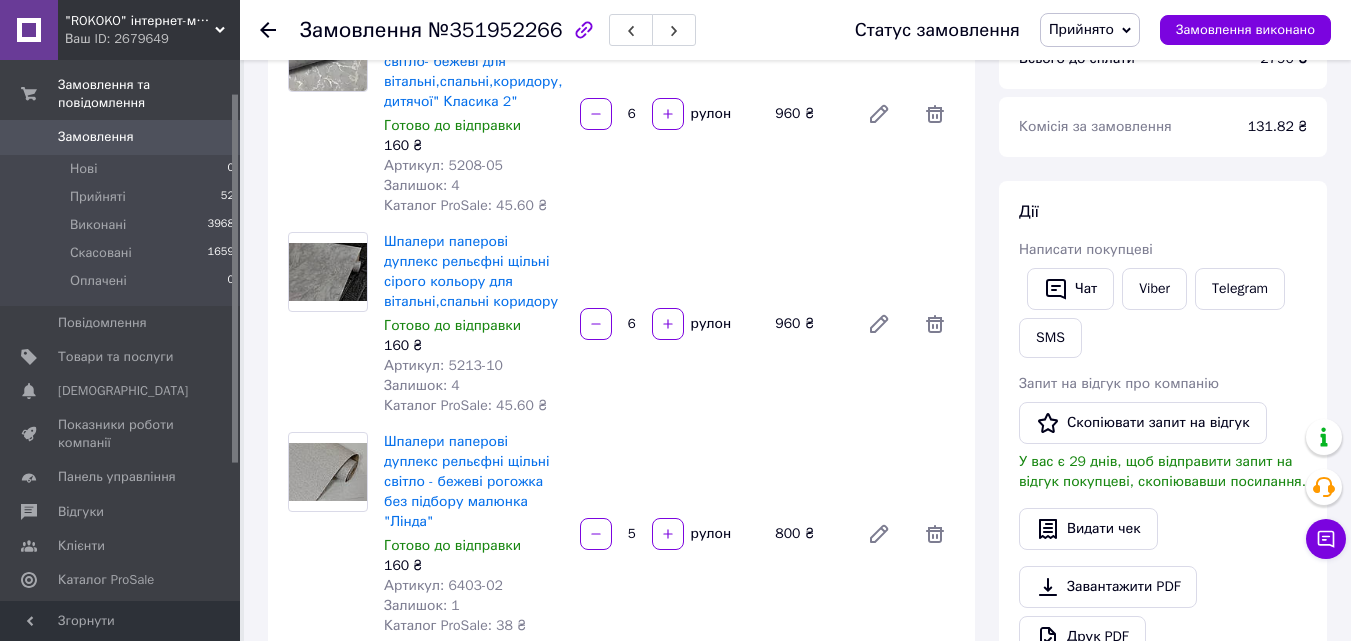 scroll, scrollTop: 388, scrollLeft: 0, axis: vertical 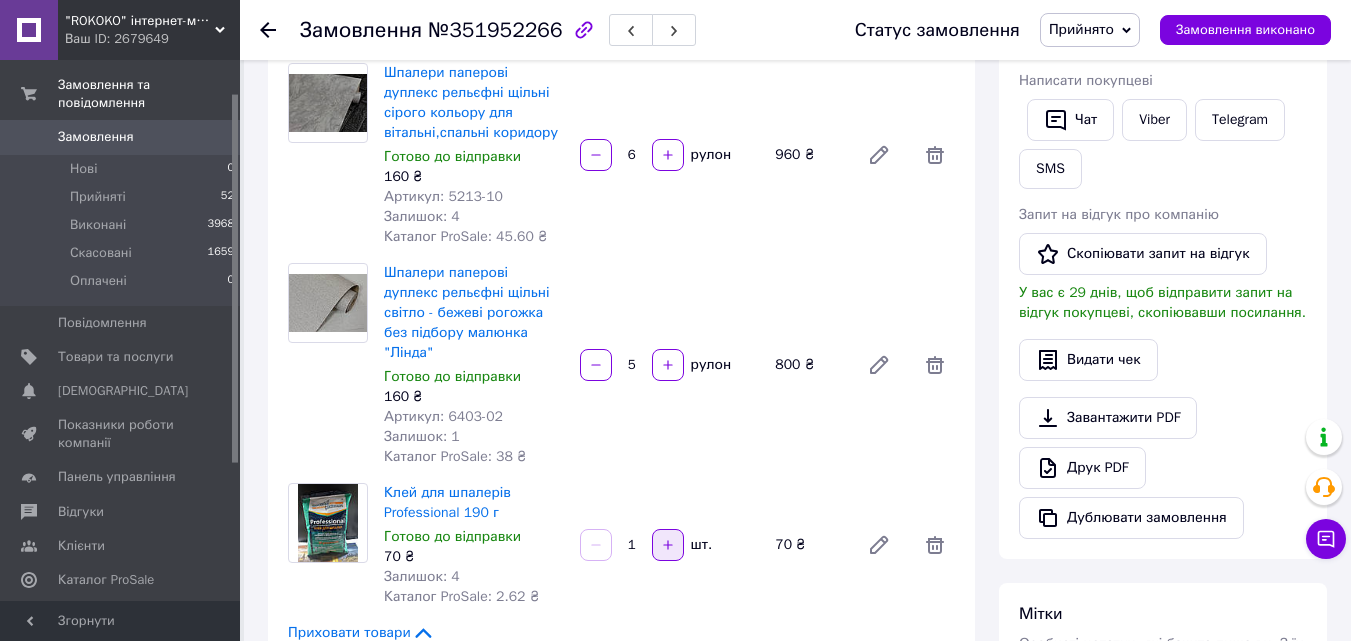 click 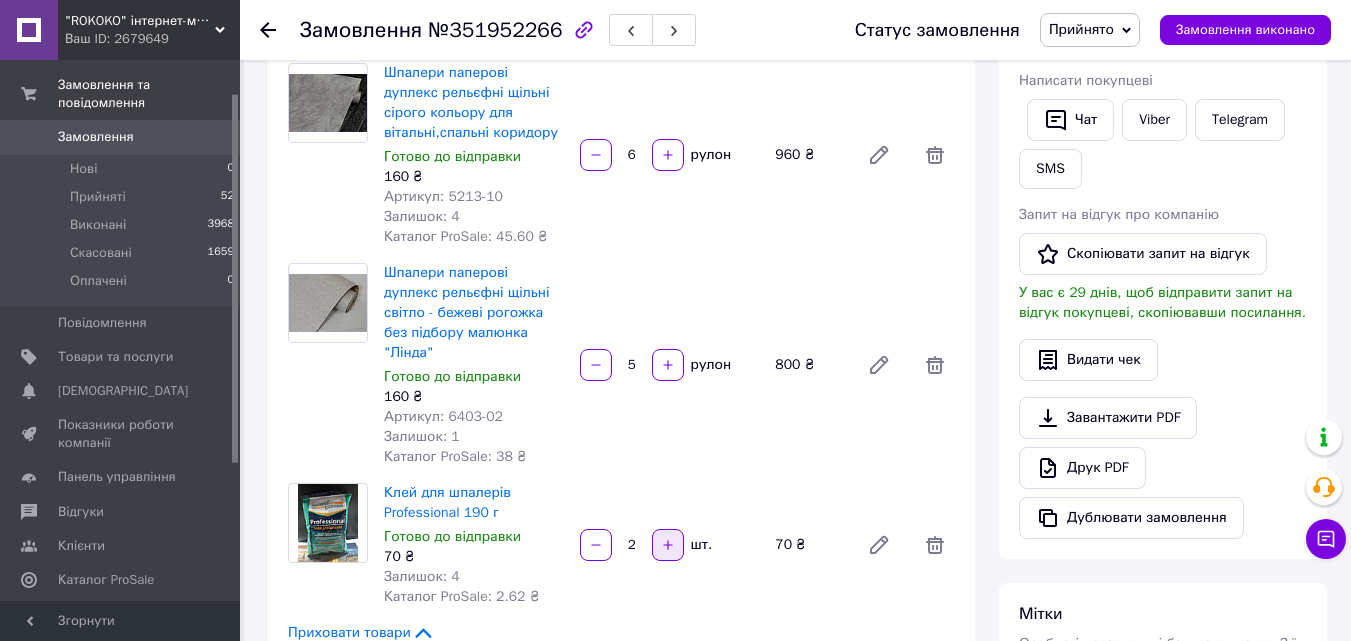click 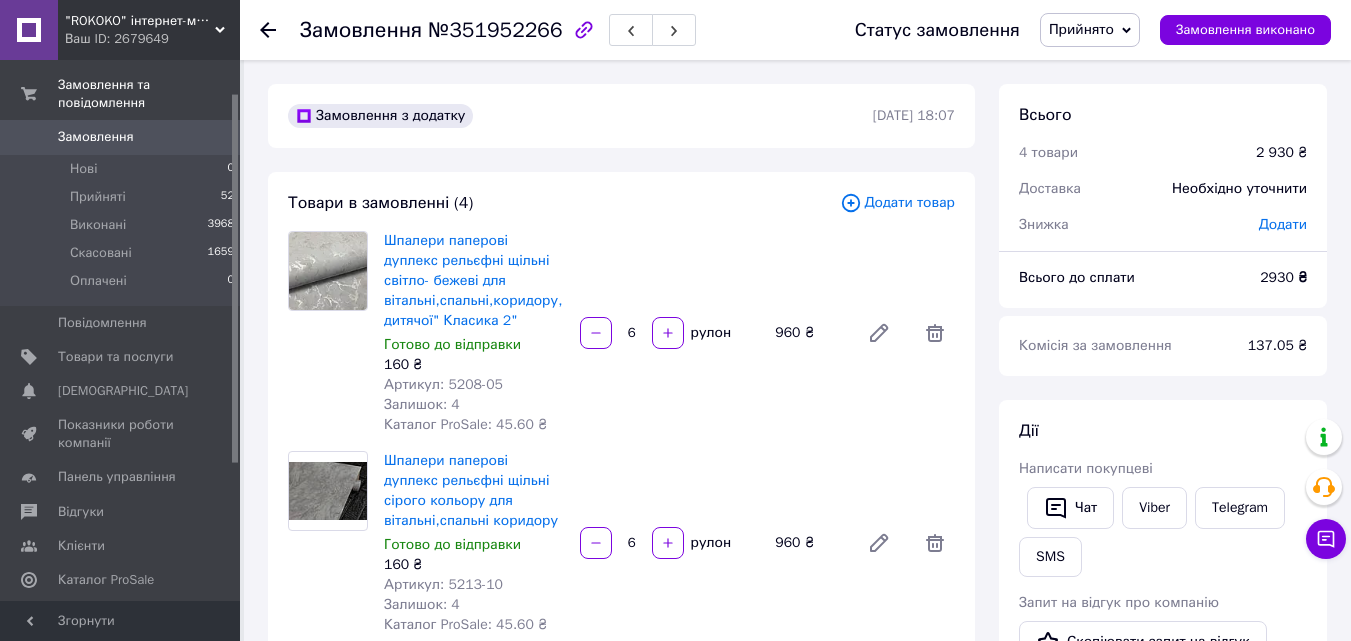 scroll, scrollTop: 300, scrollLeft: 0, axis: vertical 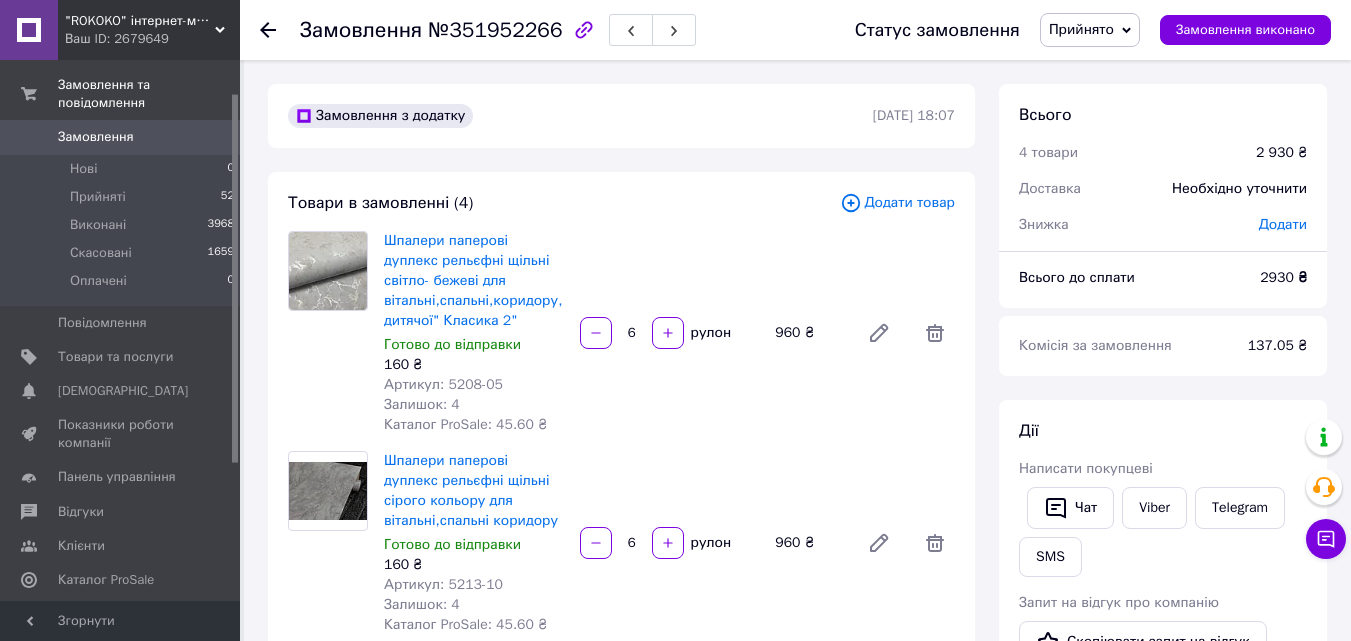 click 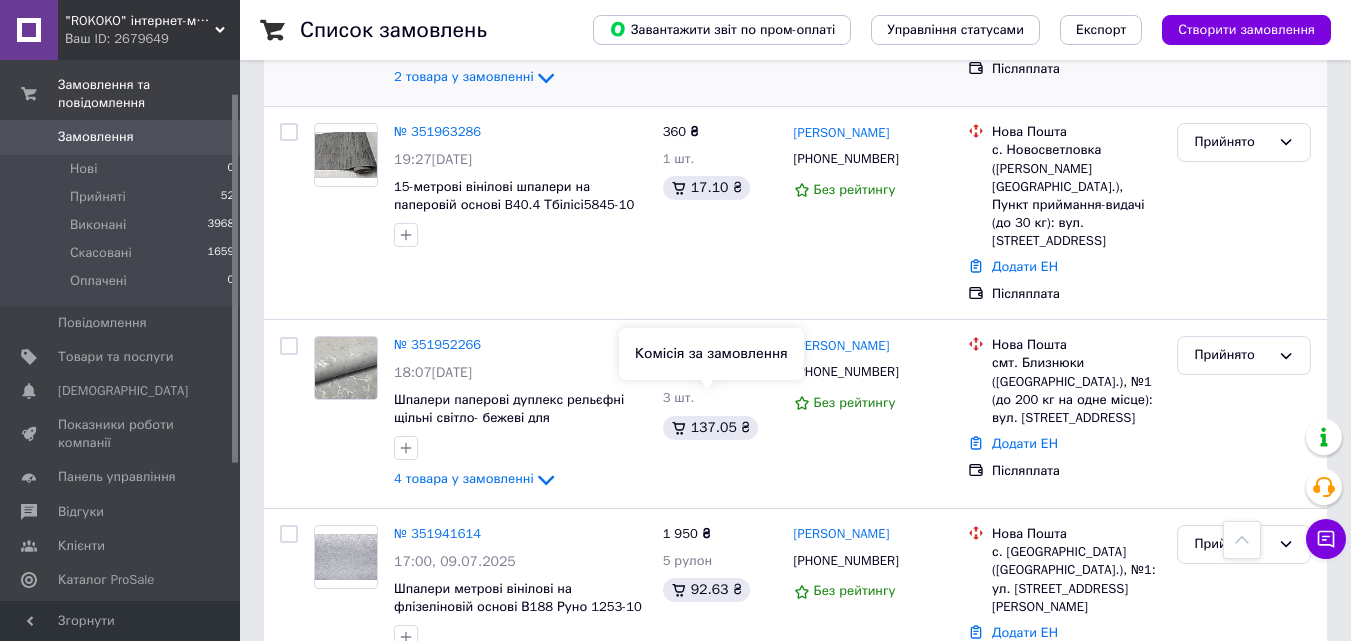 scroll, scrollTop: 1000, scrollLeft: 0, axis: vertical 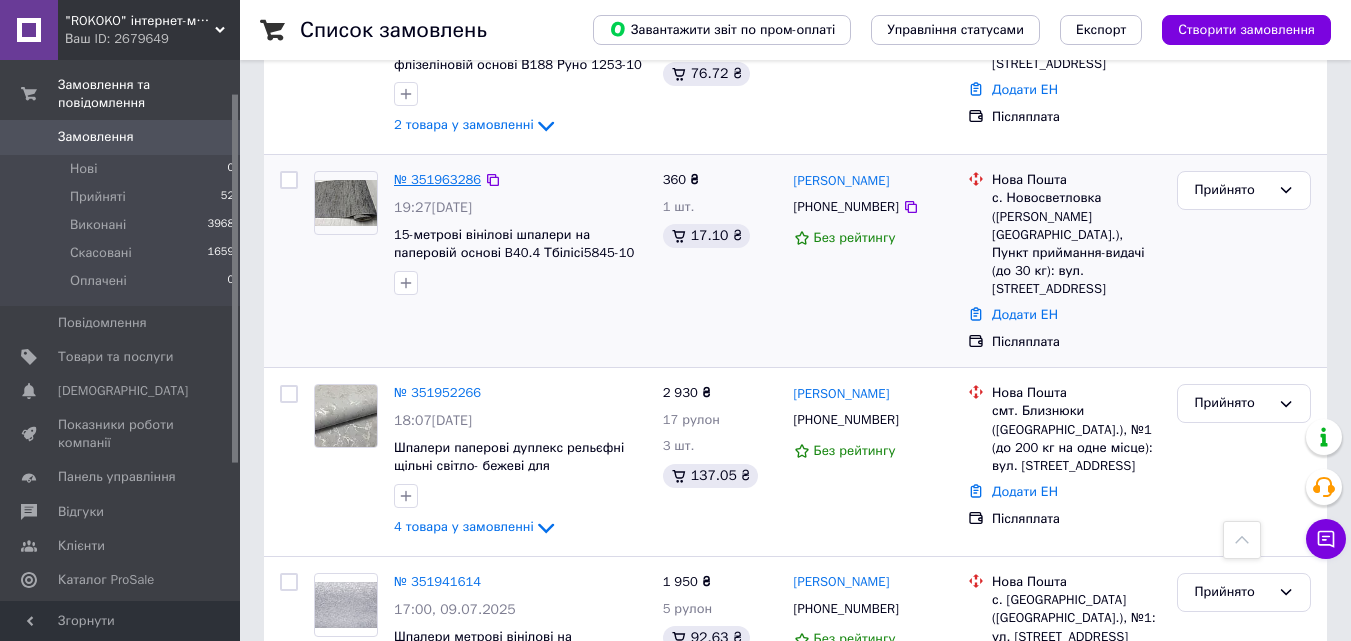 click on "№ 351963286" at bounding box center [437, 179] 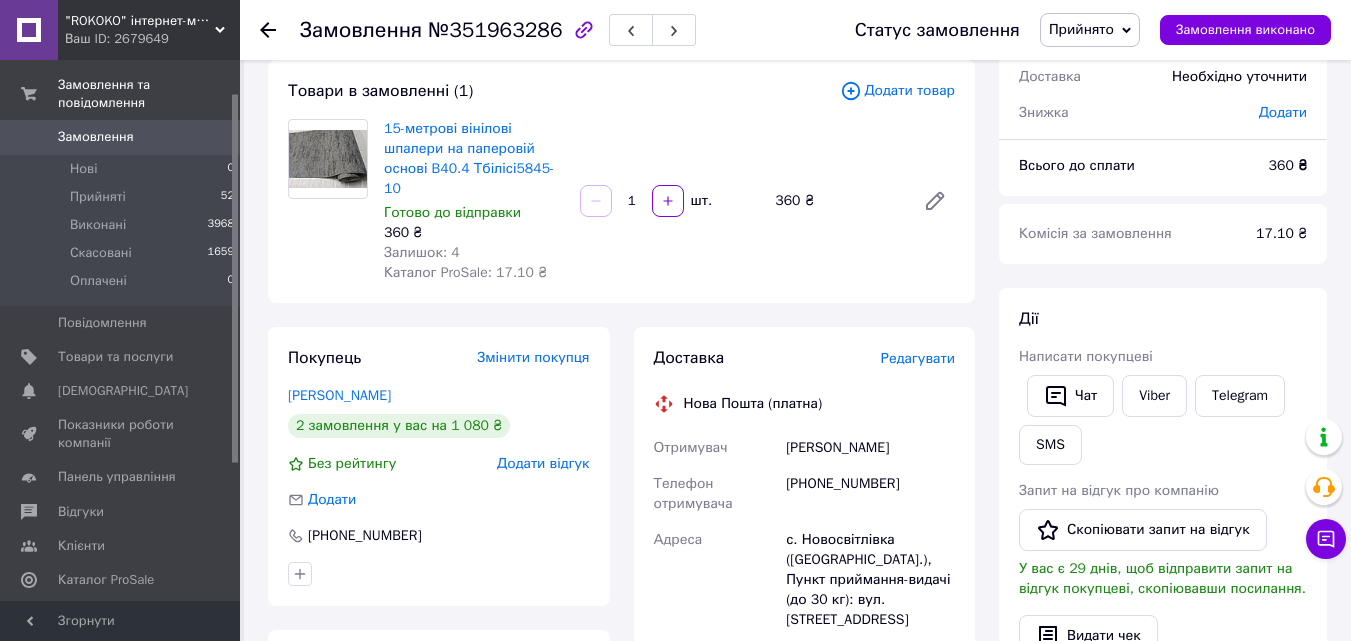 scroll, scrollTop: 100, scrollLeft: 0, axis: vertical 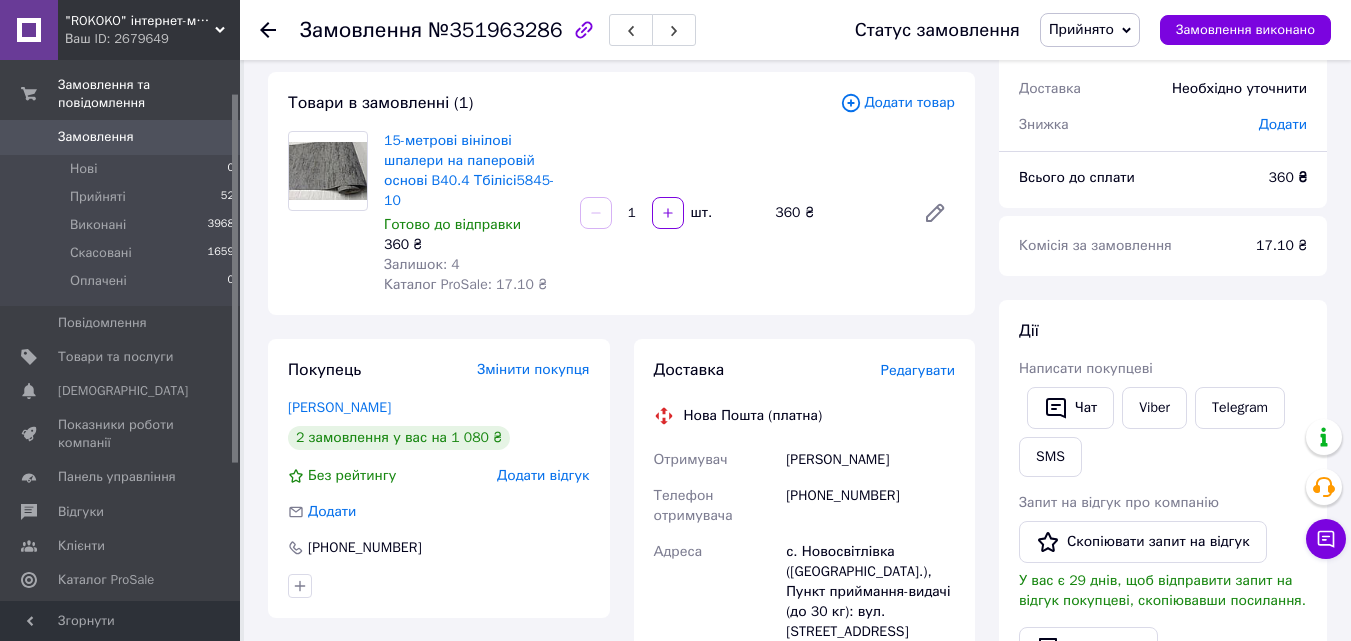 click on "Замовлення №351963286 Статус замовлення Прийнято Виконано Скасовано Оплачено Замовлення виконано" at bounding box center [795, 30] 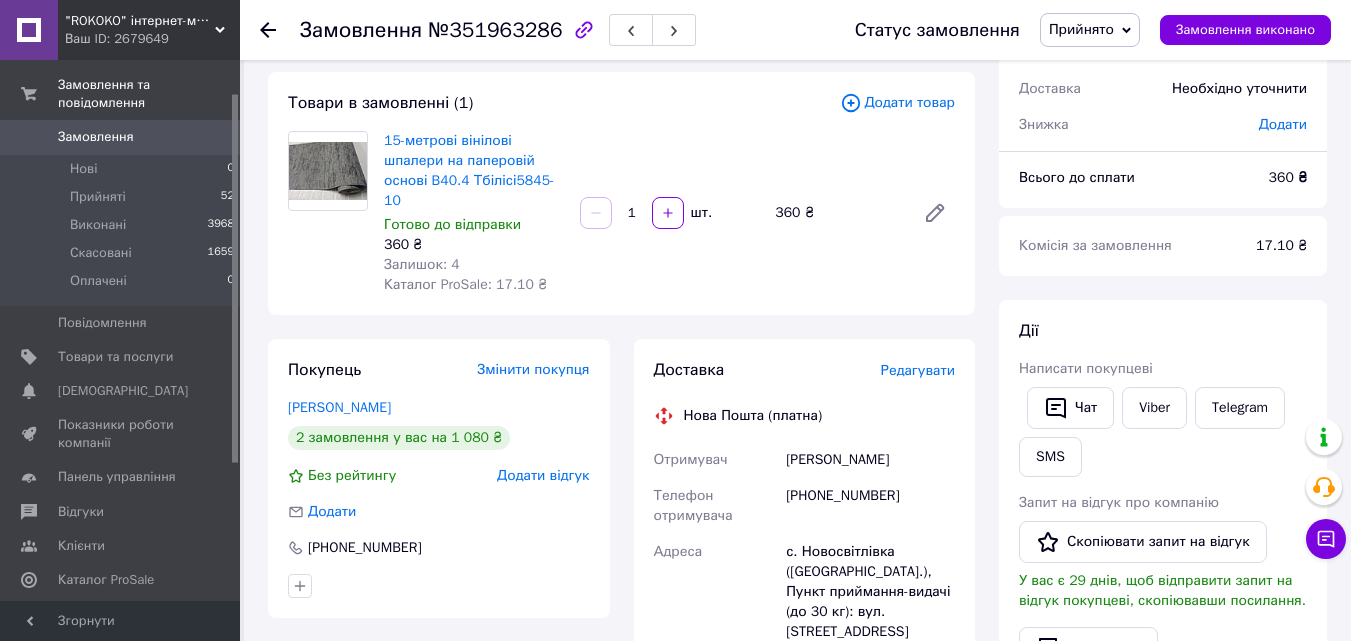 click on "Замовлення №351963286 Статус замовлення Прийнято Виконано Скасовано Оплачено Замовлення виконано" at bounding box center [795, 30] 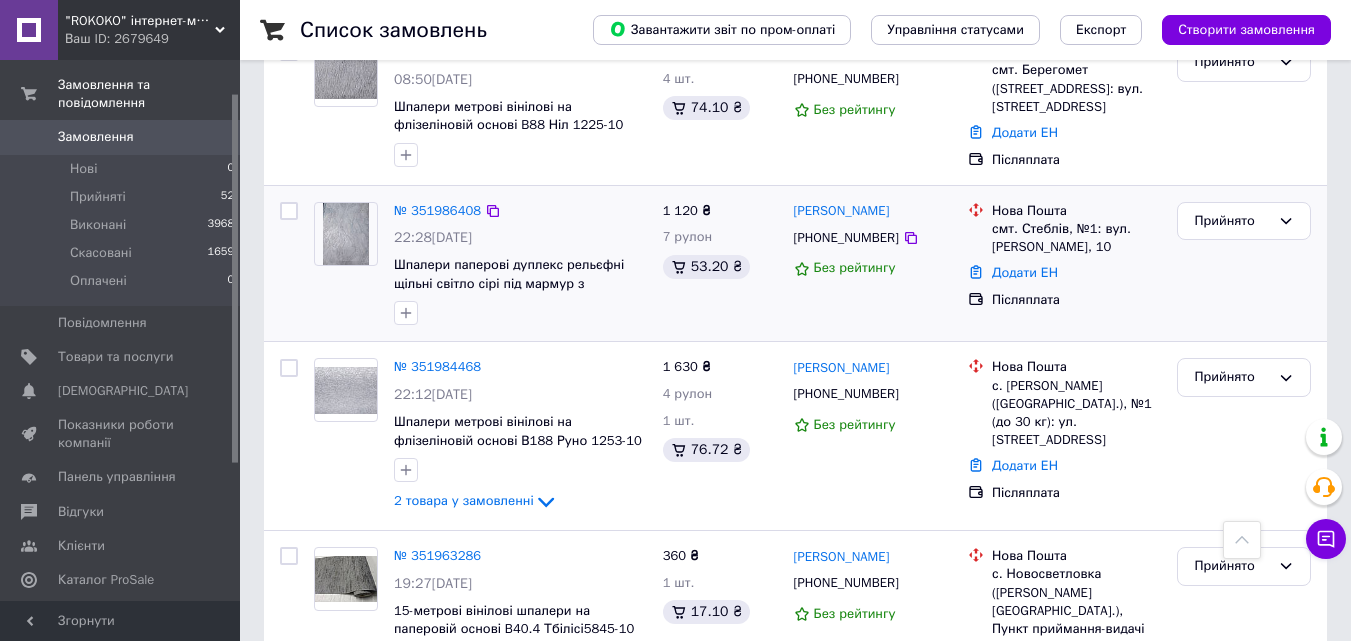 scroll, scrollTop: 600, scrollLeft: 0, axis: vertical 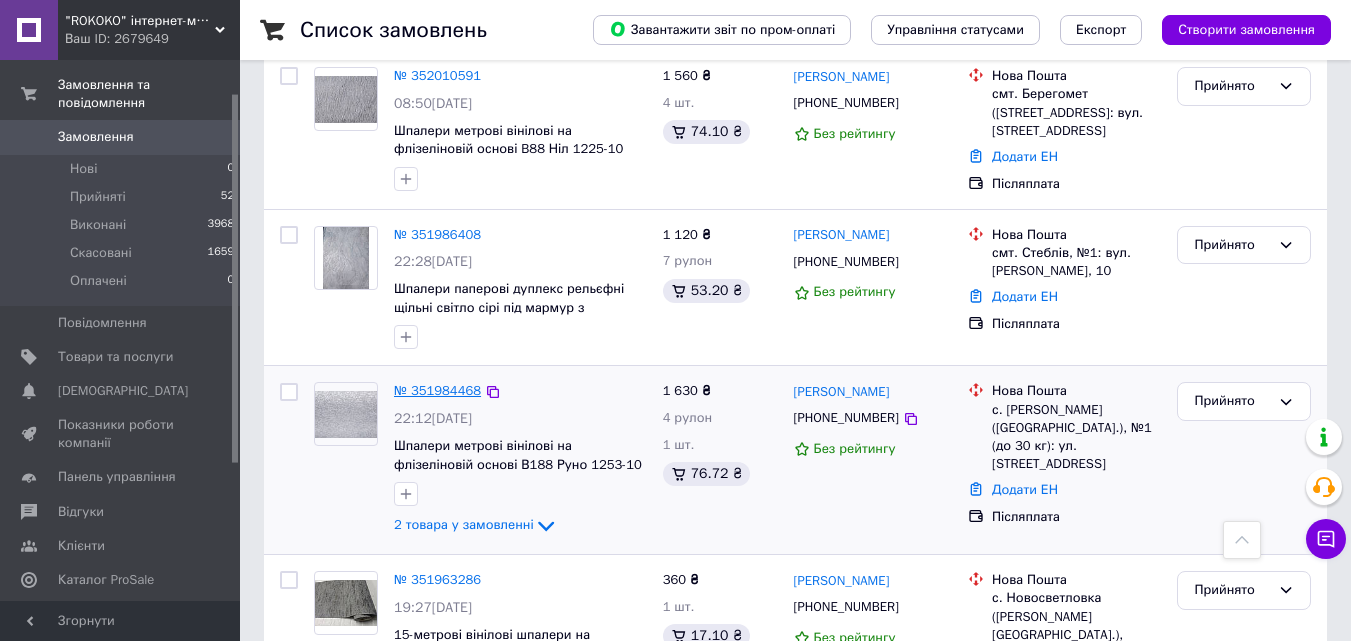 click on "№ 351984468" at bounding box center [437, 390] 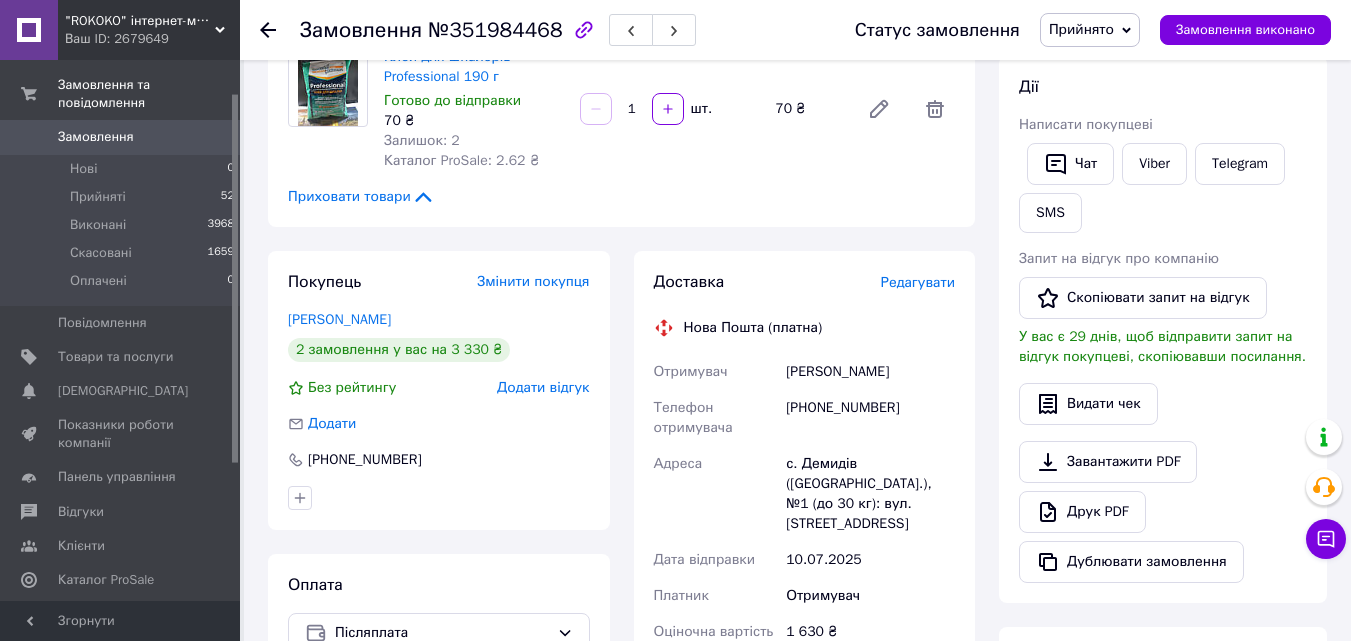 scroll, scrollTop: 100, scrollLeft: 0, axis: vertical 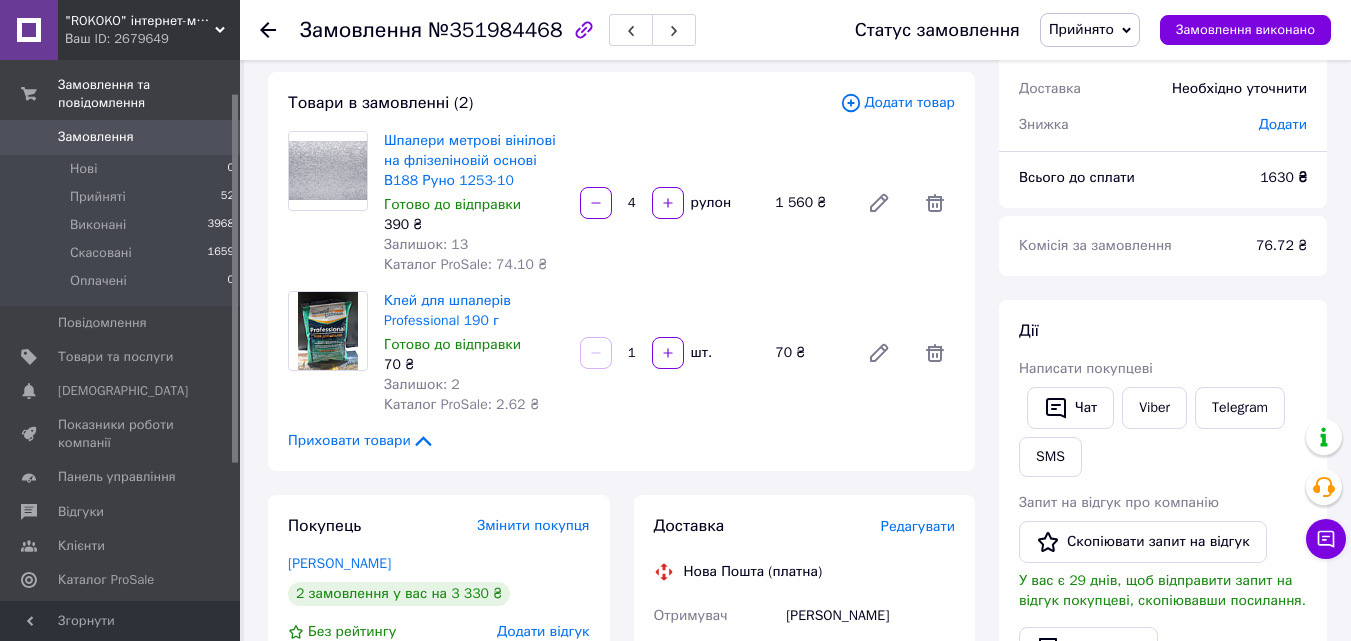 click 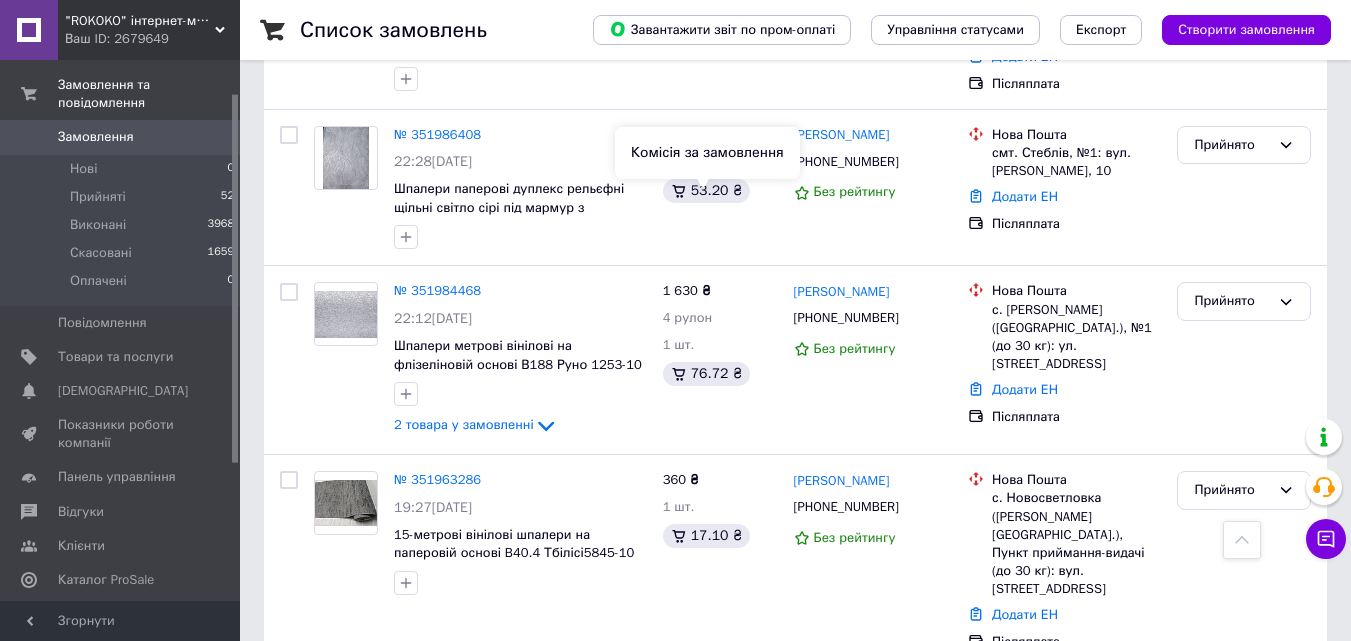 scroll, scrollTop: 500, scrollLeft: 0, axis: vertical 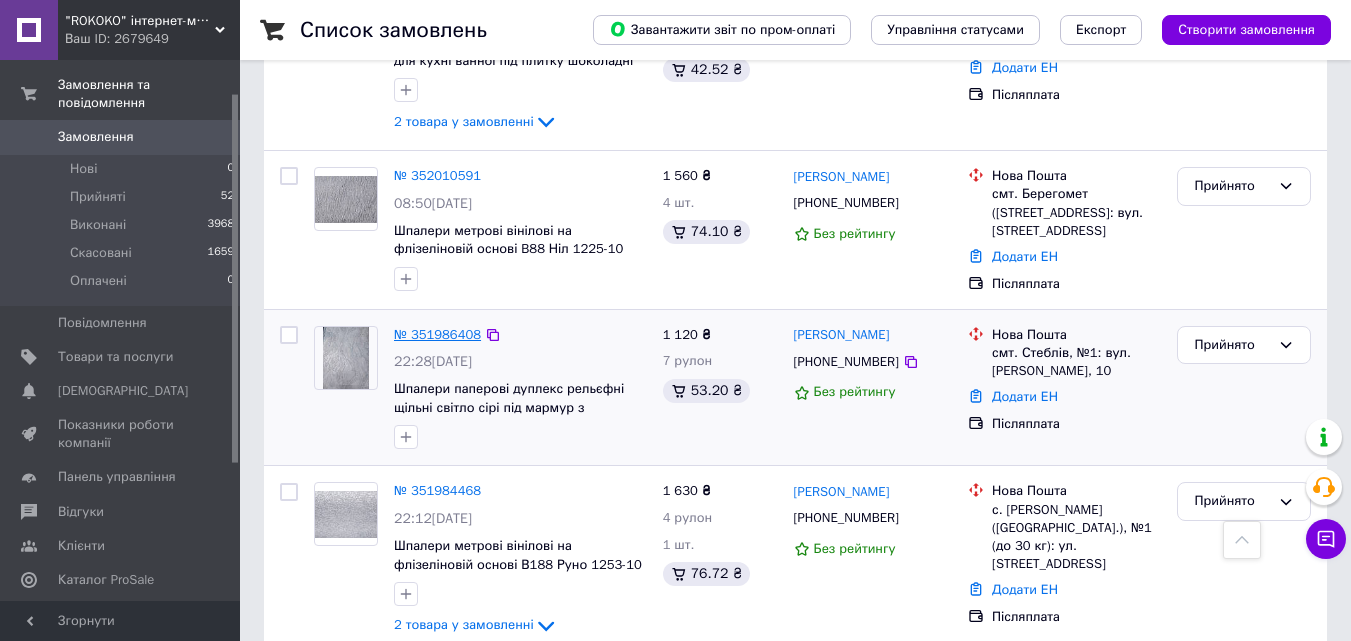 click on "№ 351986408" at bounding box center (437, 334) 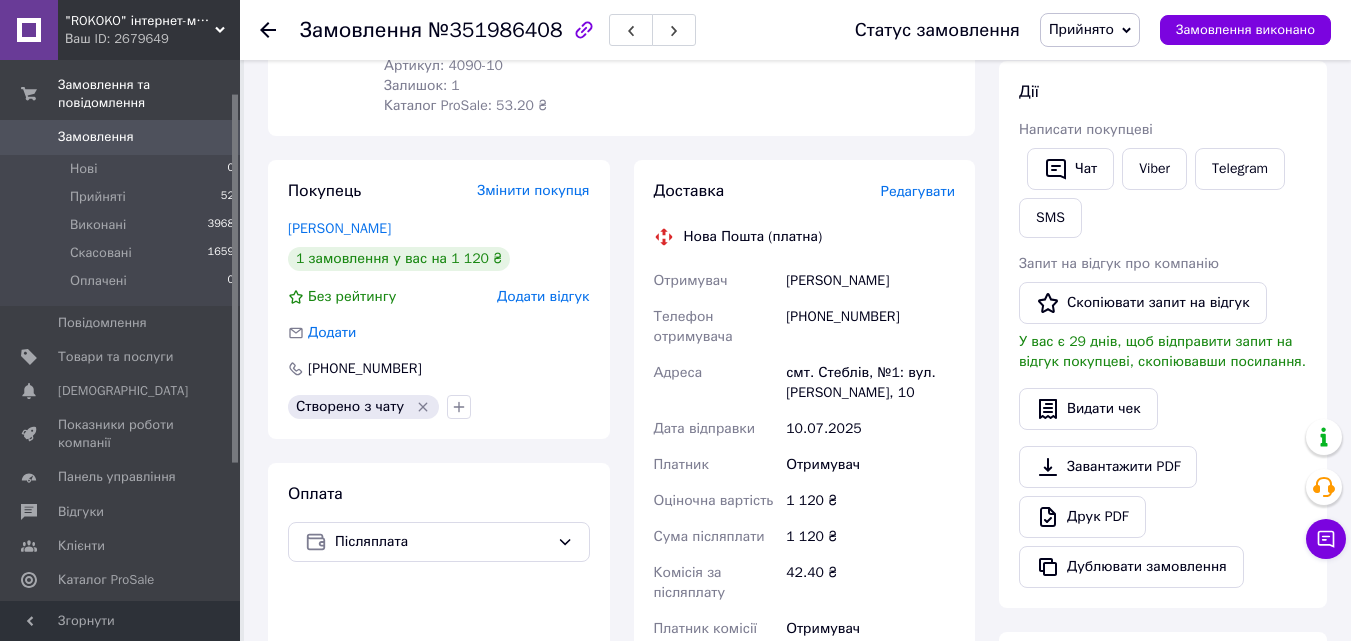 scroll, scrollTop: 100, scrollLeft: 0, axis: vertical 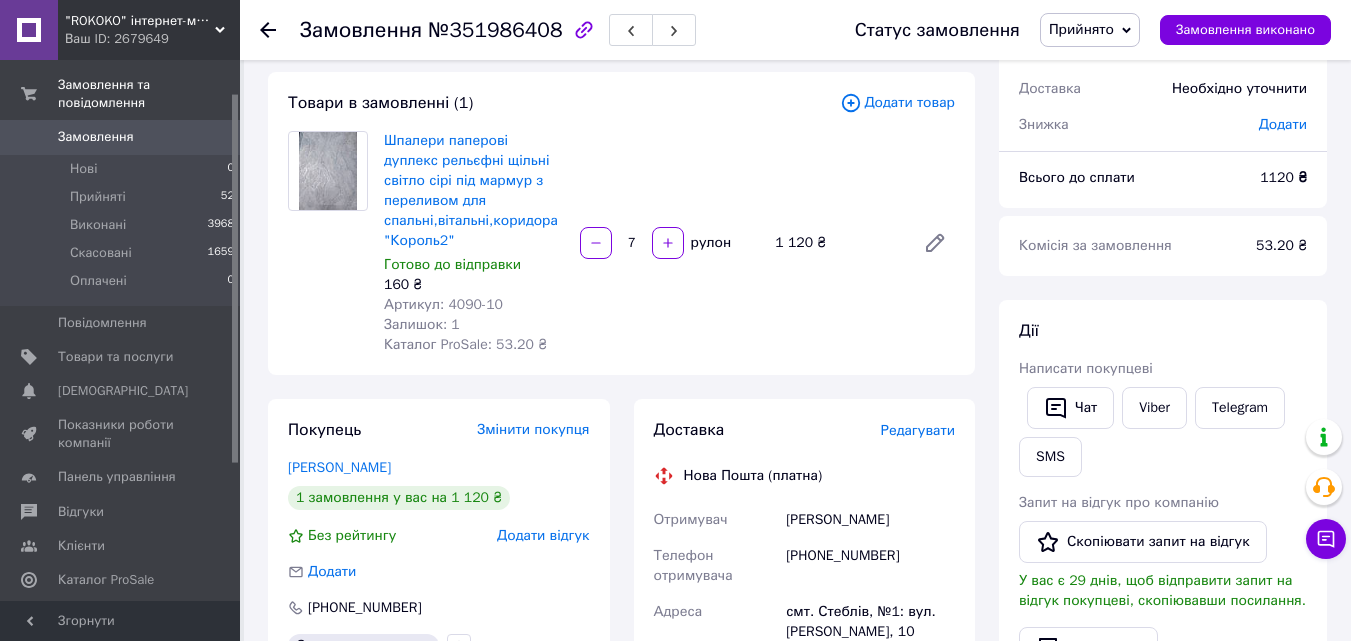 click 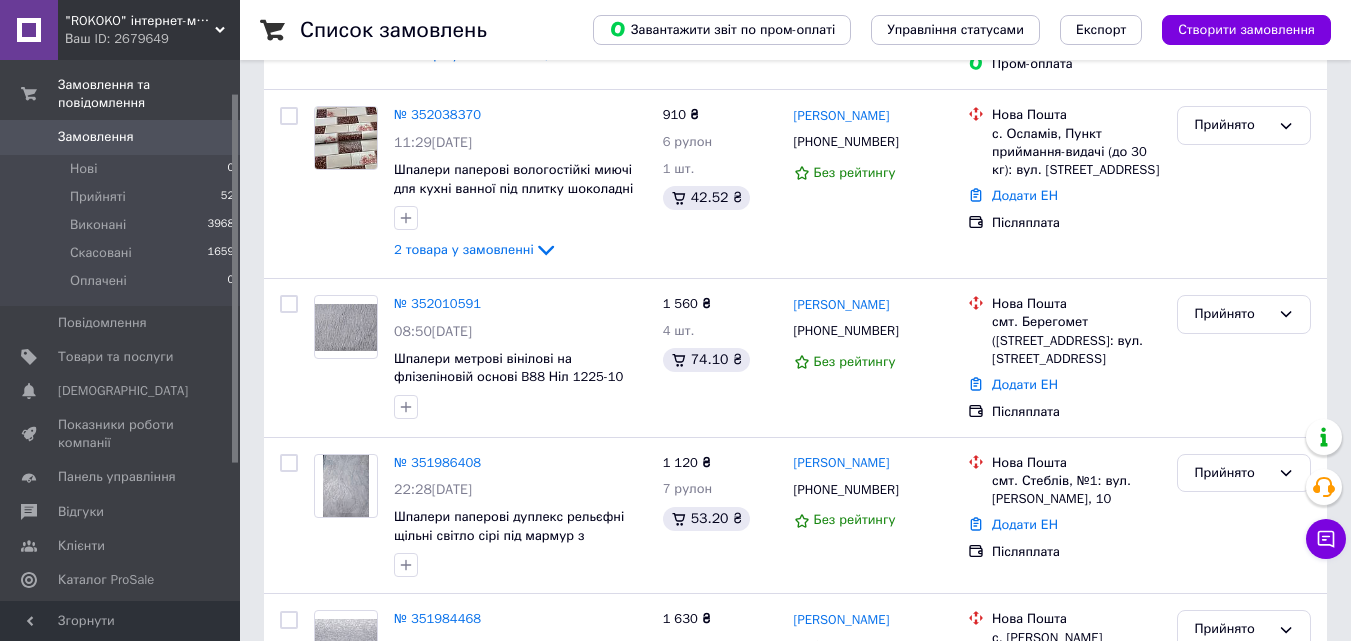 scroll, scrollTop: 500, scrollLeft: 0, axis: vertical 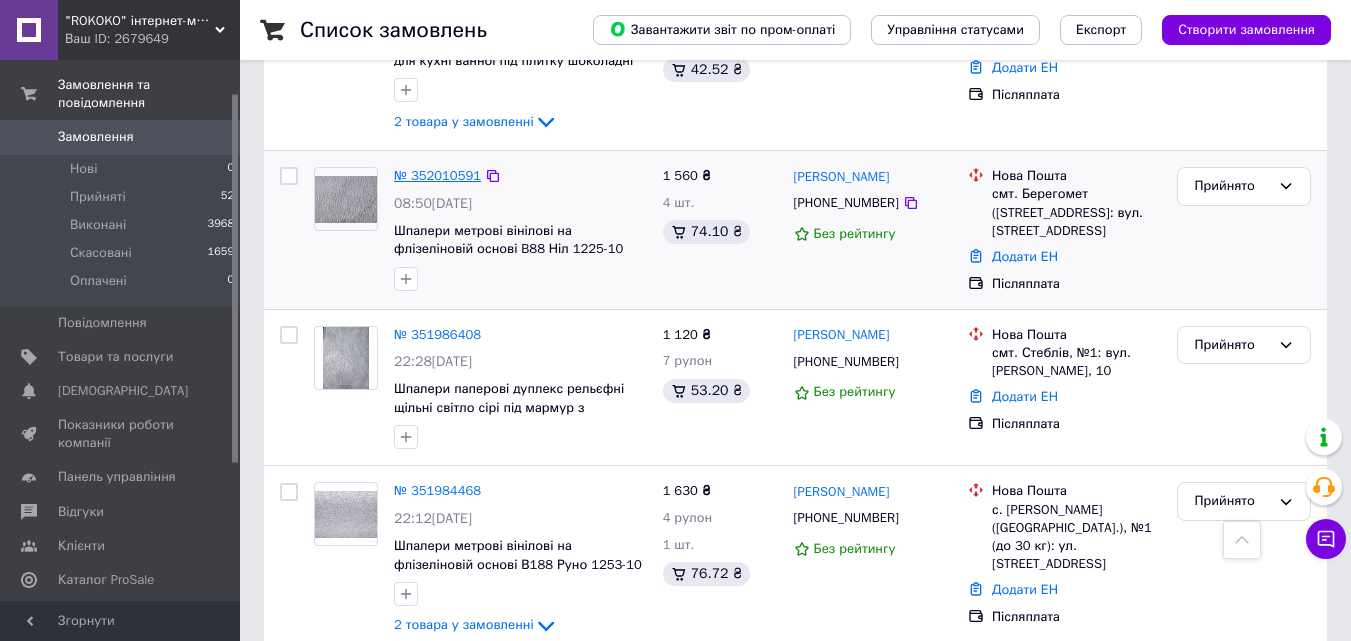 click on "№ 352010591" at bounding box center (437, 175) 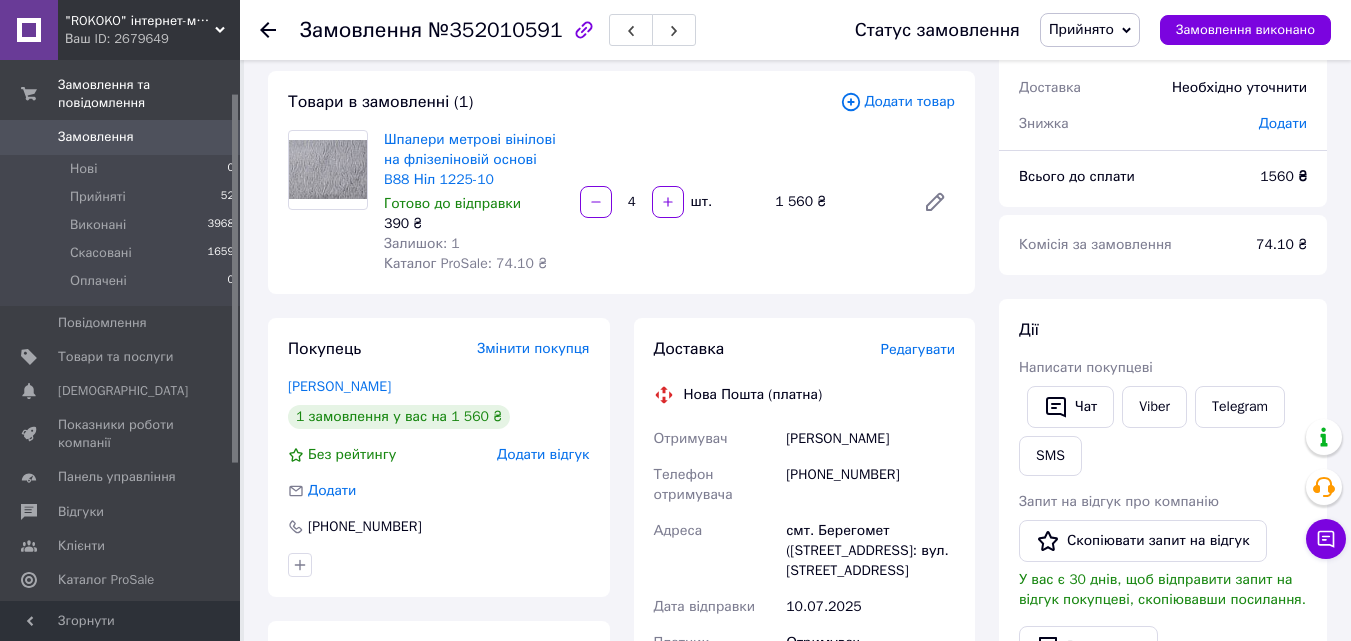 scroll, scrollTop: 100, scrollLeft: 0, axis: vertical 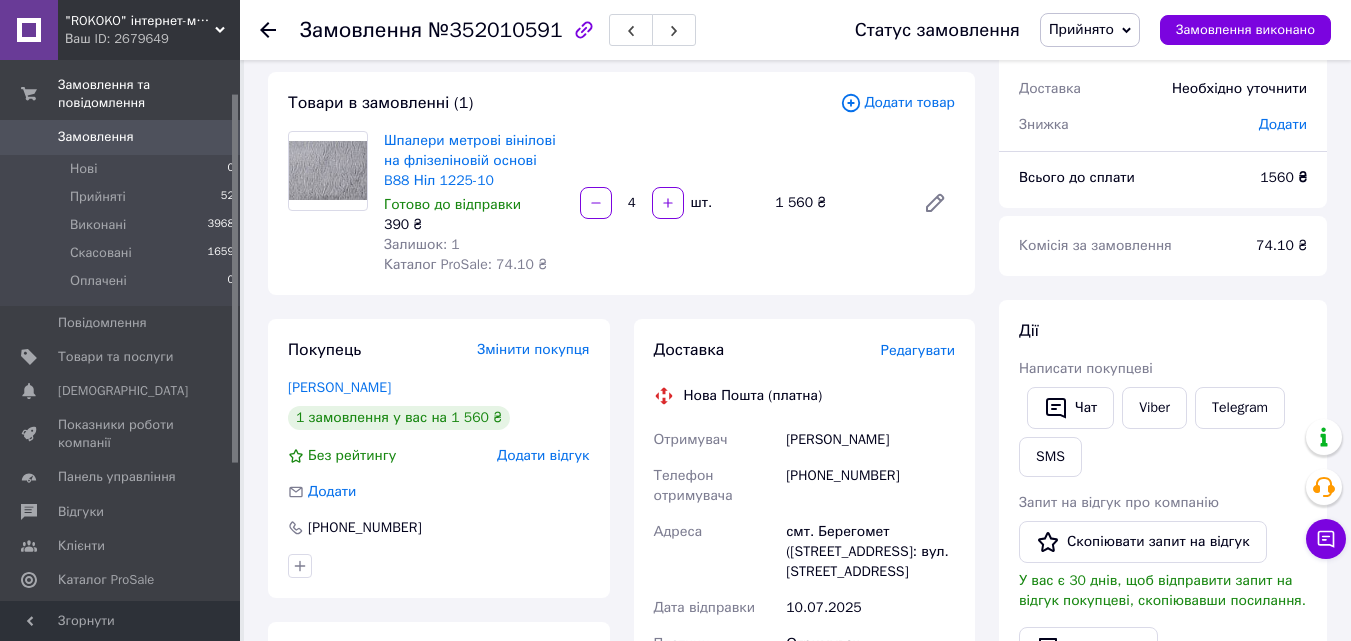 click 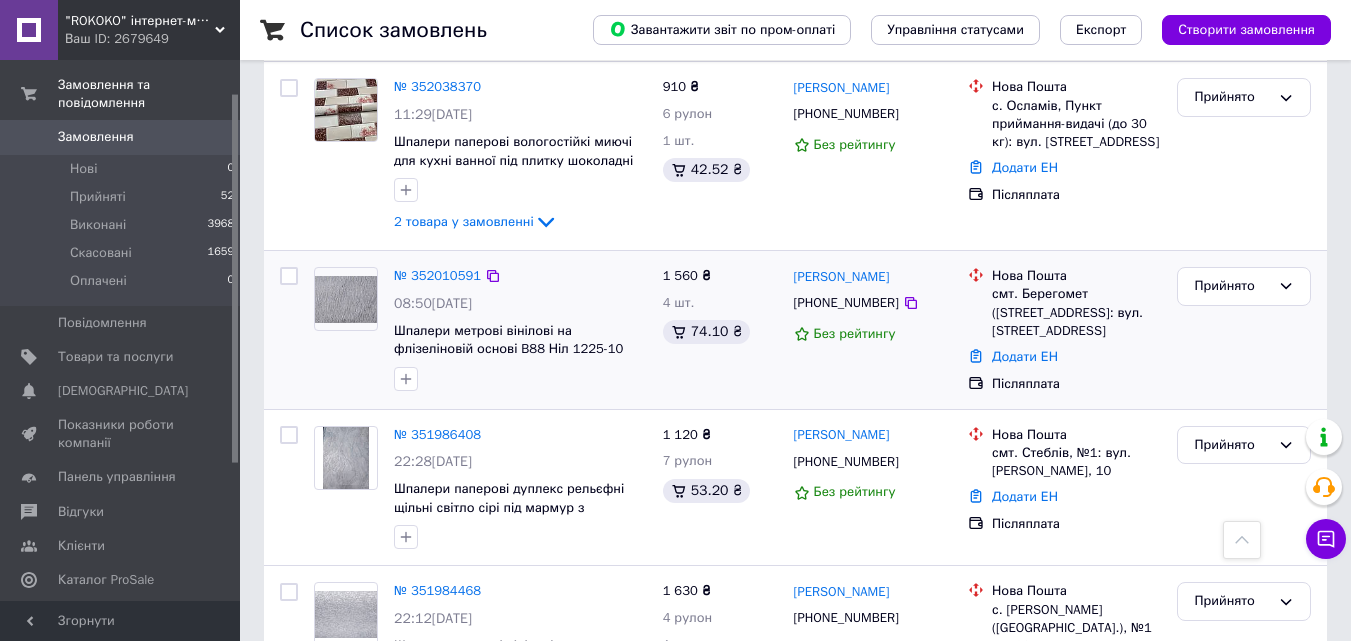 scroll, scrollTop: 200, scrollLeft: 0, axis: vertical 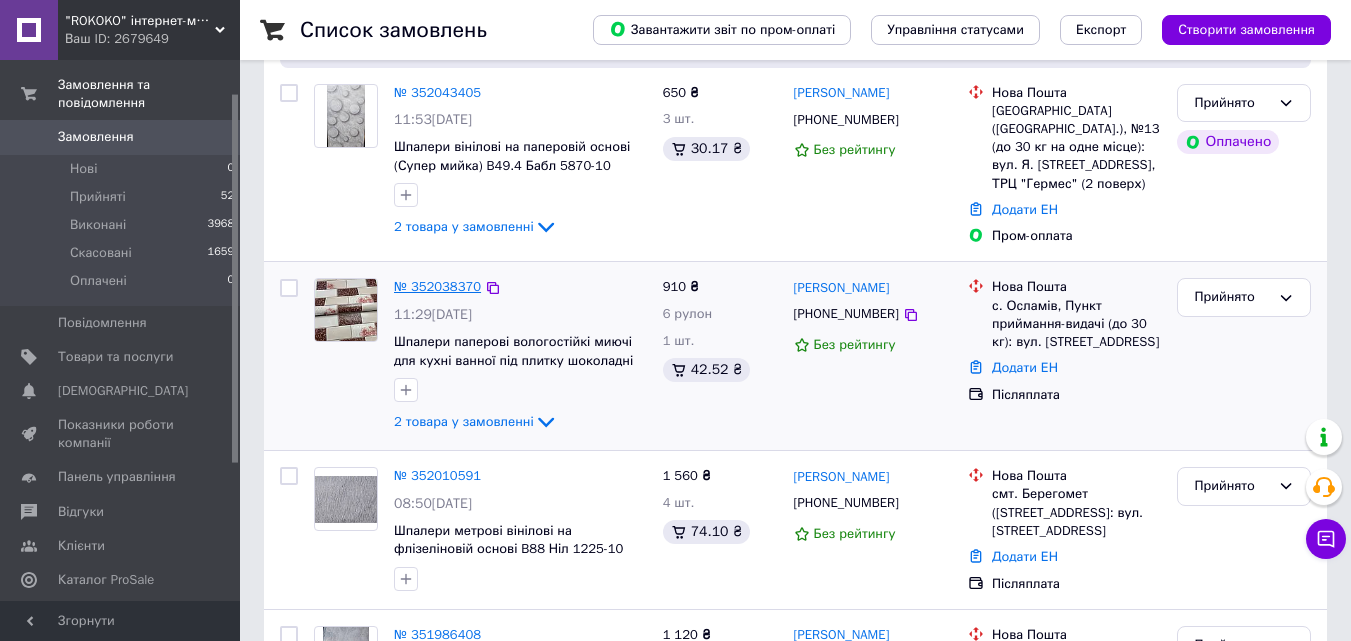 click on "№ 352038370" at bounding box center [437, 286] 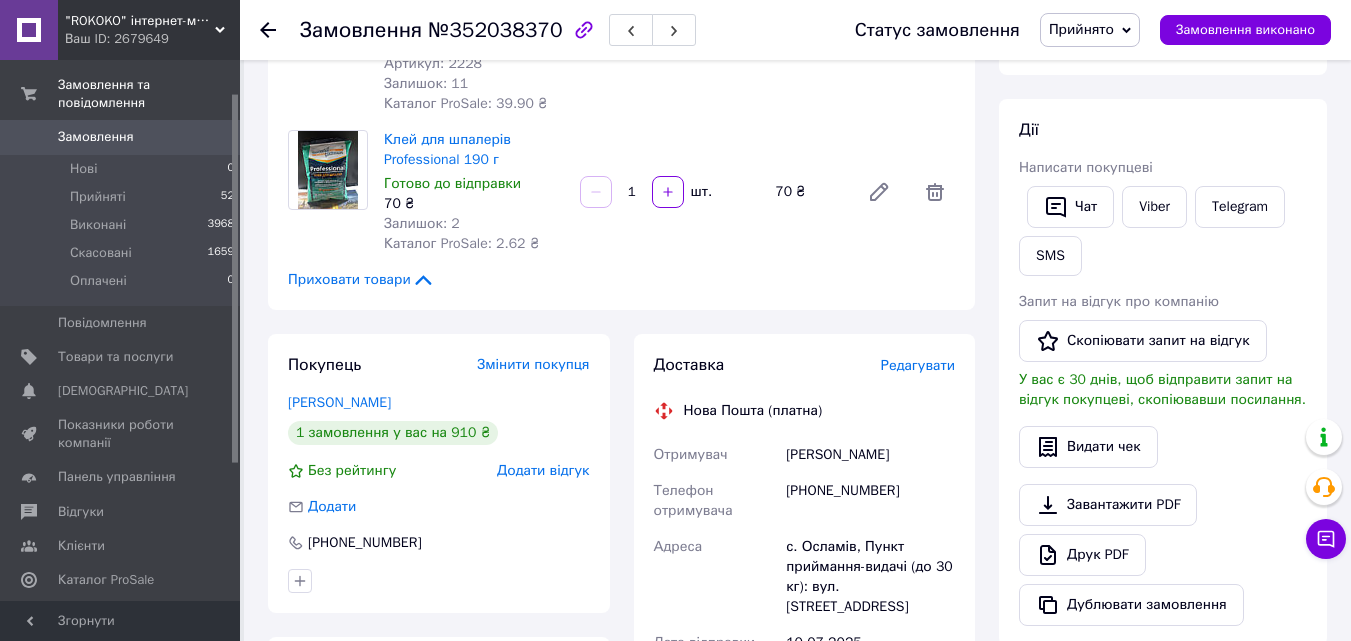 scroll, scrollTop: 300, scrollLeft: 0, axis: vertical 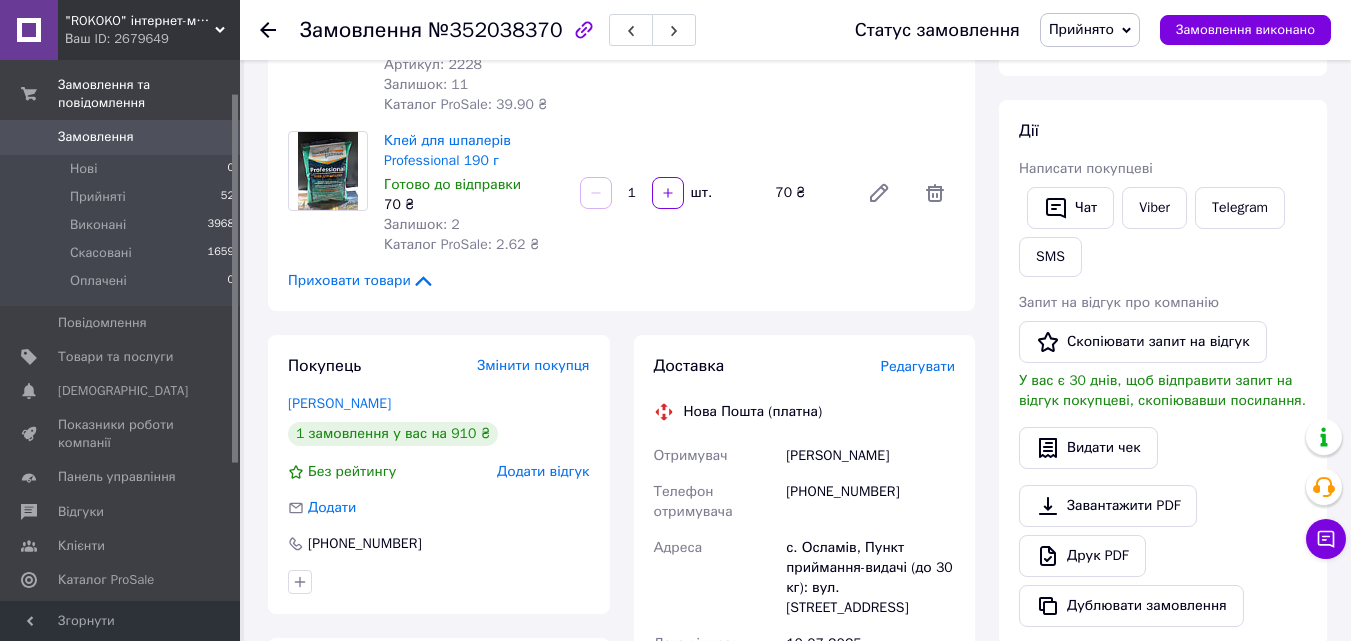 click on "Замовлення №352038370 Статус замовлення Прийнято Виконано Скасовано Оплачено Замовлення виконано" at bounding box center [795, 30] 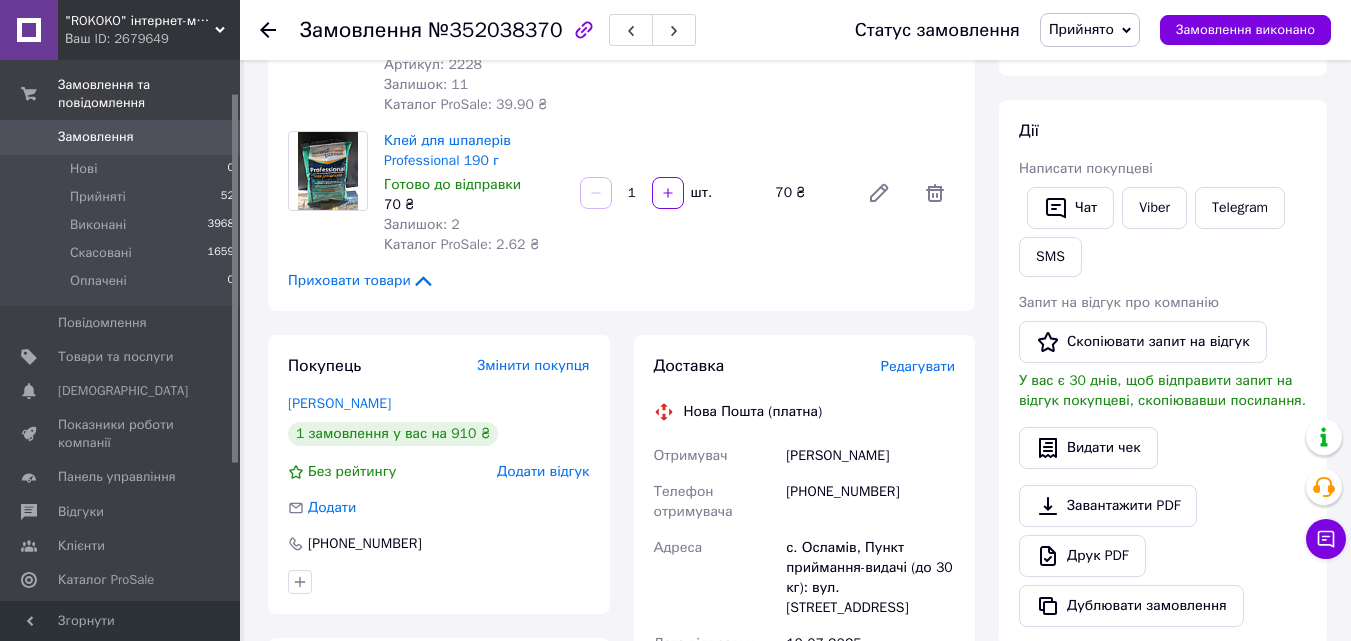 click 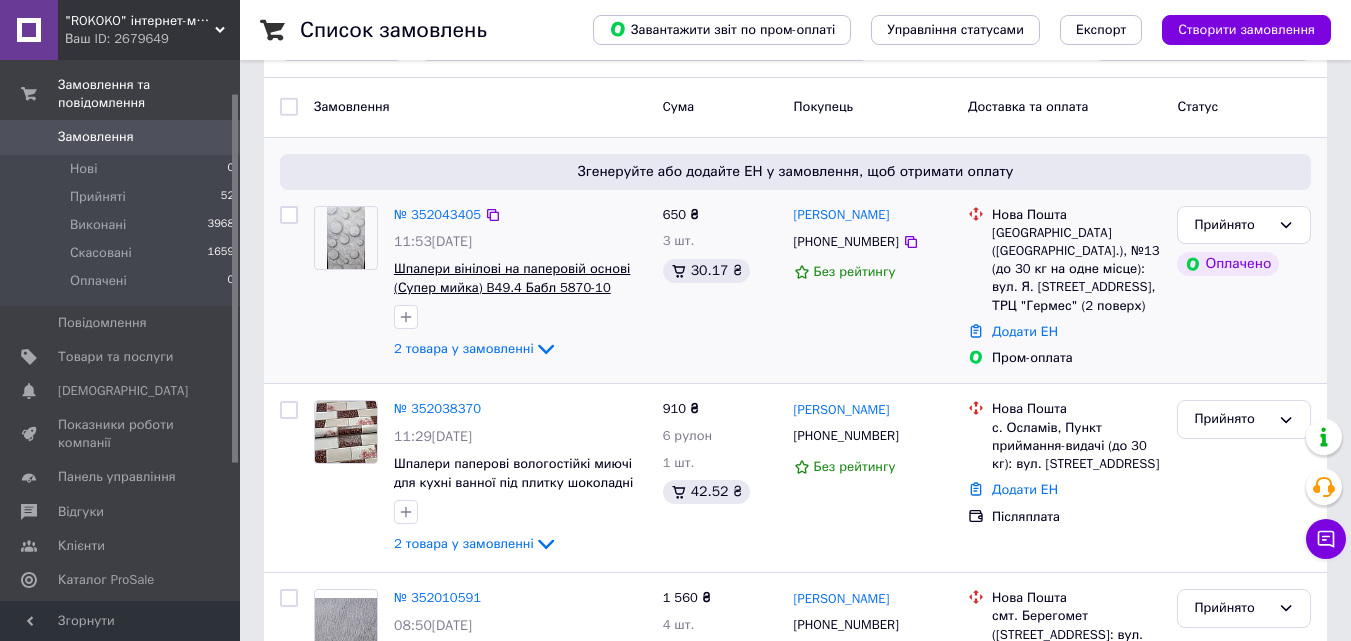 scroll, scrollTop: 100, scrollLeft: 0, axis: vertical 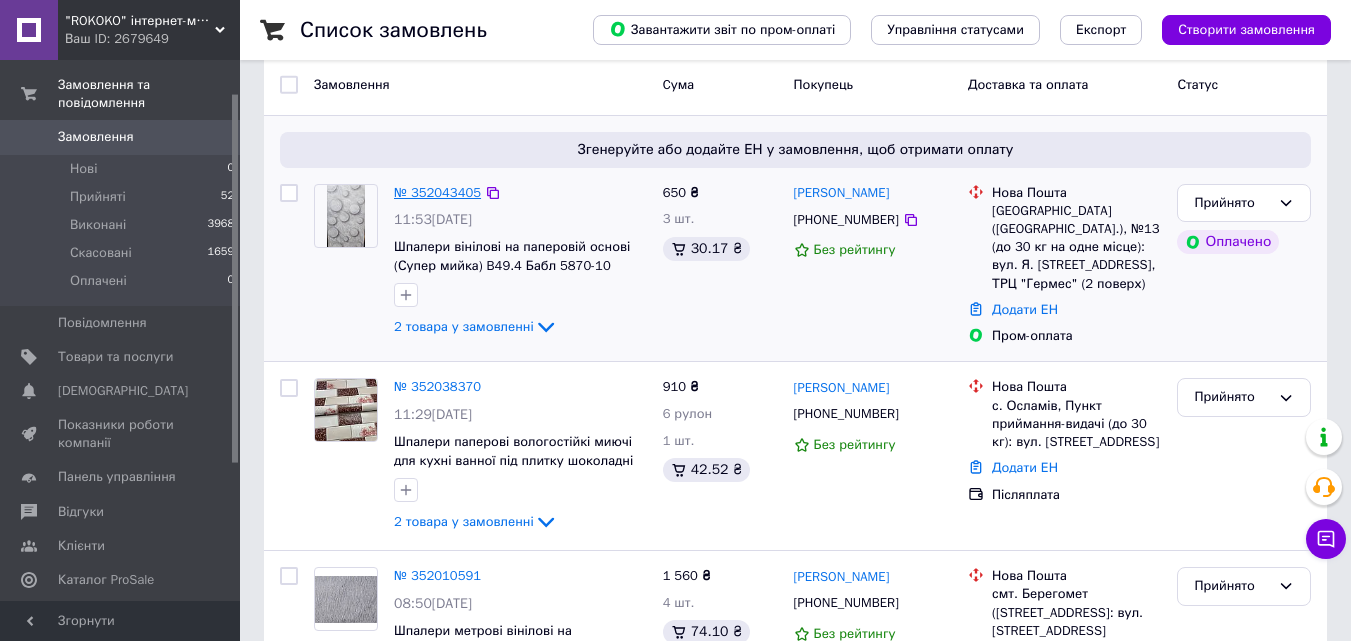 click on "№ 352043405" at bounding box center (437, 192) 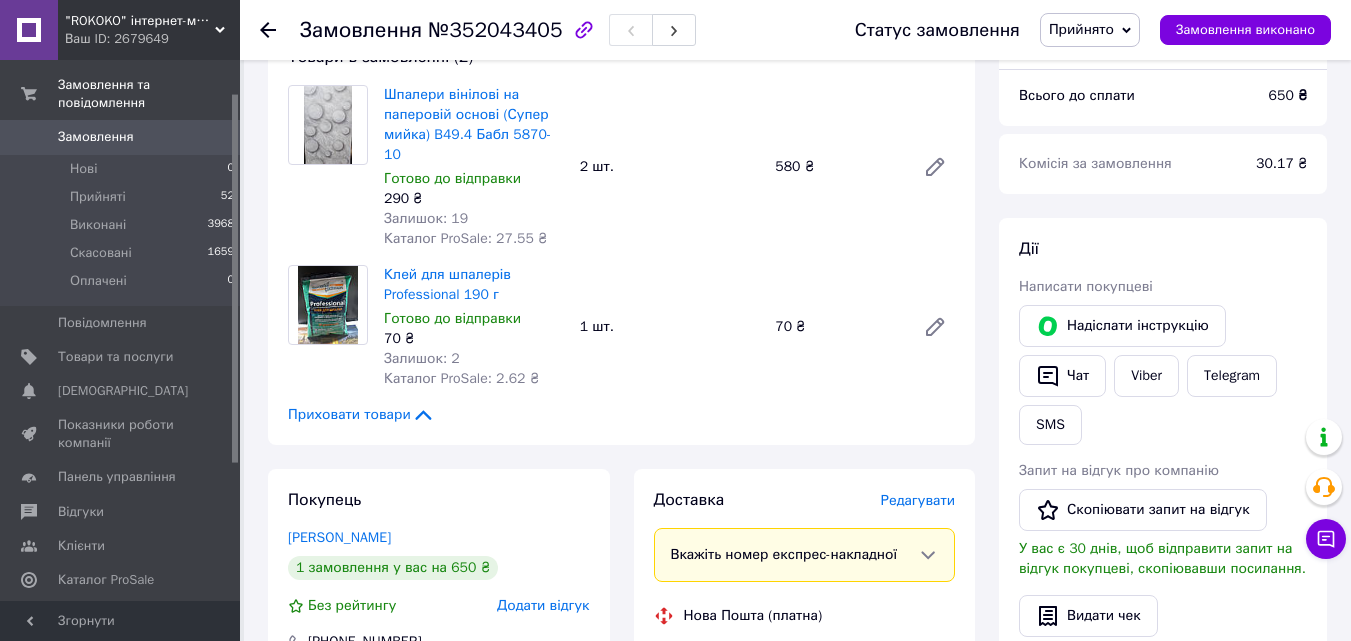 scroll, scrollTop: 0, scrollLeft: 0, axis: both 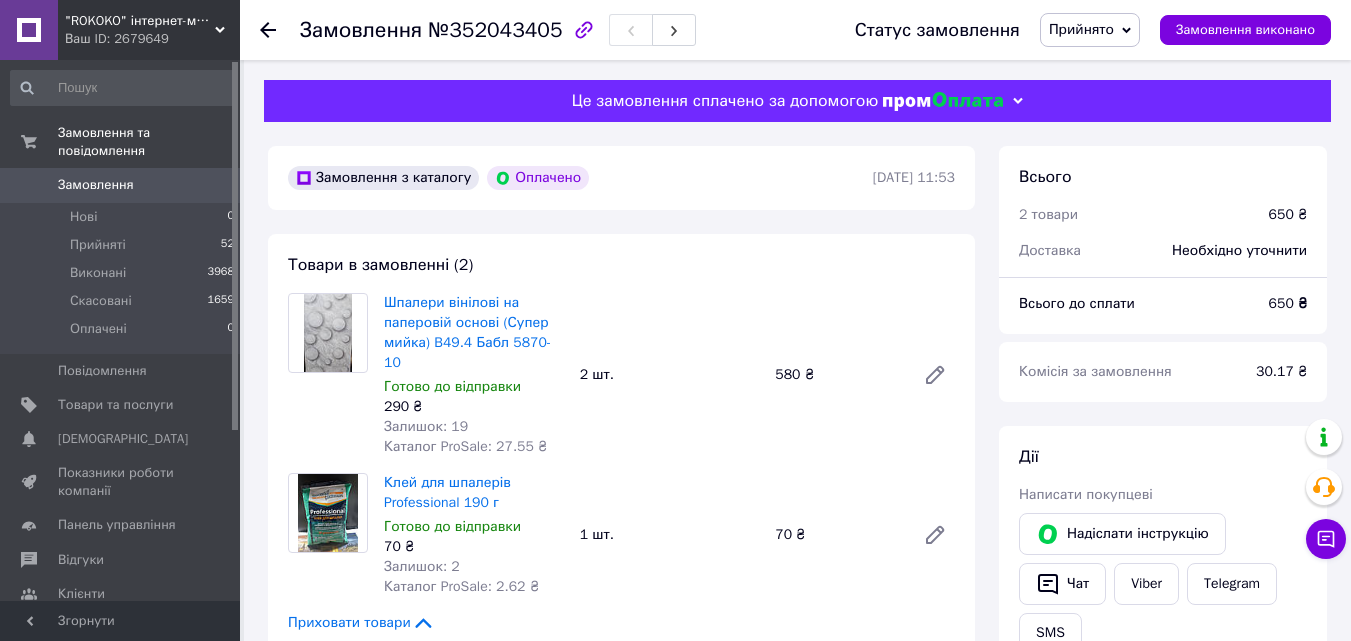 click at bounding box center (280, 30) 